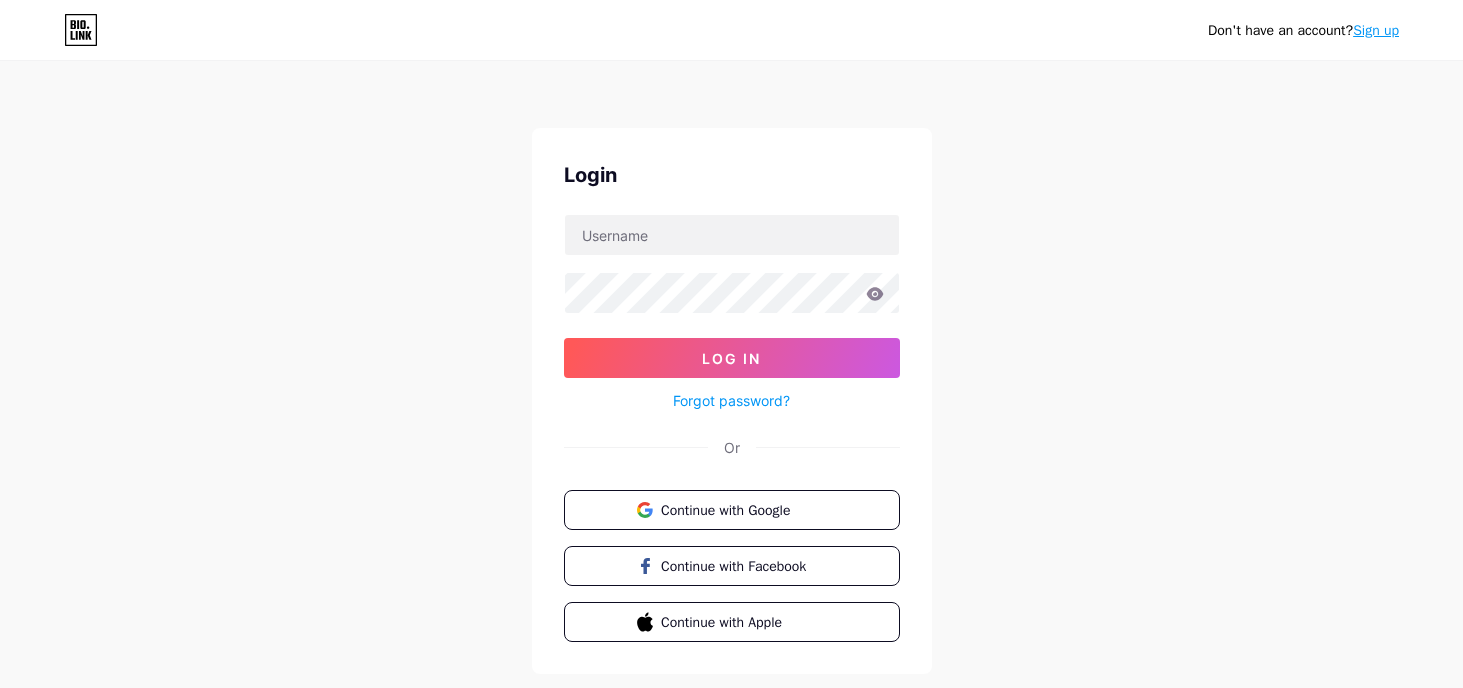scroll, scrollTop: 0, scrollLeft: 0, axis: both 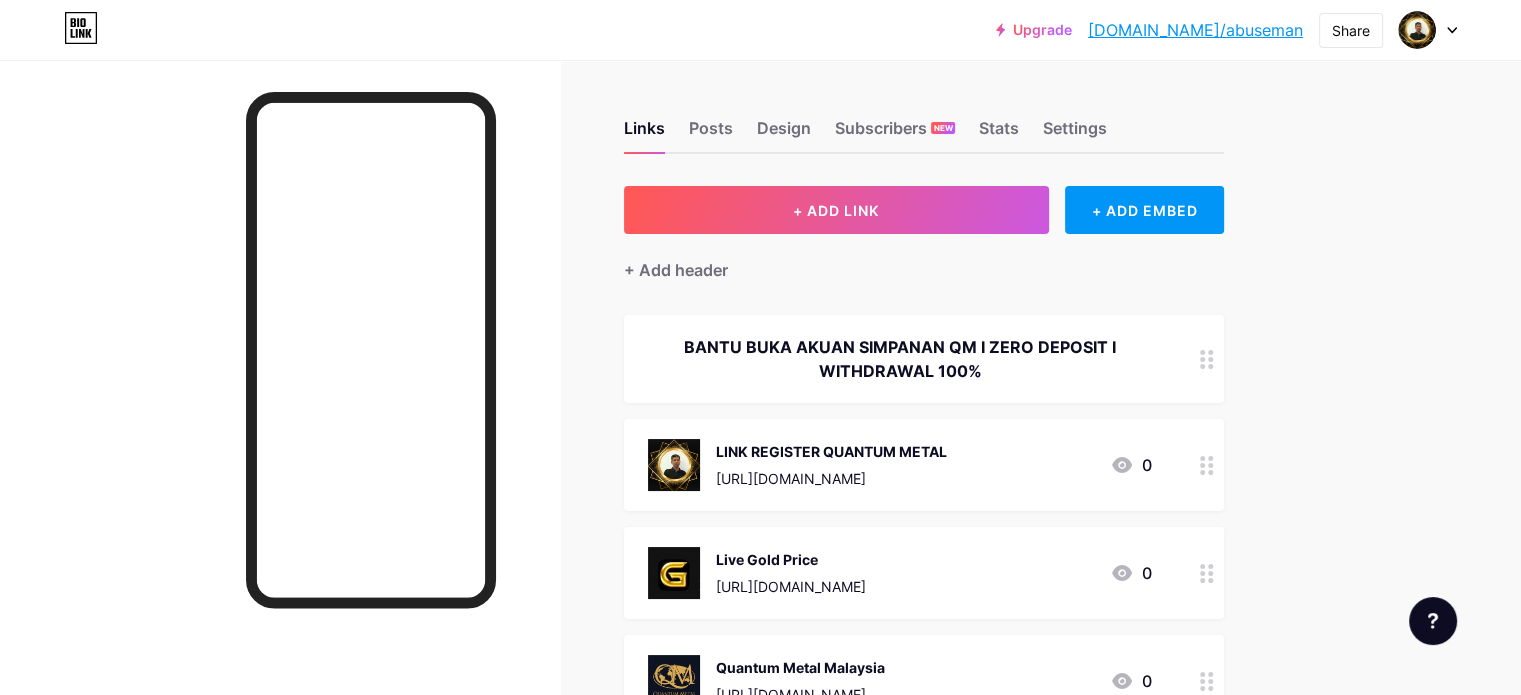 click 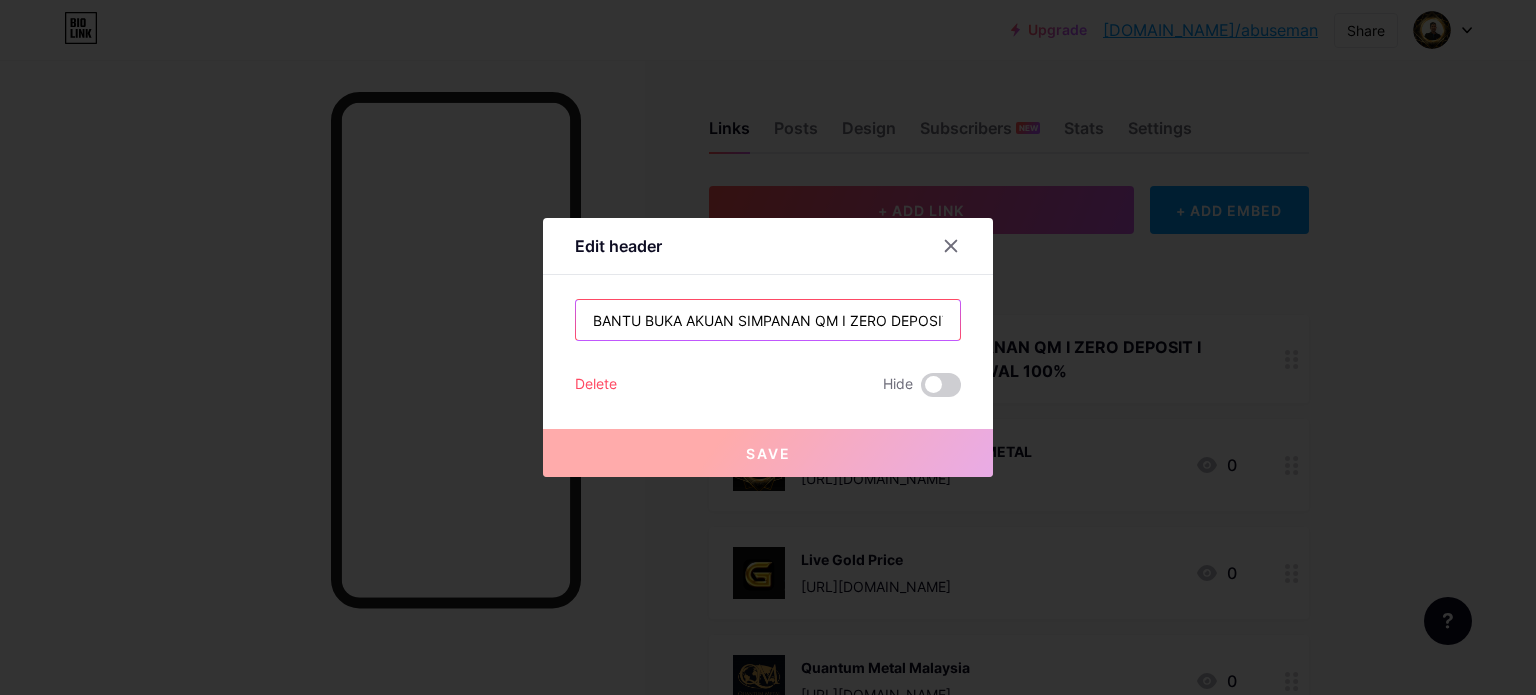 click on "BANTU BUKA AKUAN SIMPANAN QM I ZERO DEPOSIT I WITHDRAWAL 100%" at bounding box center [768, 320] 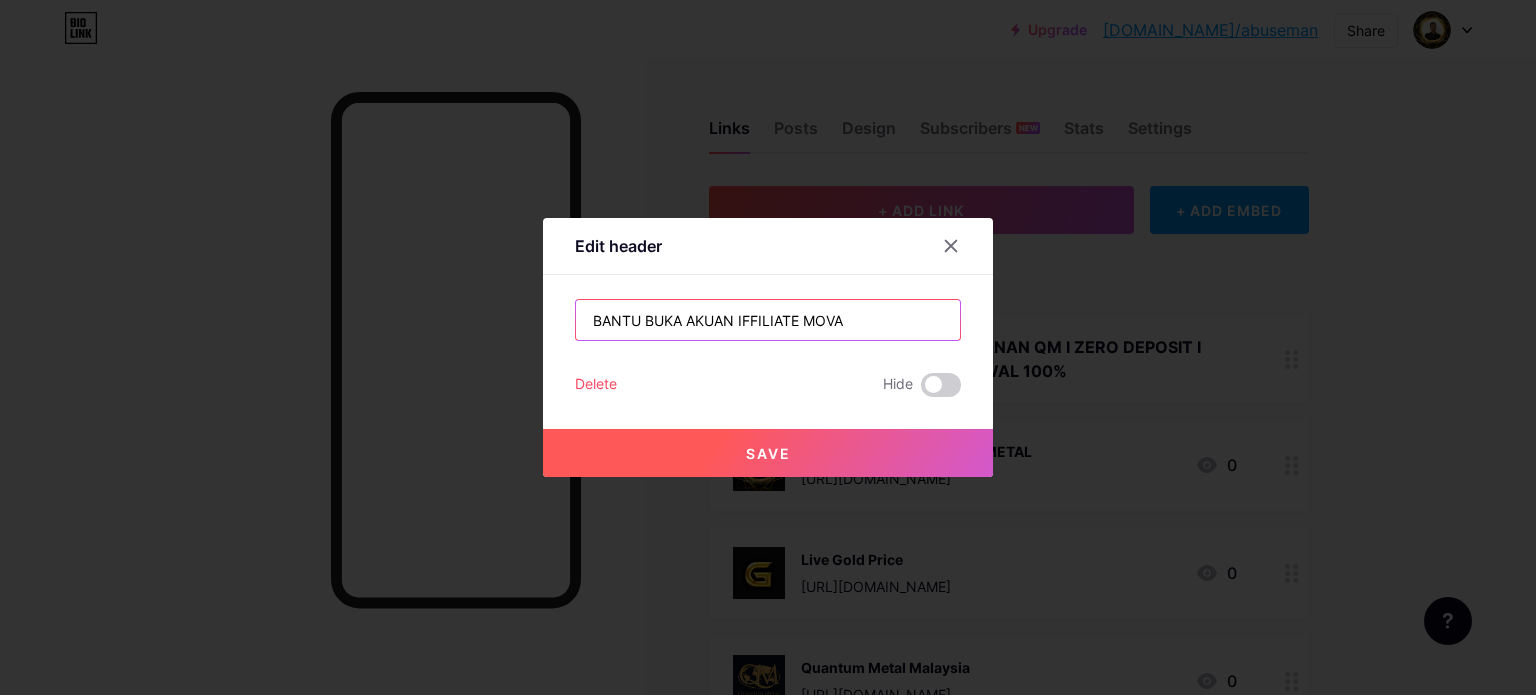type on "BANTU BUKA AKUAN IFFILIATE MOVA" 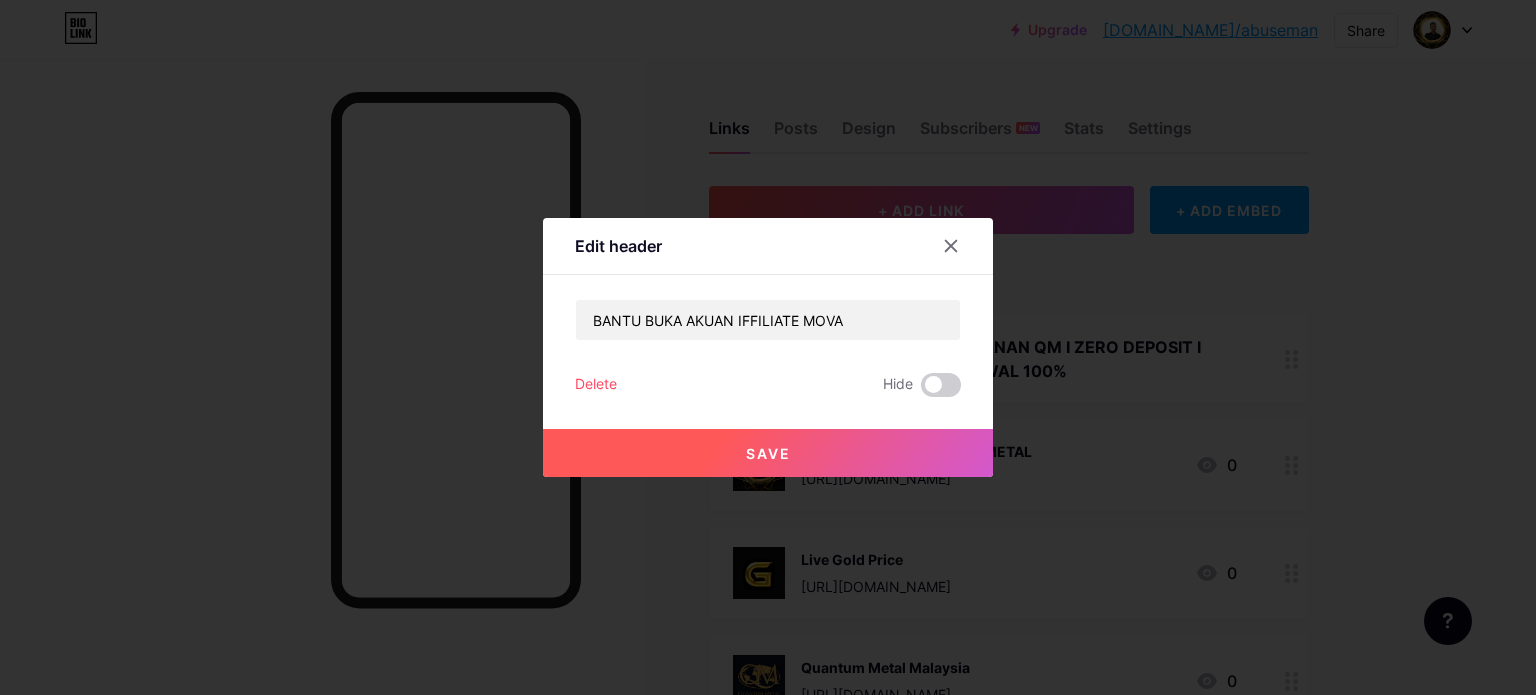 click on "Save" at bounding box center [768, 453] 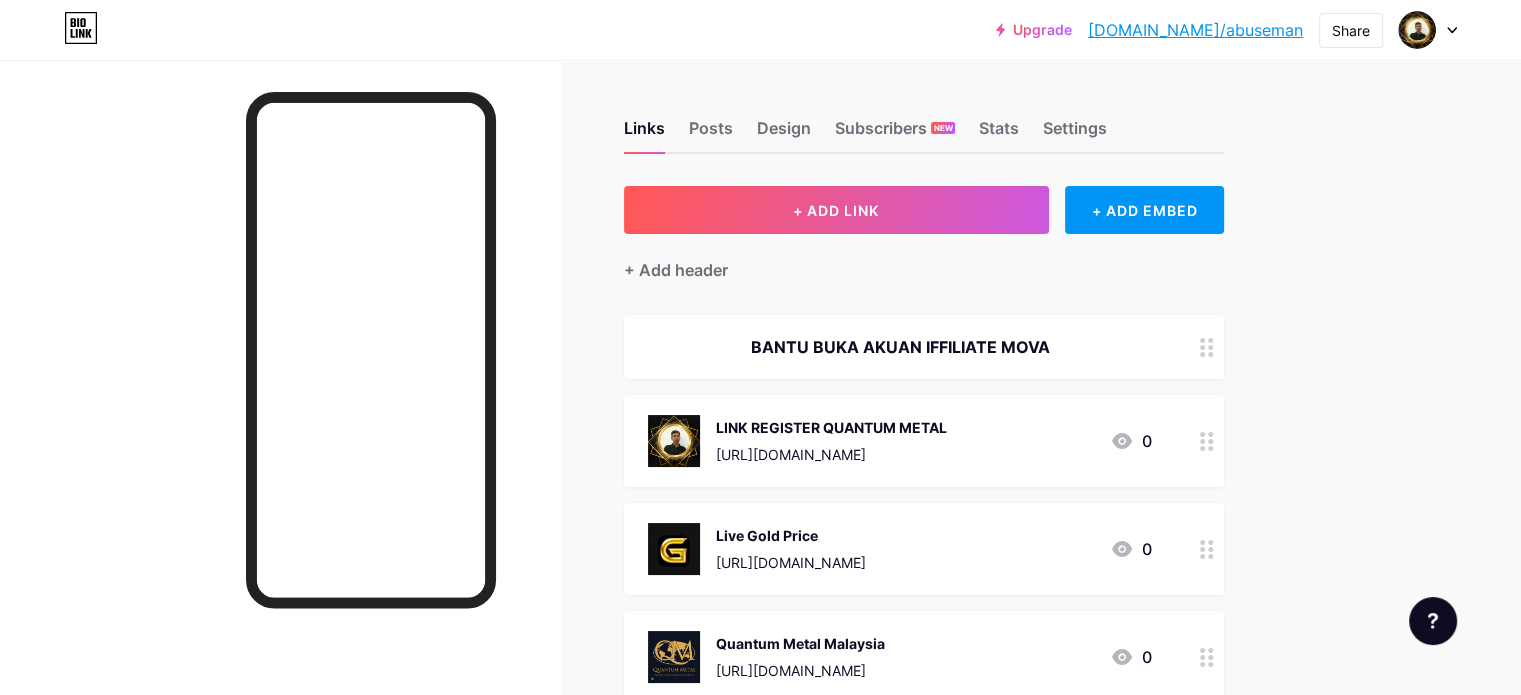 click 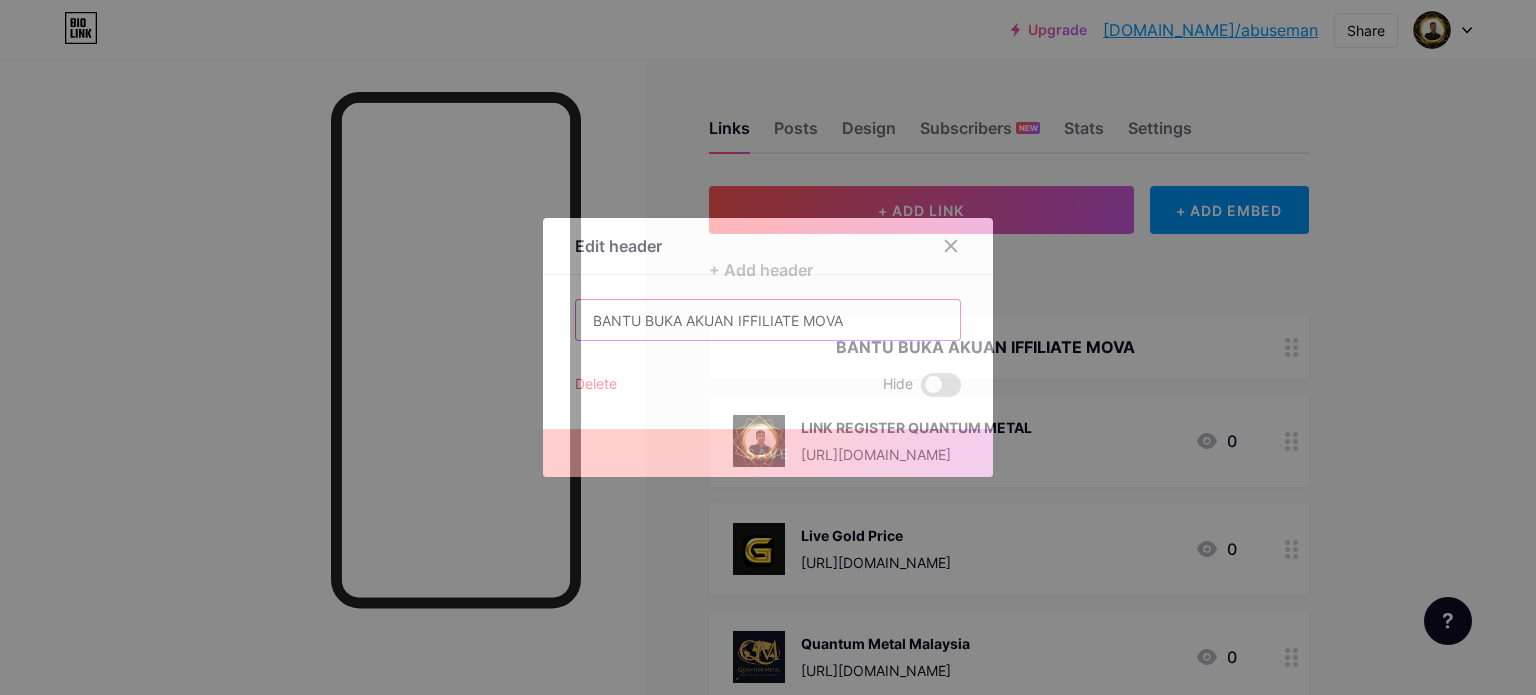 click on "BANTU BUKA AKUAN IFFILIATE MOVA" at bounding box center [768, 320] 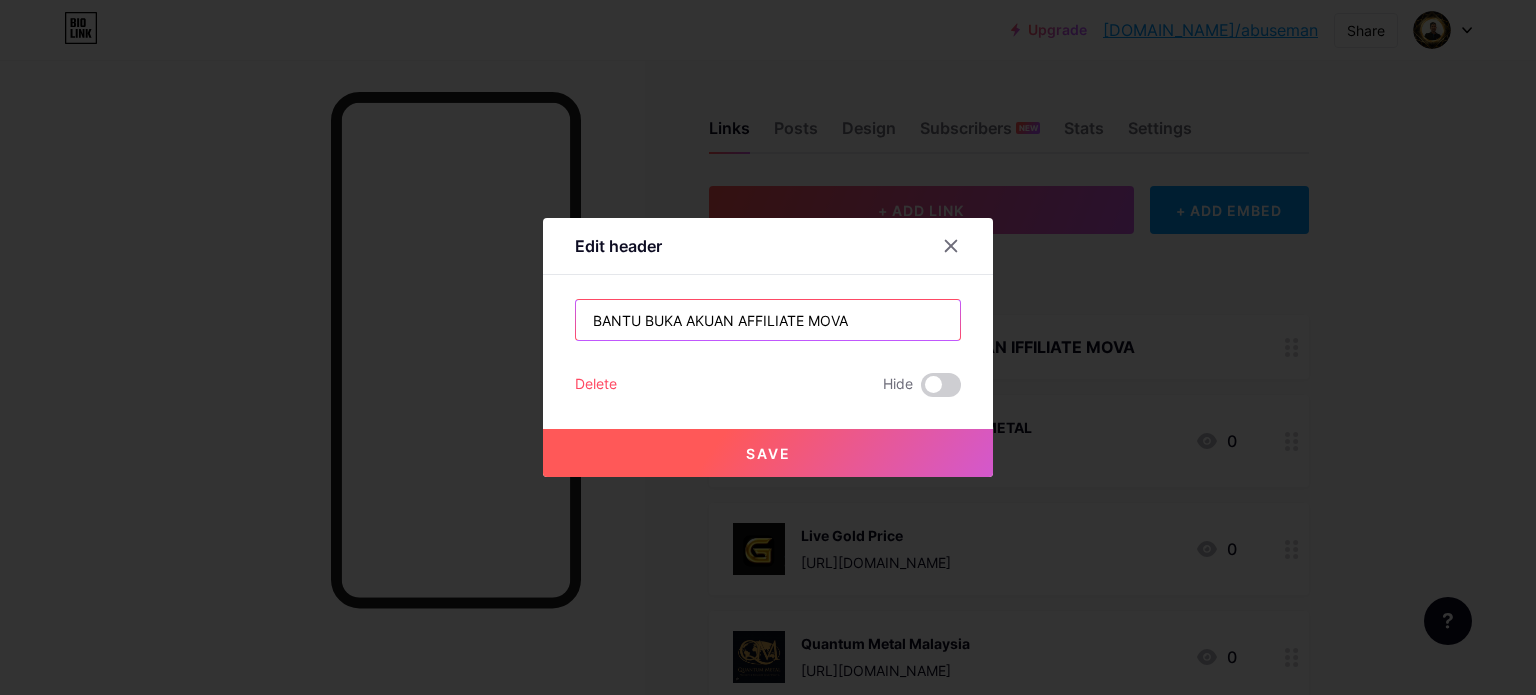 type on "BANTU BUKA AKUAN AFFILIATE MOVA" 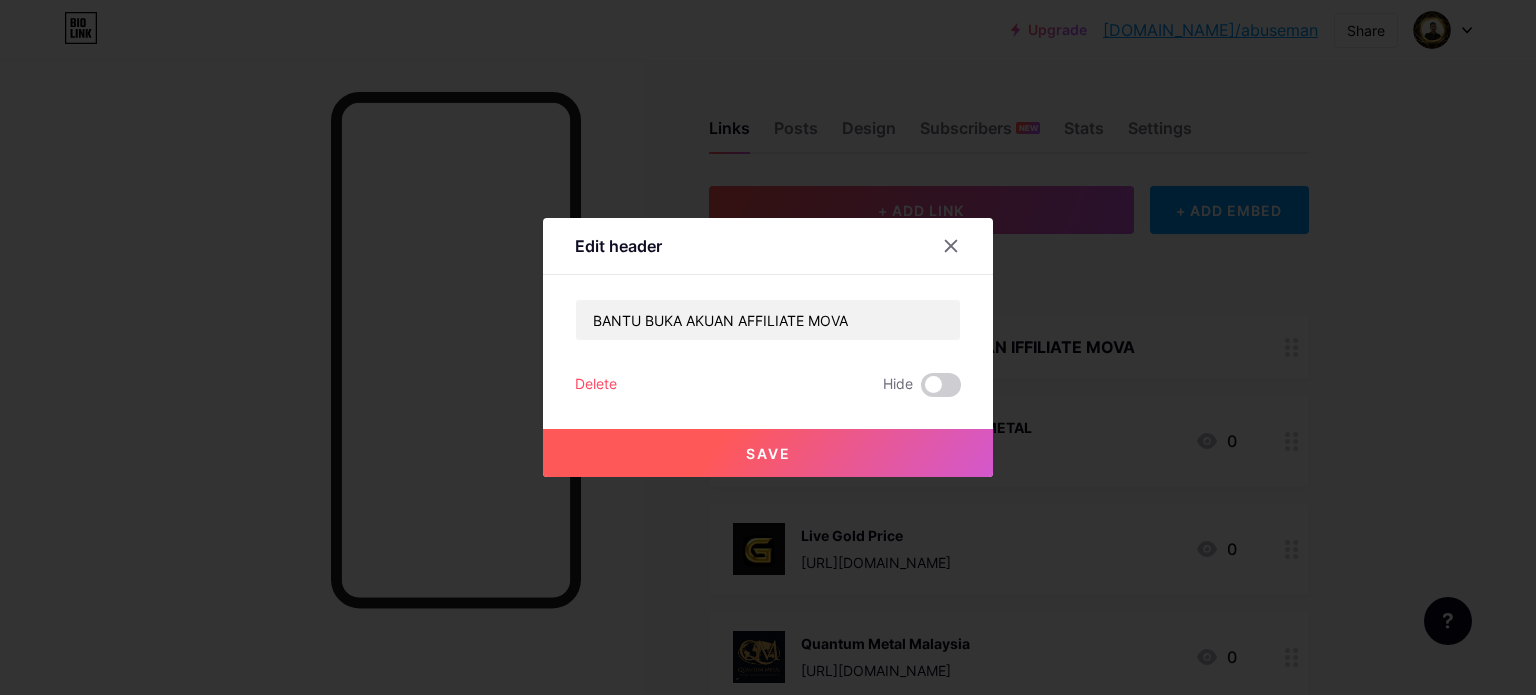 click on "Save" at bounding box center [768, 453] 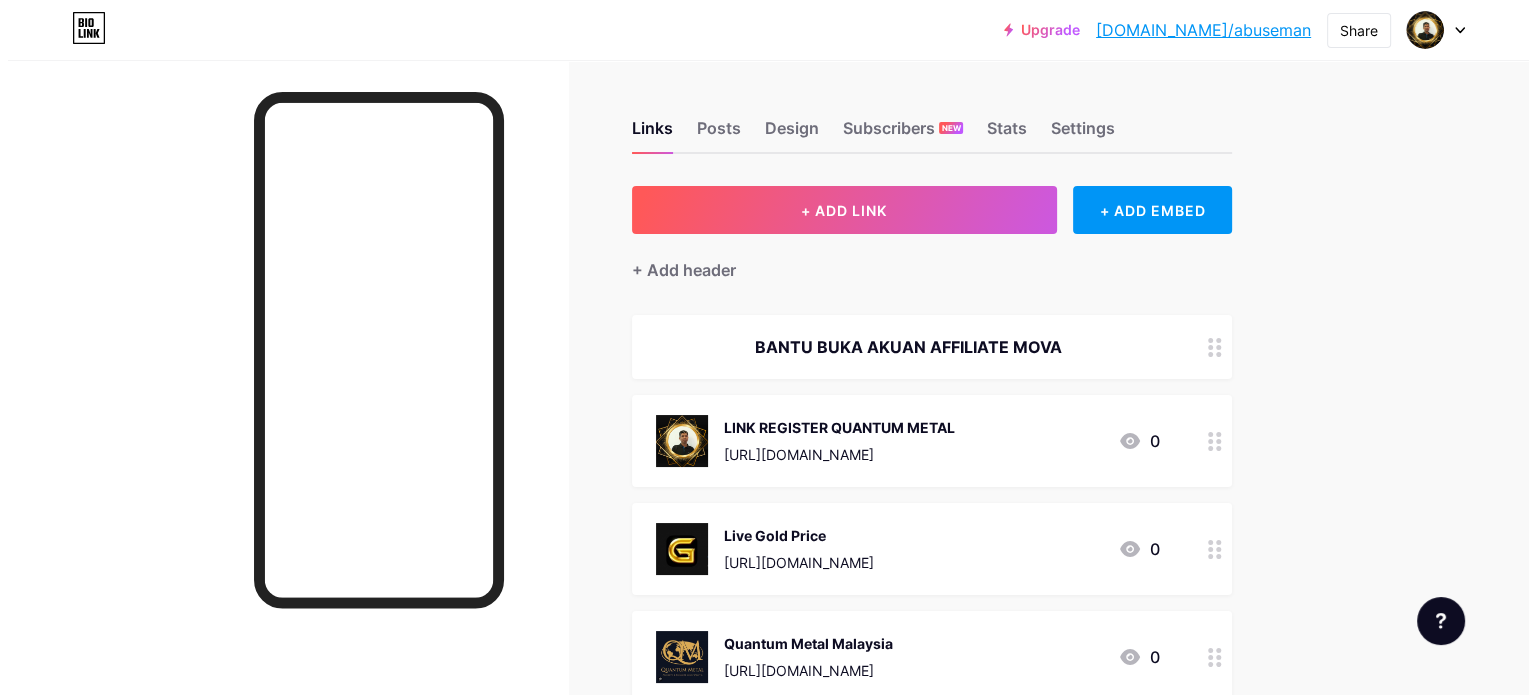 scroll, scrollTop: 100, scrollLeft: 0, axis: vertical 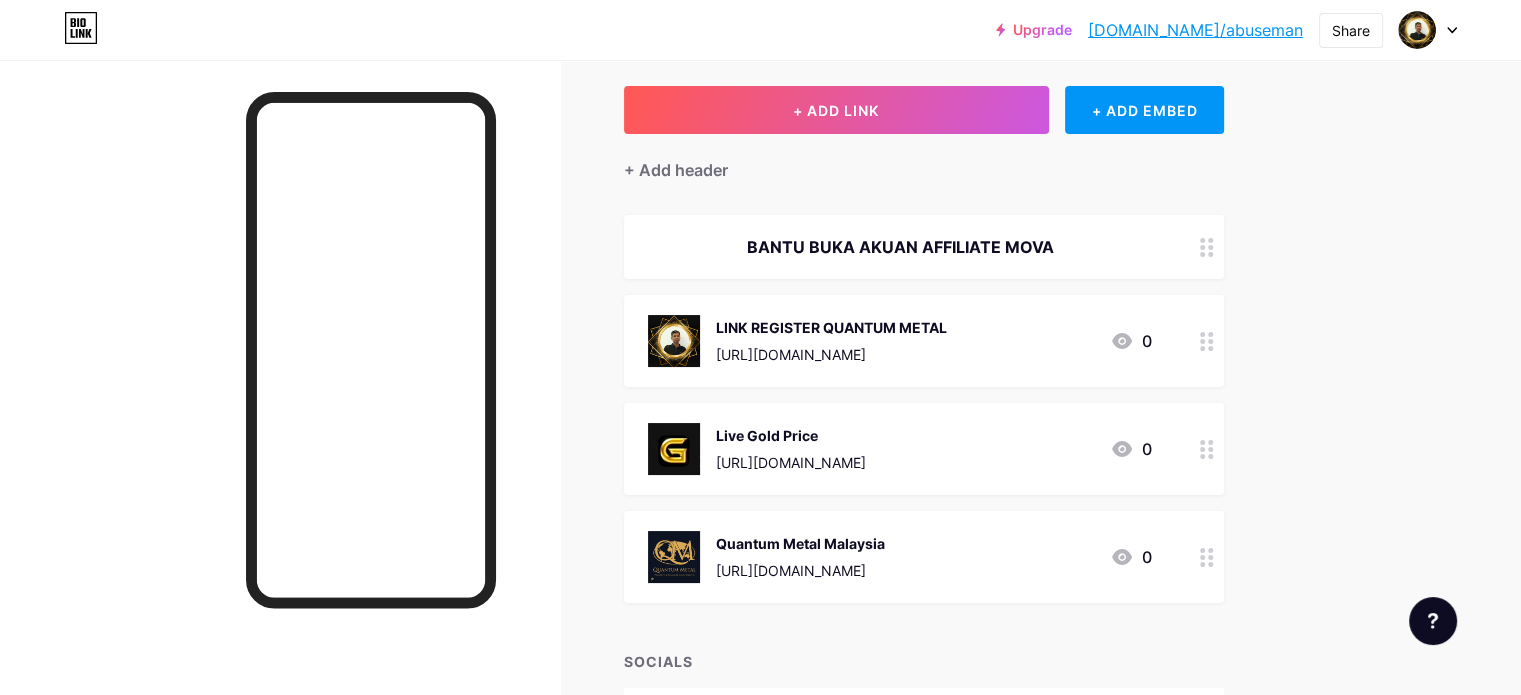 click 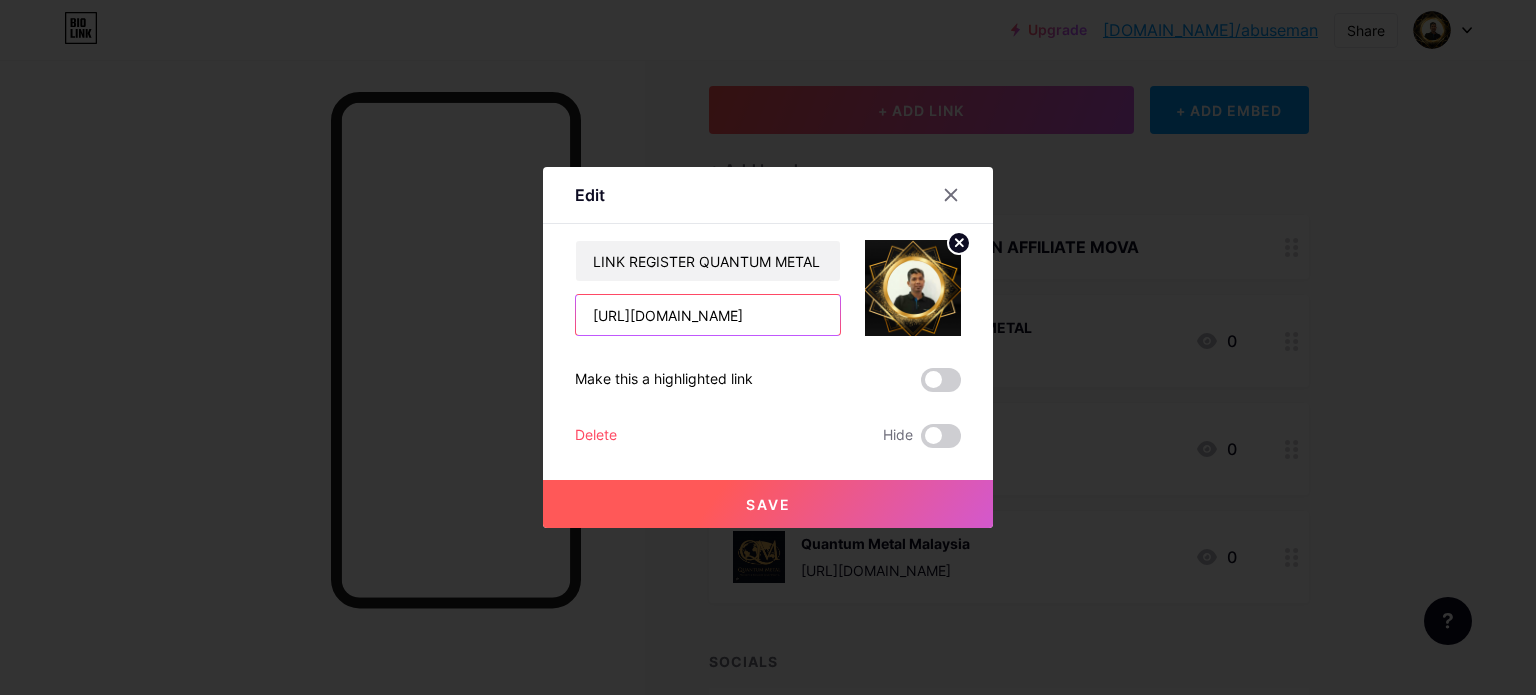 scroll, scrollTop: 0, scrollLeft: 0, axis: both 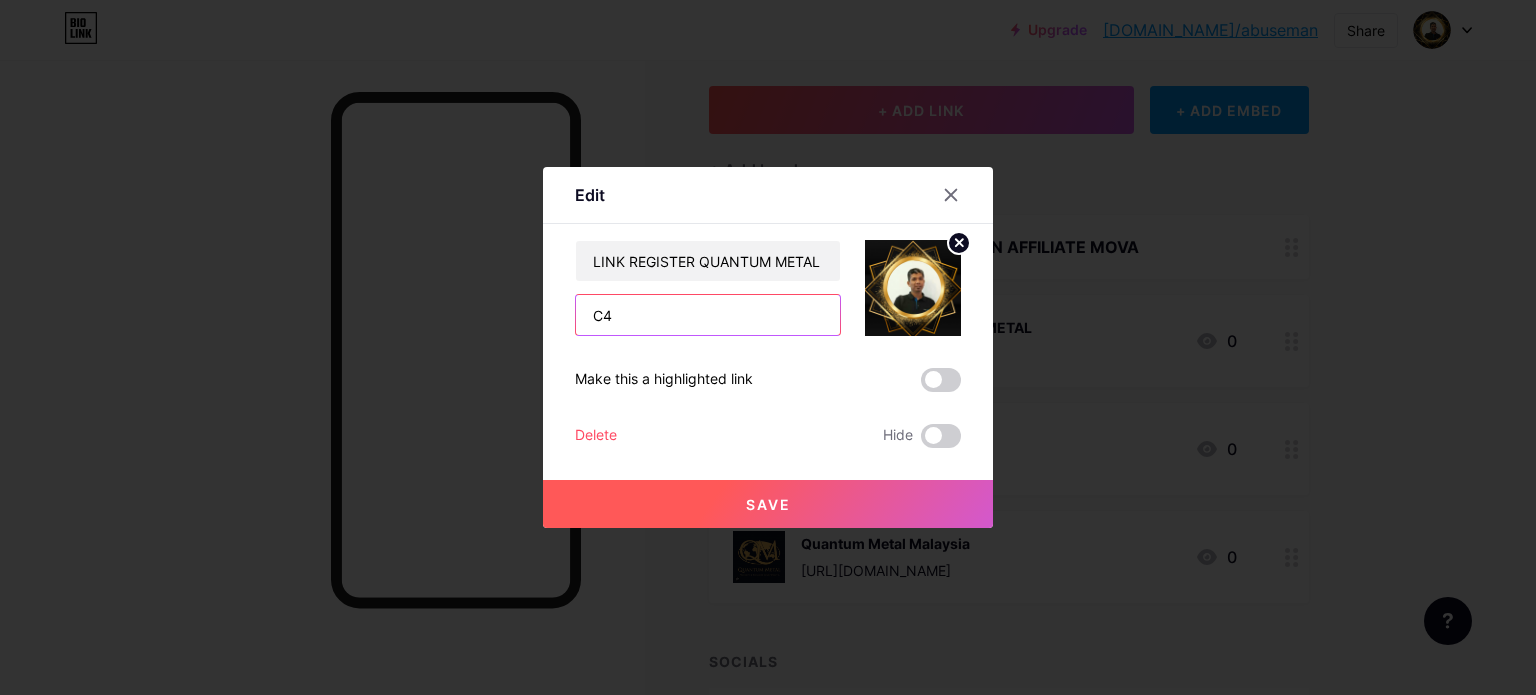 type on "4" 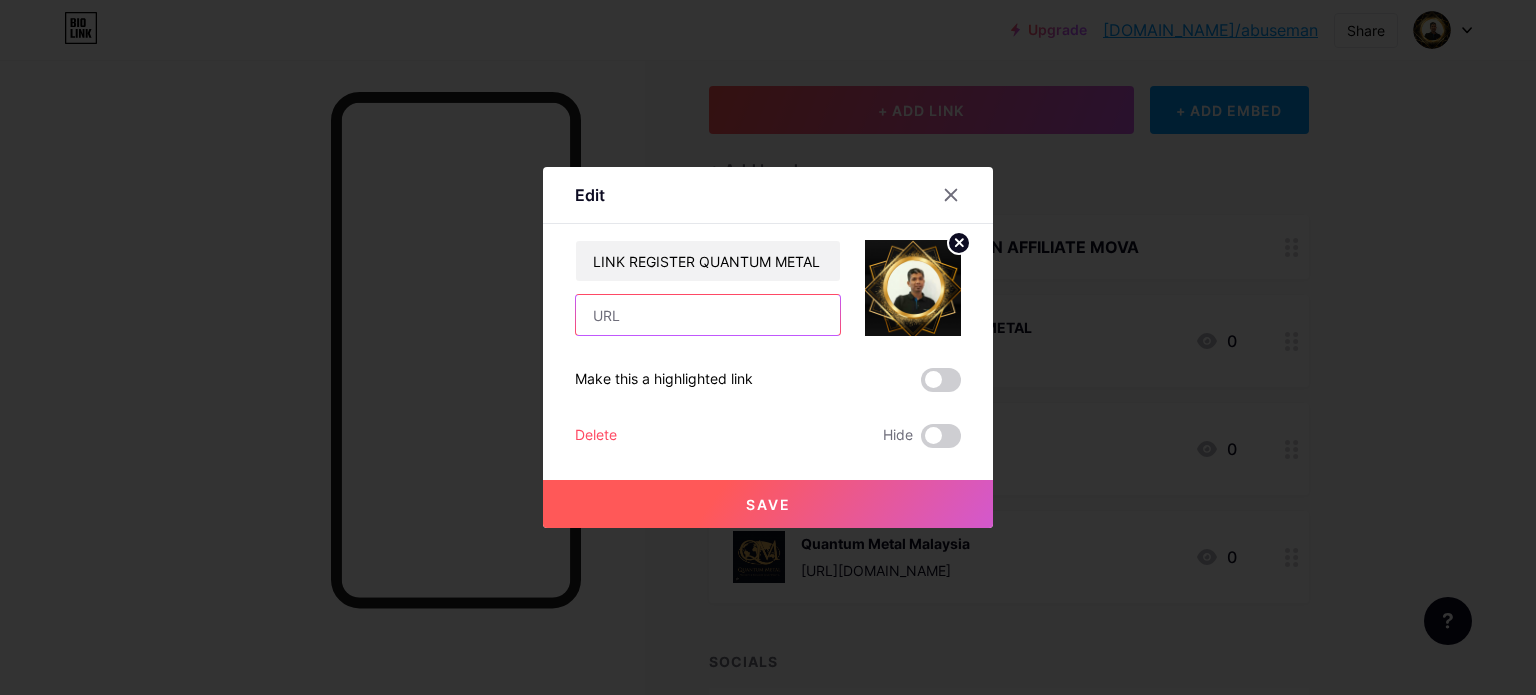 paste on "[URL][DOMAIN_NAME]" 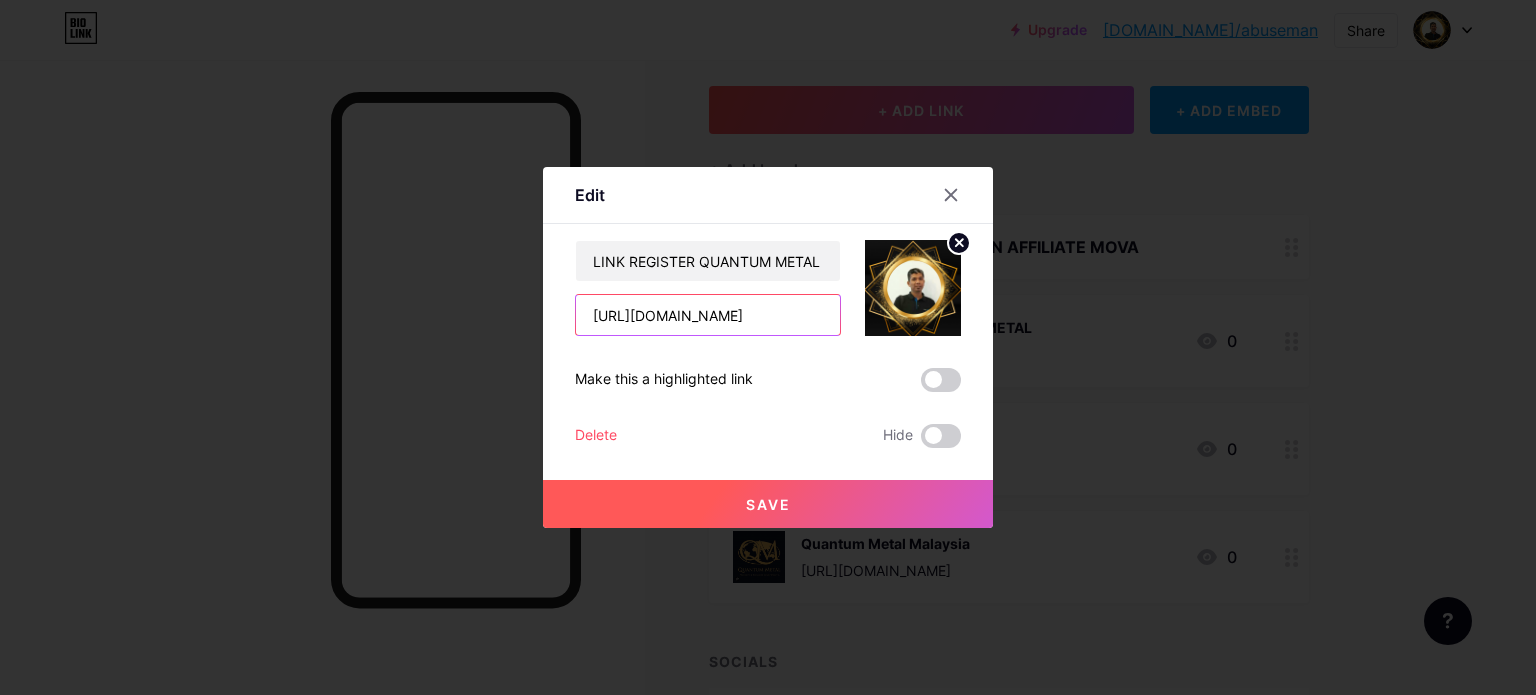 scroll, scrollTop: 0, scrollLeft: 59, axis: horizontal 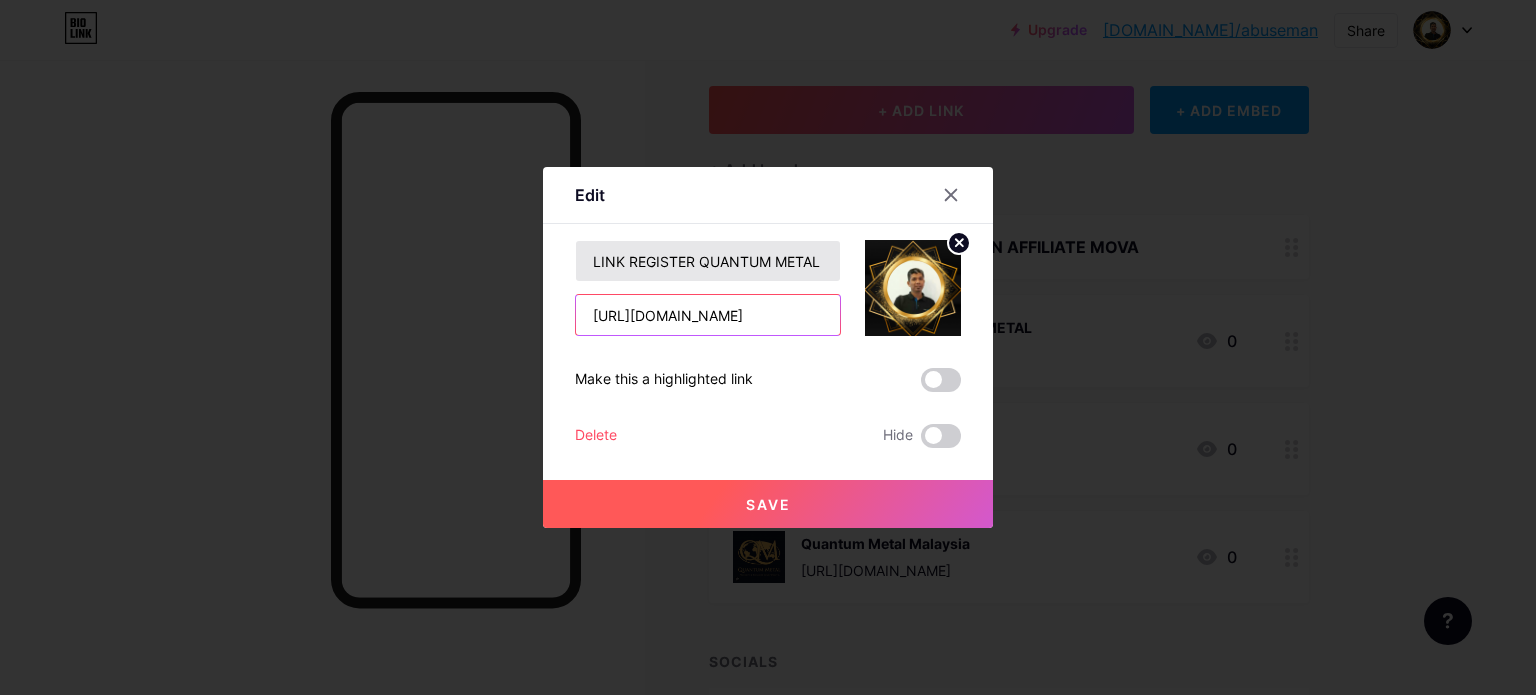 type on "[URL][DOMAIN_NAME]" 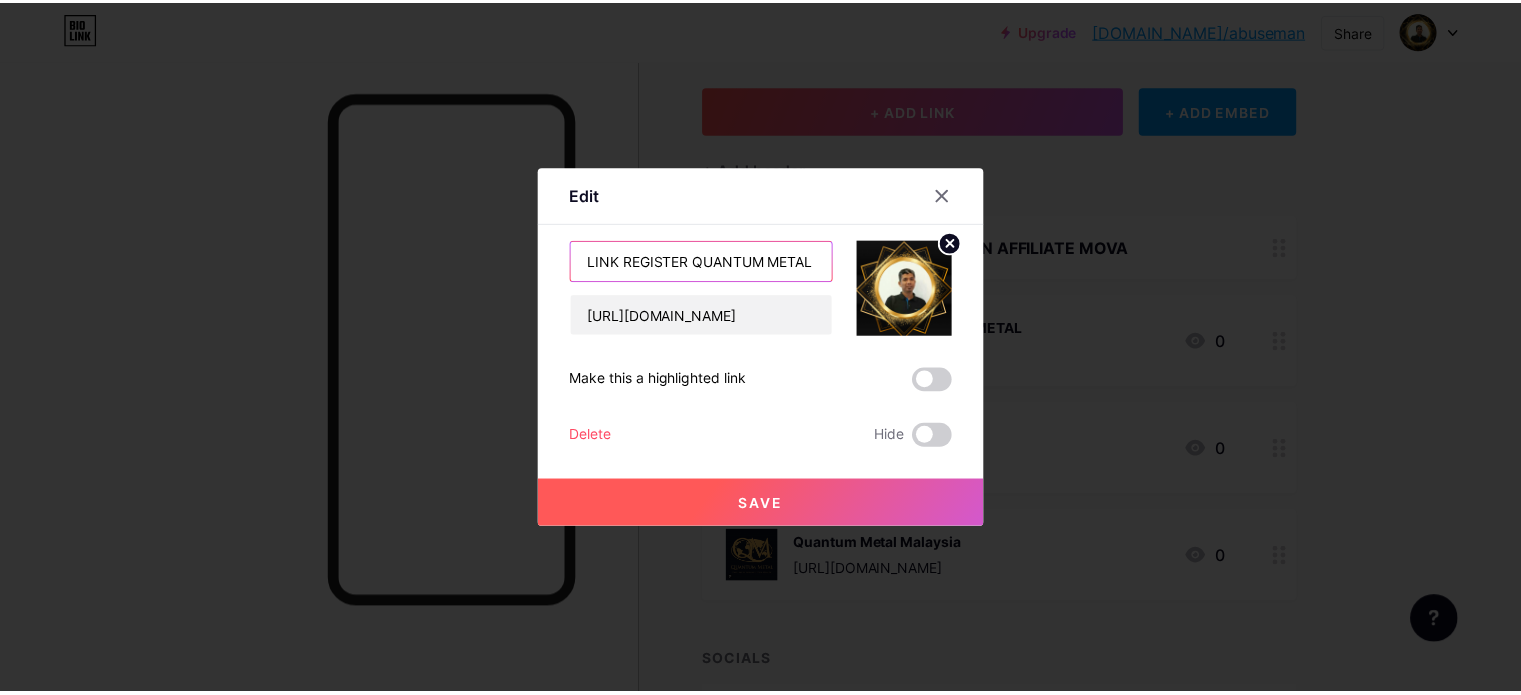 scroll, scrollTop: 0, scrollLeft: 0, axis: both 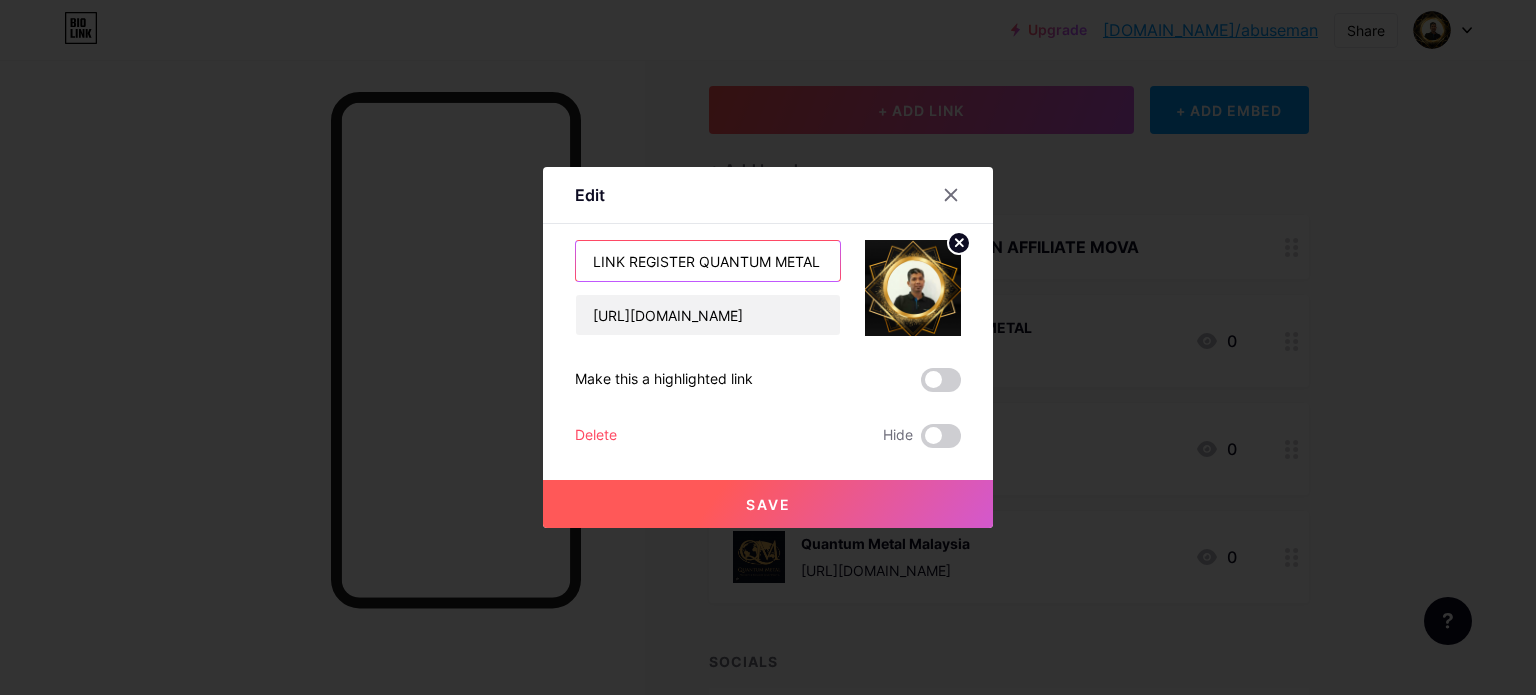 click on "LINK REGISTER QUANTUM METAL" at bounding box center (708, 261) 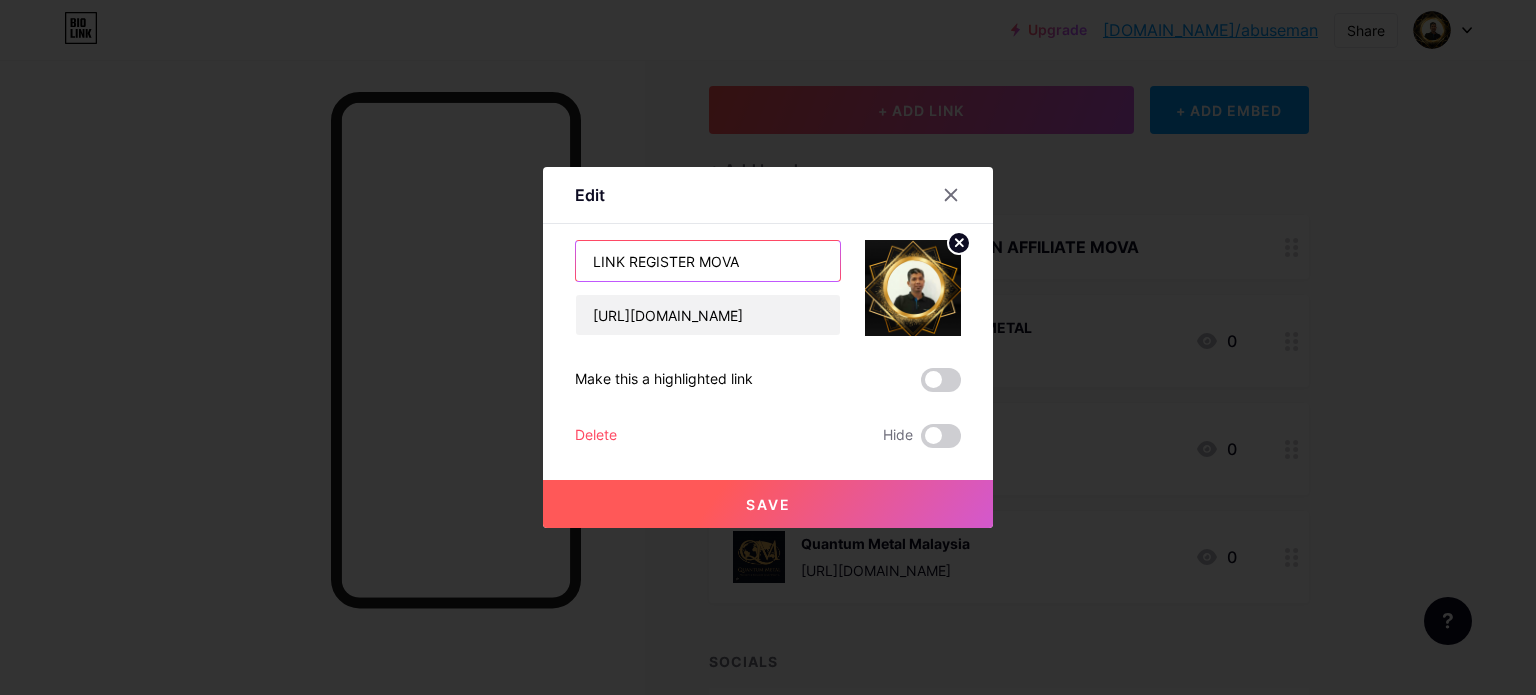 type on "LINK REGISTER MOVA" 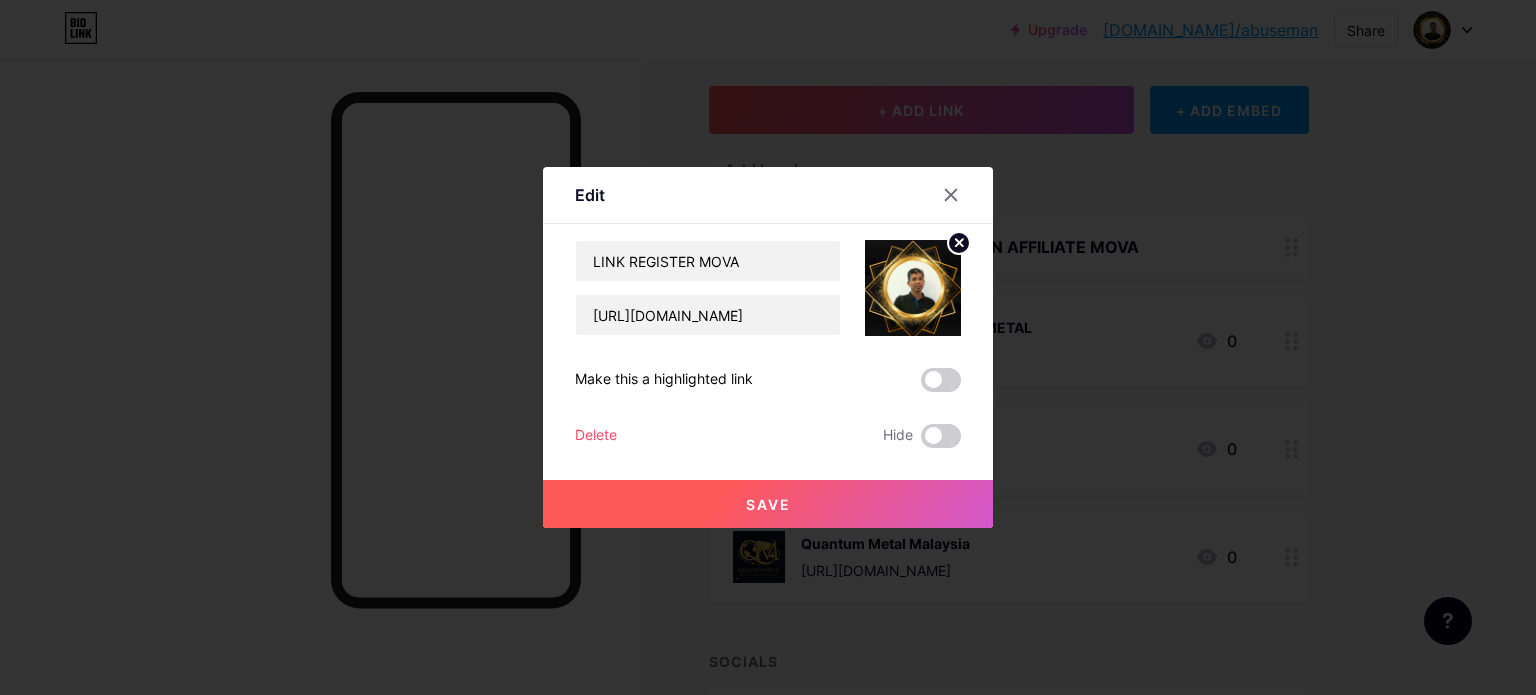 click on "Save" at bounding box center [768, 504] 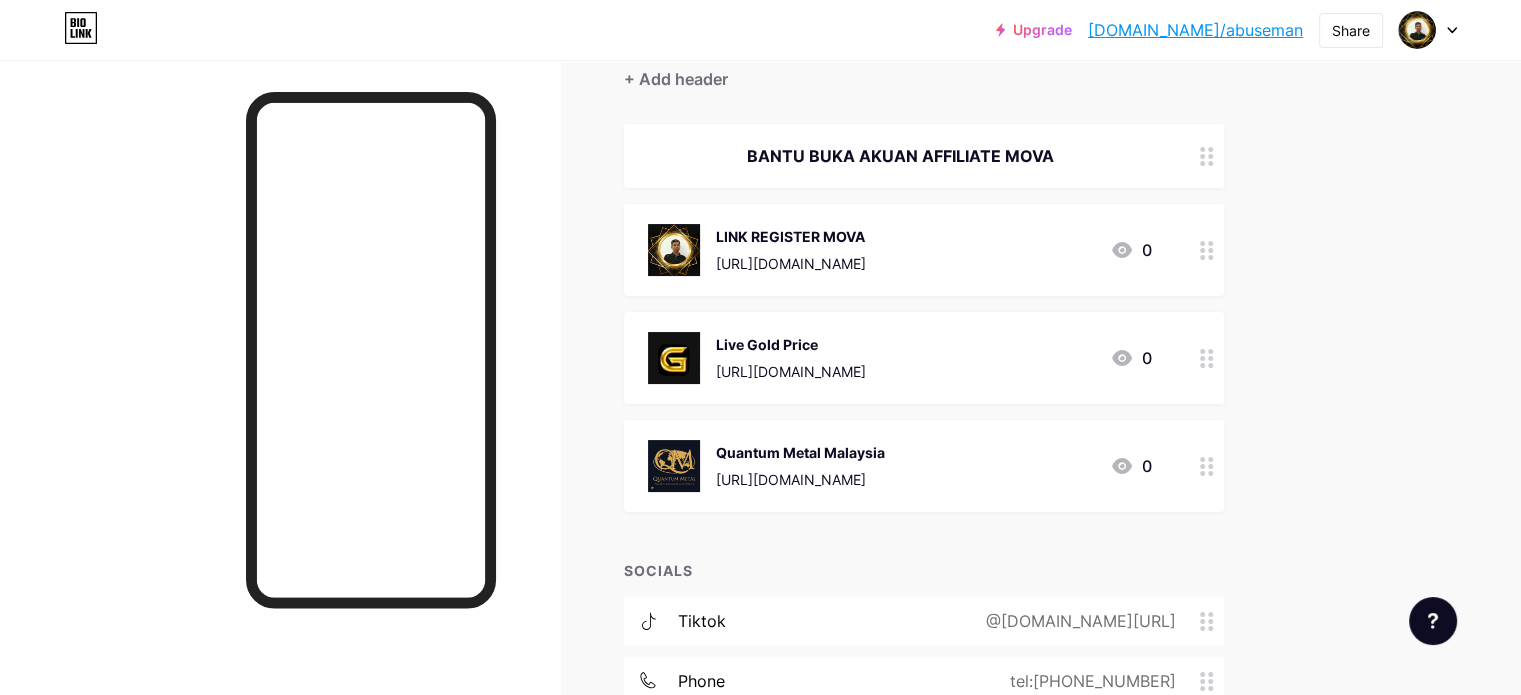 scroll, scrollTop: 0, scrollLeft: 0, axis: both 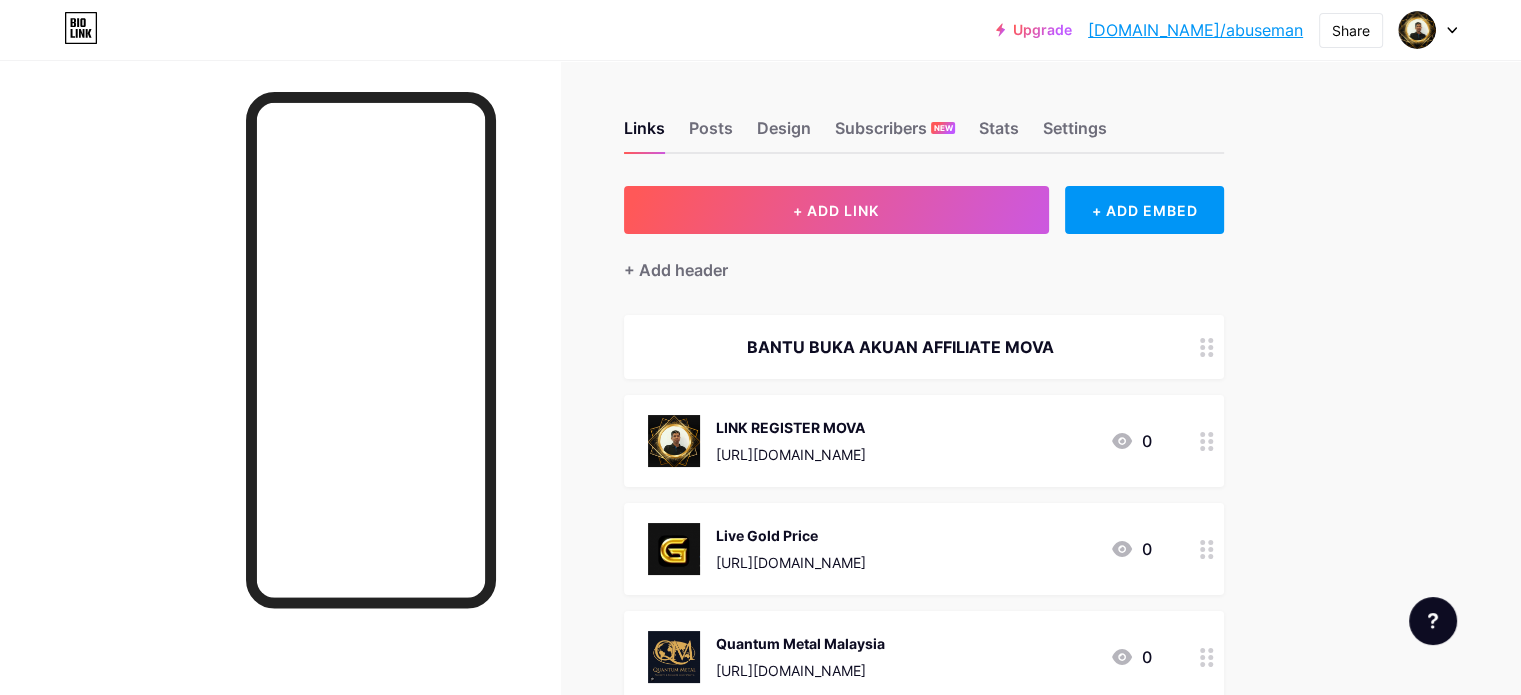 click 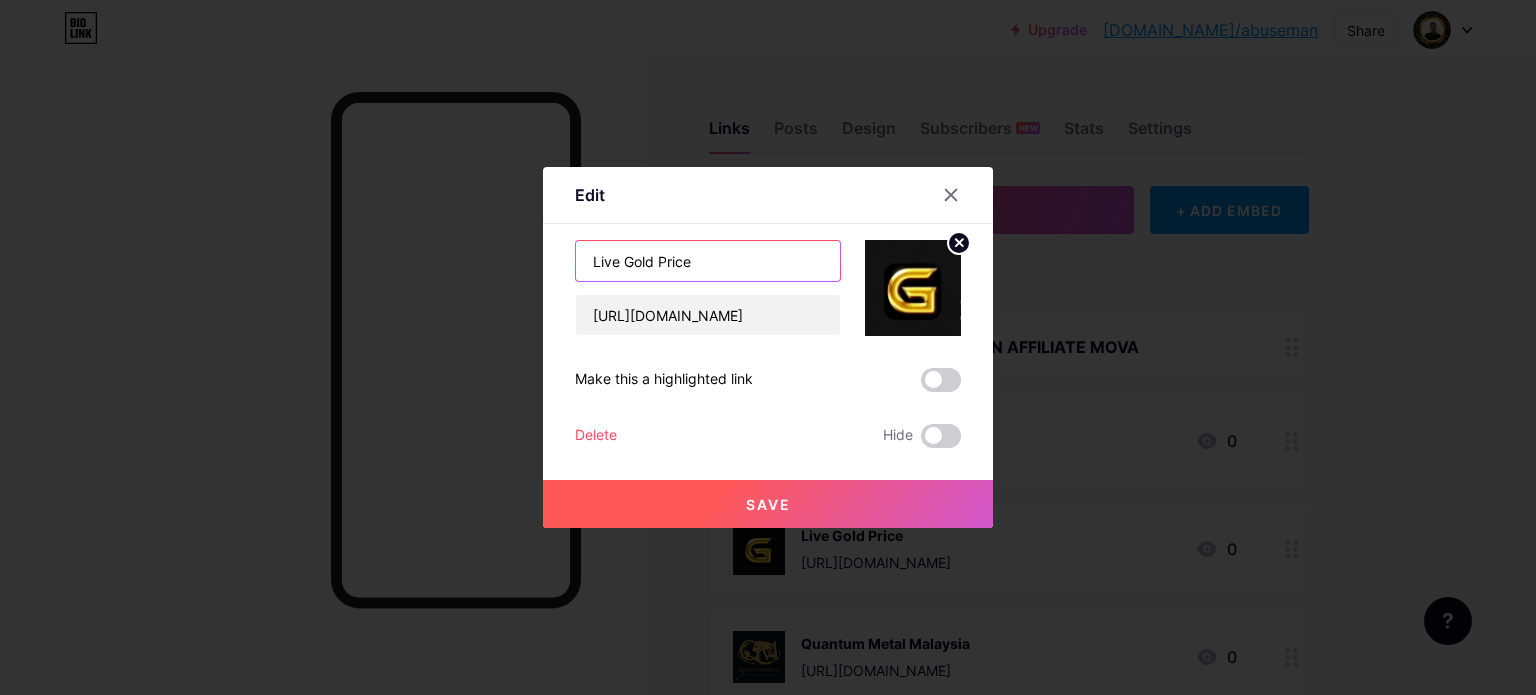 click on "Live Gold Price" at bounding box center (708, 261) 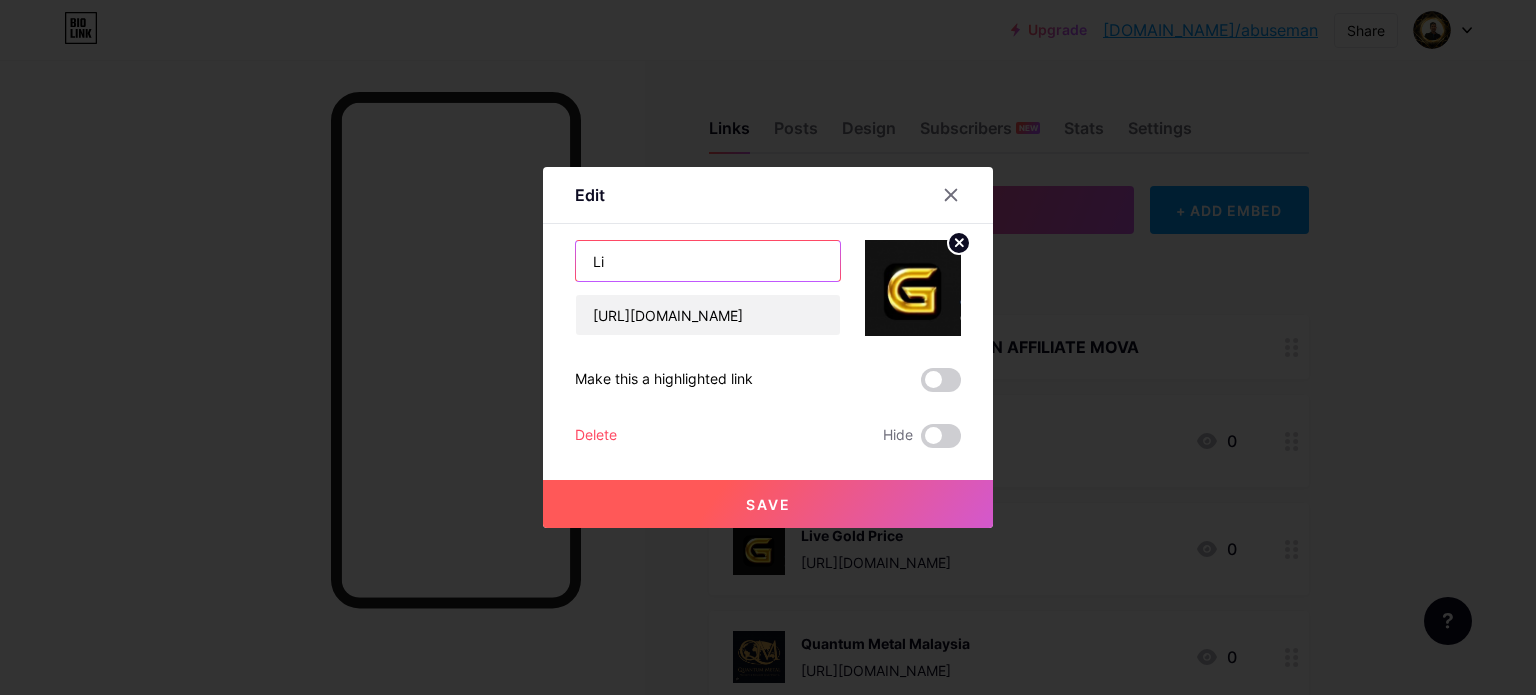 type on "L" 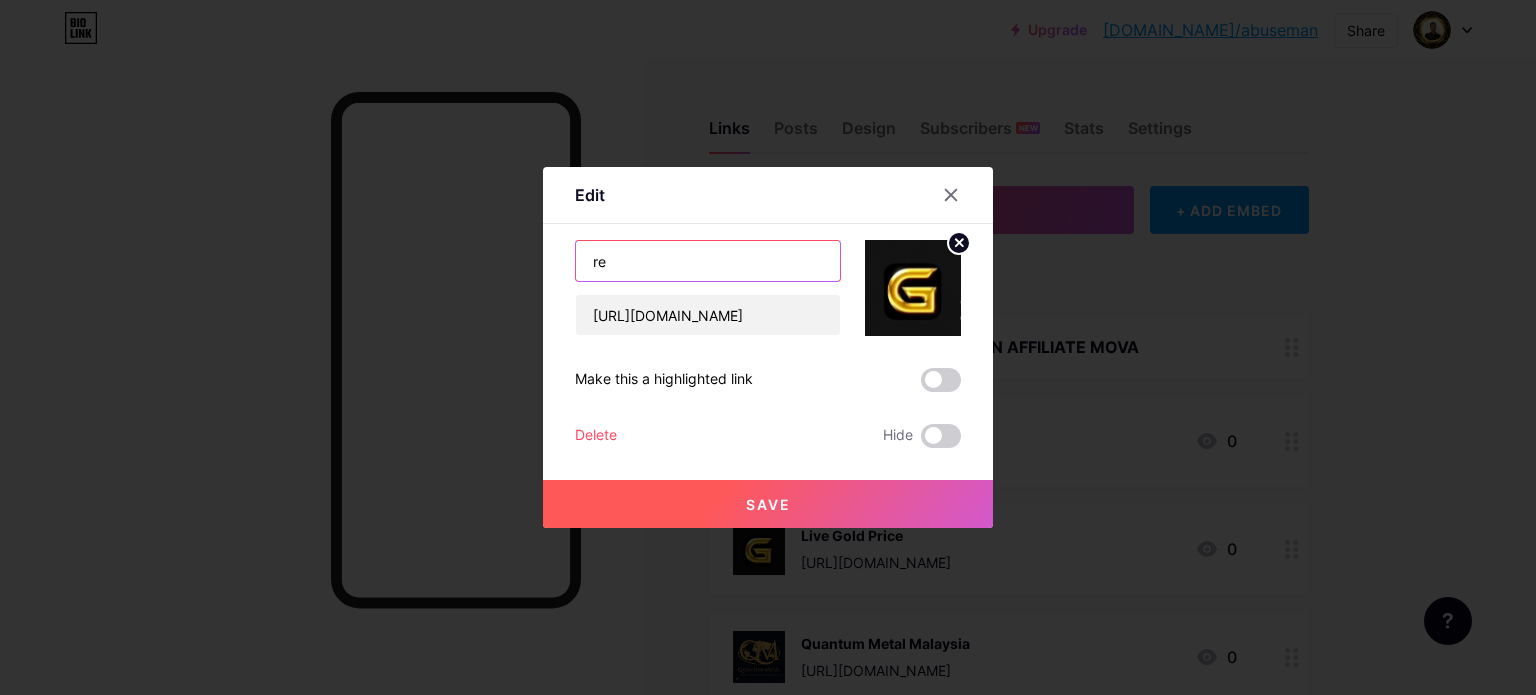 type on "r" 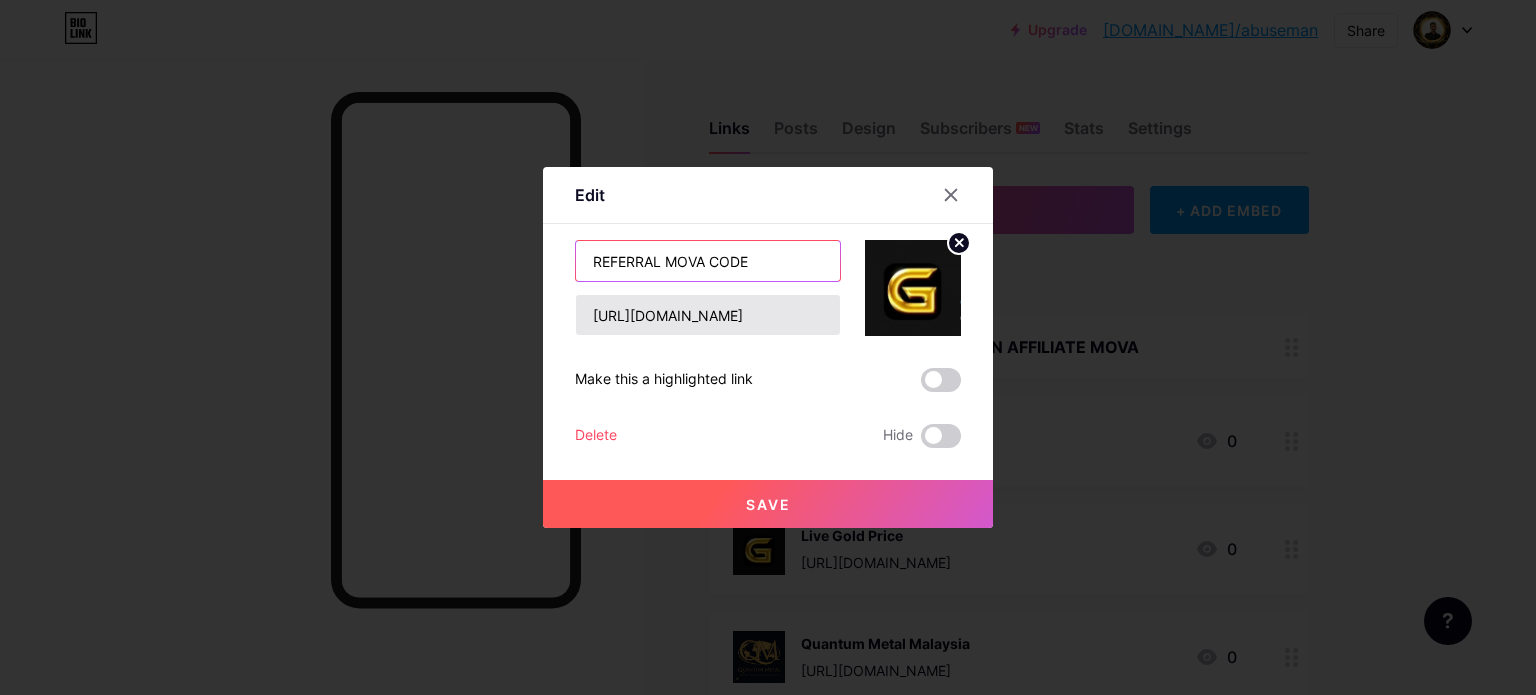 type on "REFERRAL MOVA CODE" 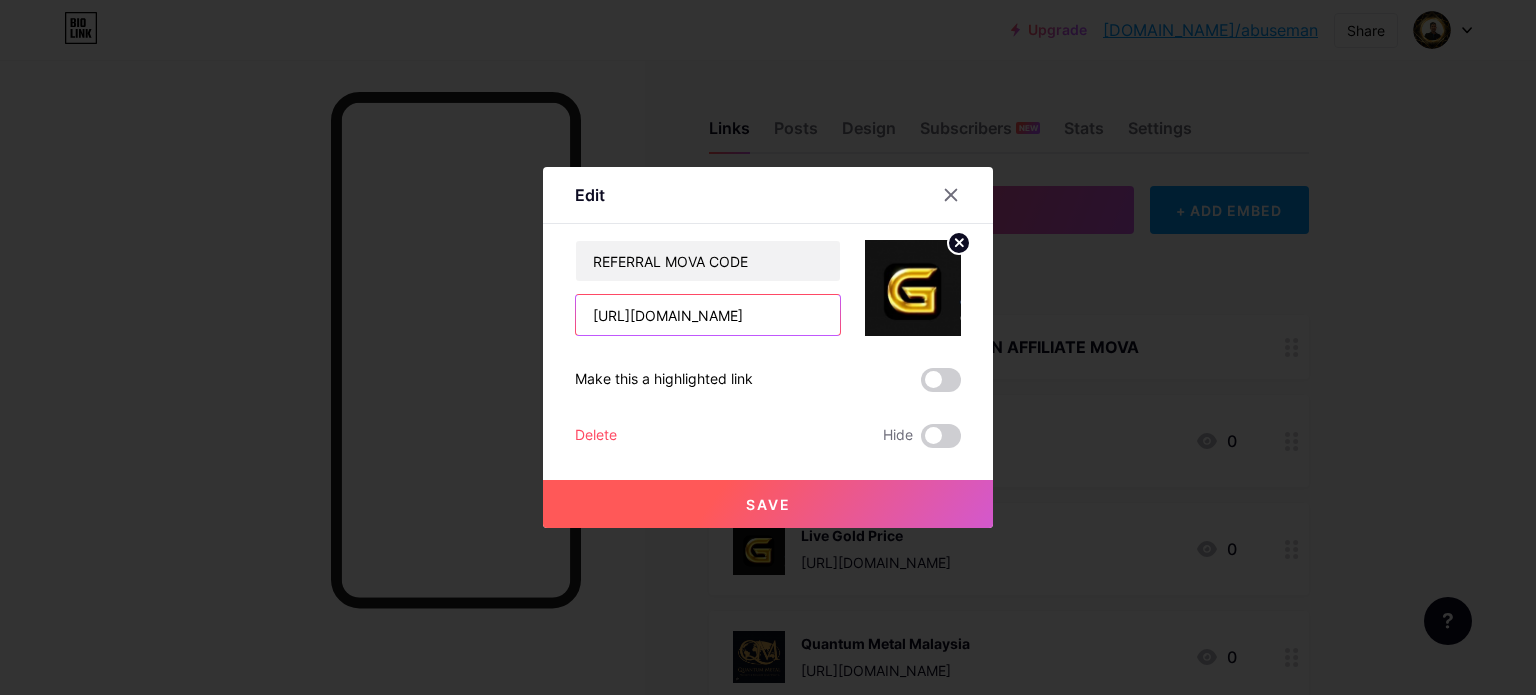 click on "https://goldprice.org/" at bounding box center (708, 315) 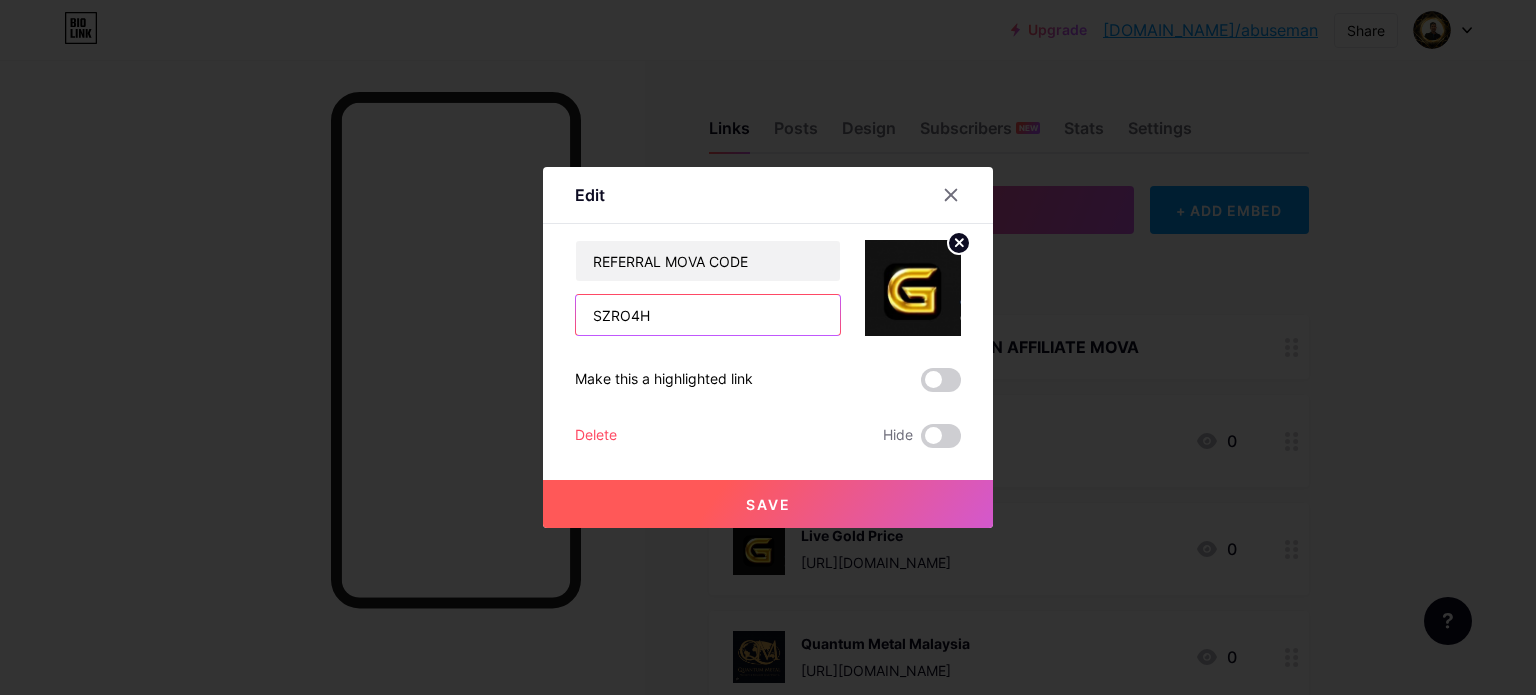 type on "SZRO4H" 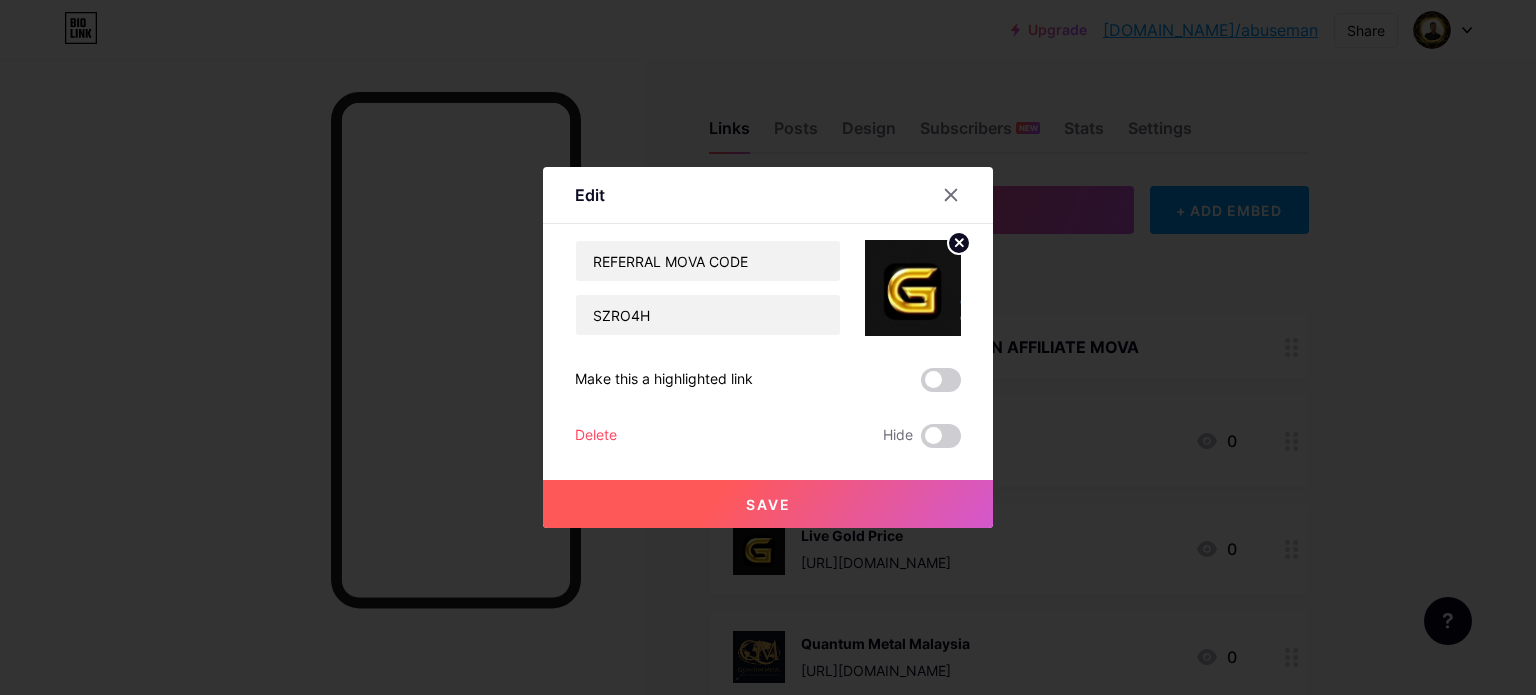 click on "Save" at bounding box center [768, 504] 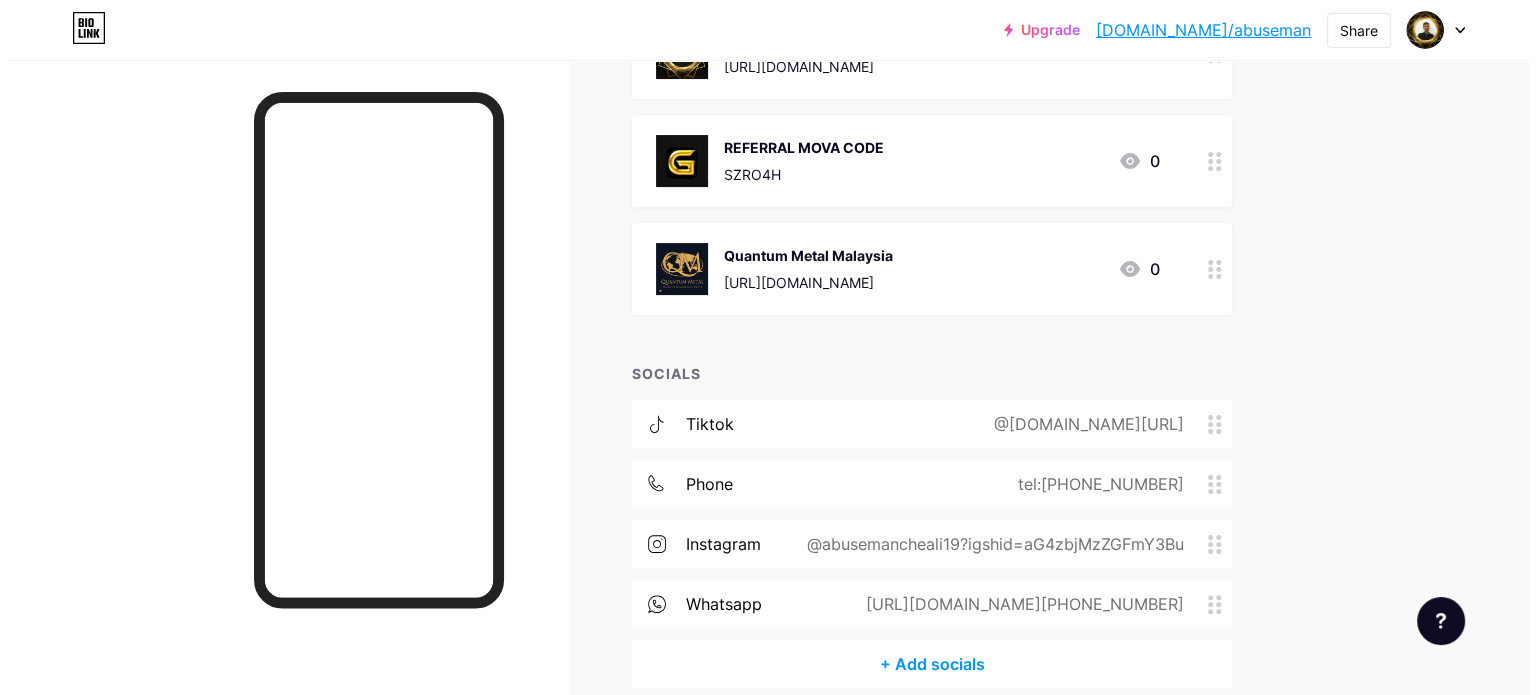 scroll, scrollTop: 400, scrollLeft: 0, axis: vertical 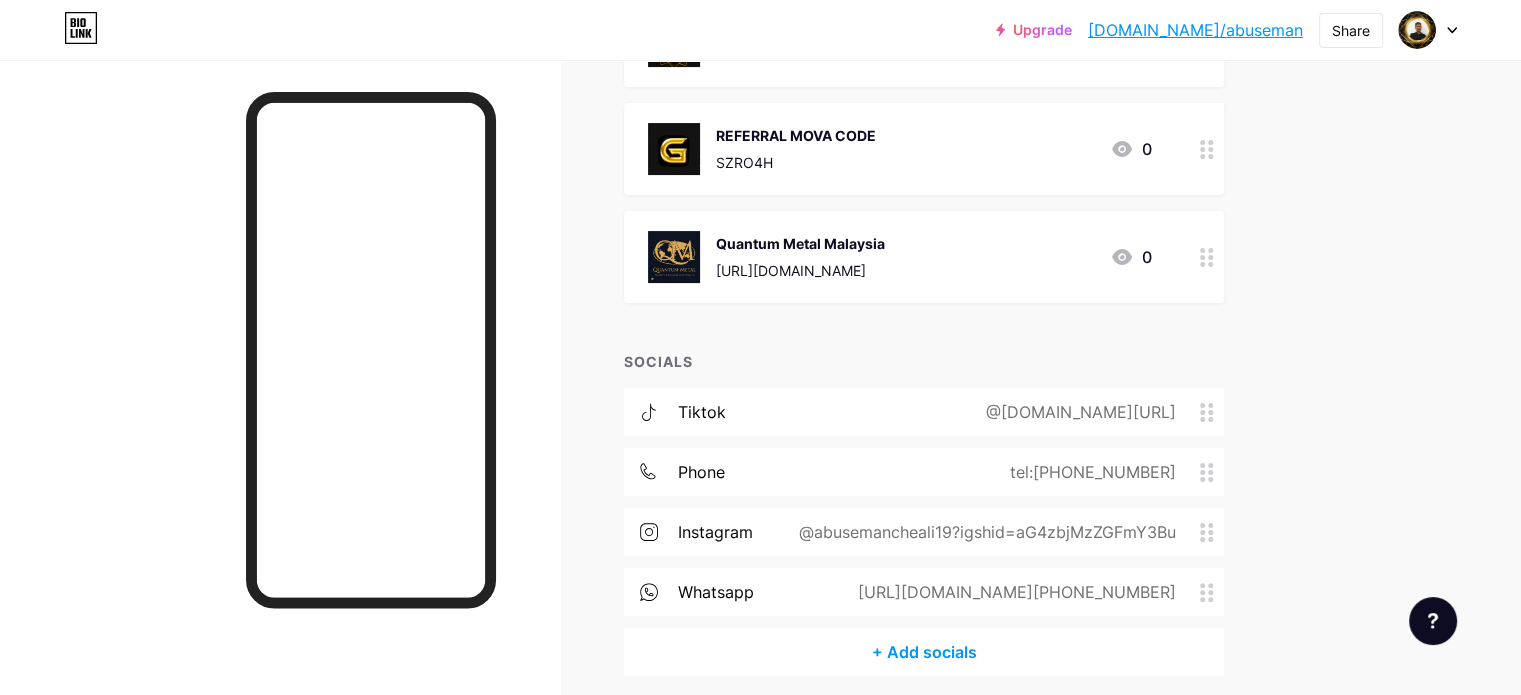 click at bounding box center (1207, 257) 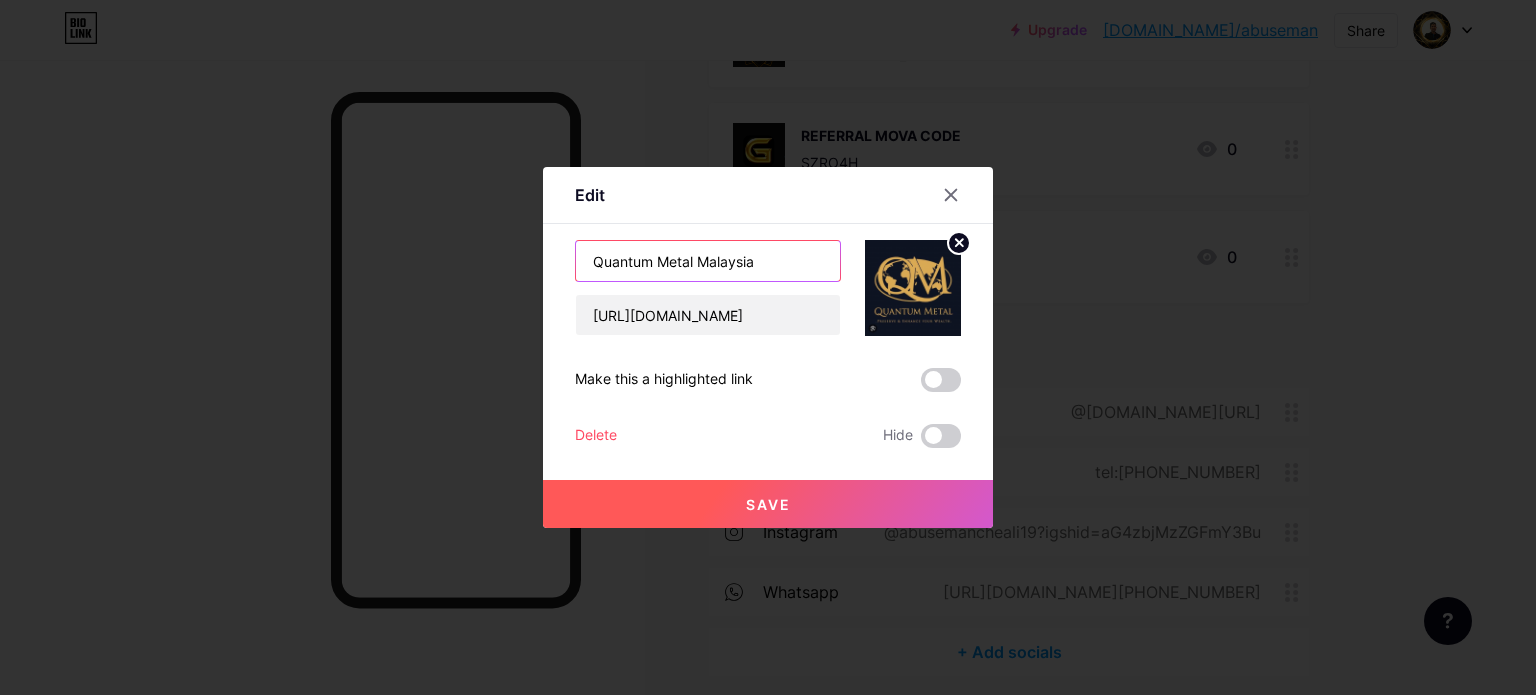 click on "Quantum Metal Malaysia" at bounding box center [708, 261] 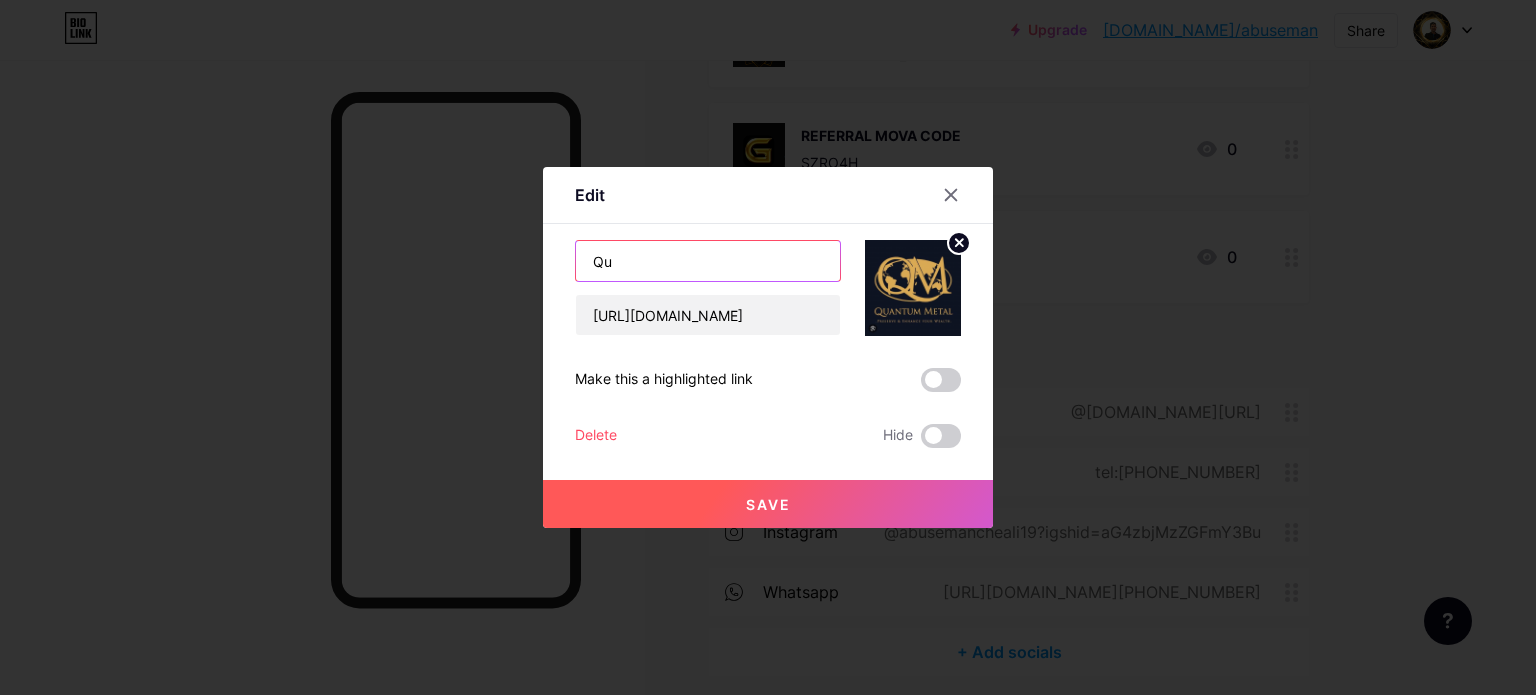 type on "Q" 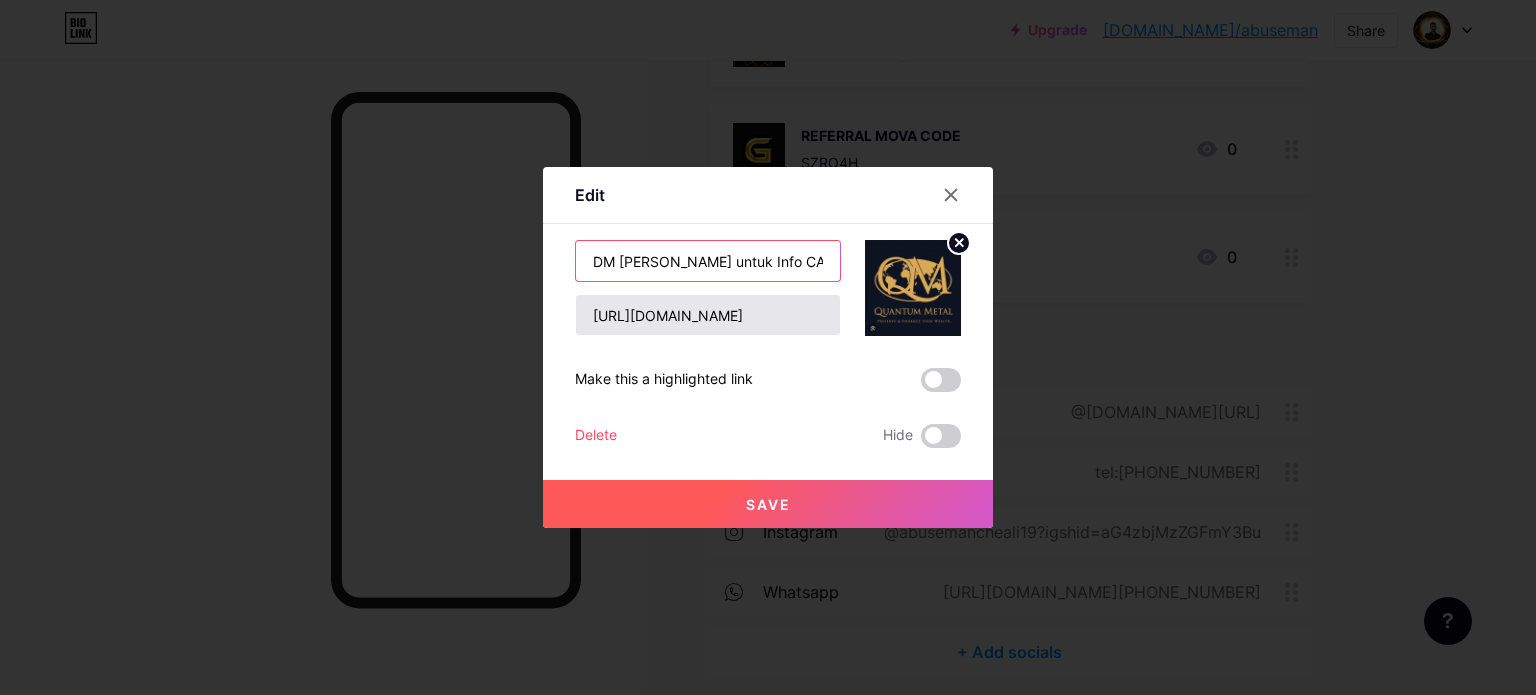 type on "DM [PERSON_NAME] untuk Info CASH BACK" 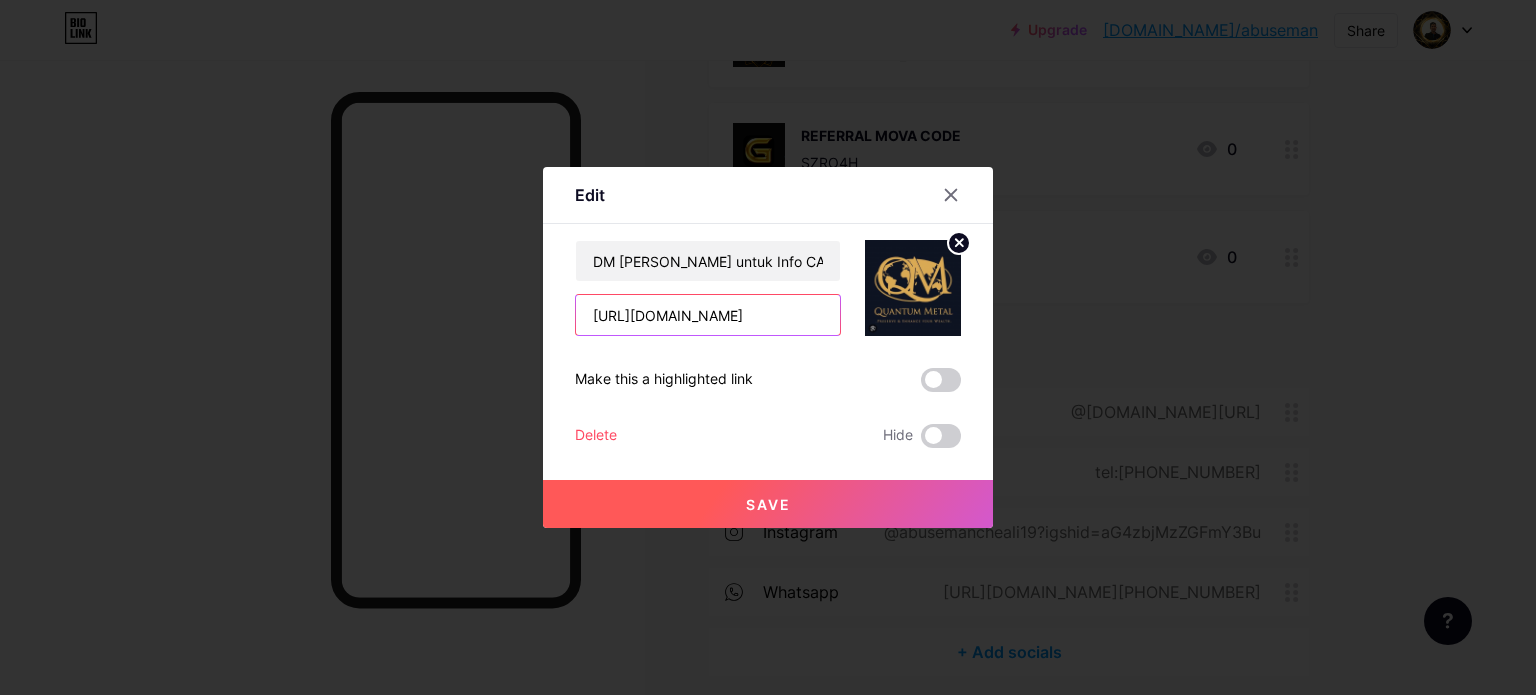 click on "https://www.quantummetal.com.my/" at bounding box center (708, 315) 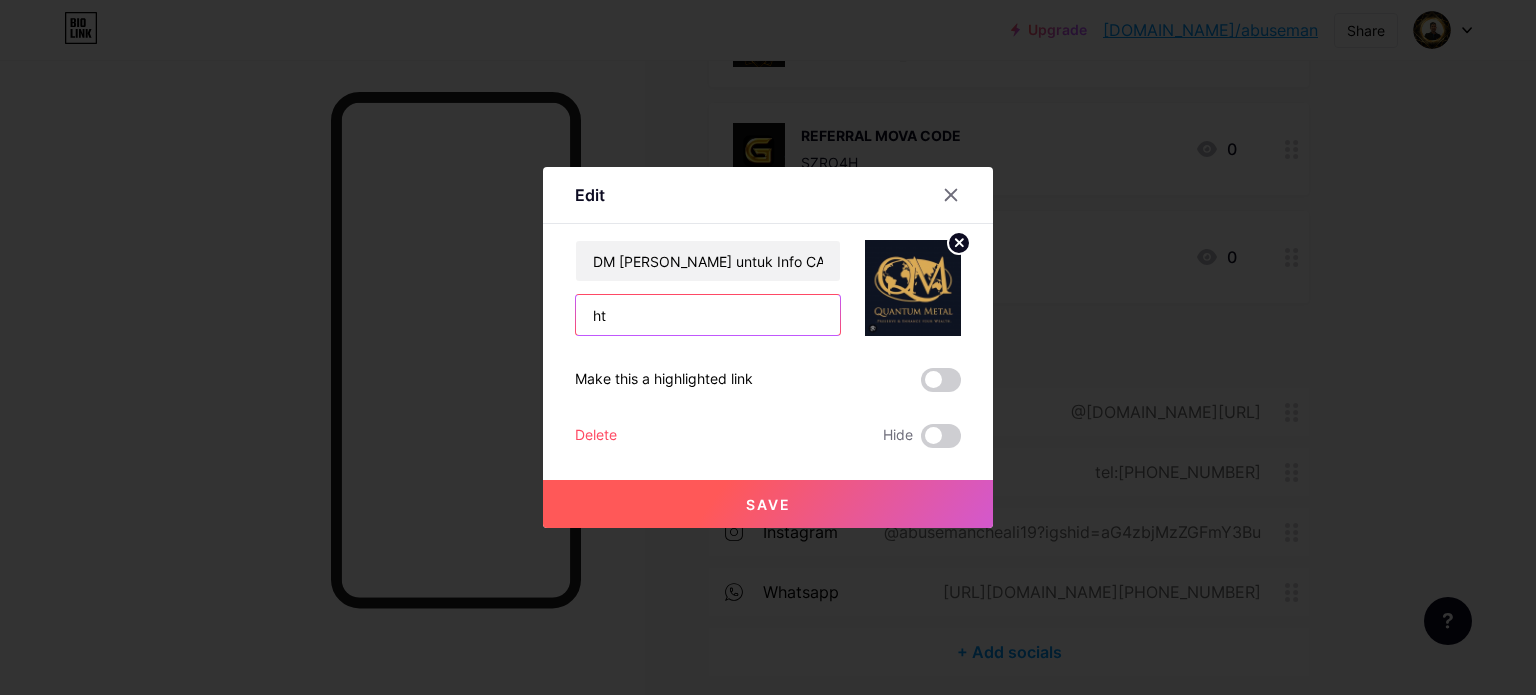 type on "h" 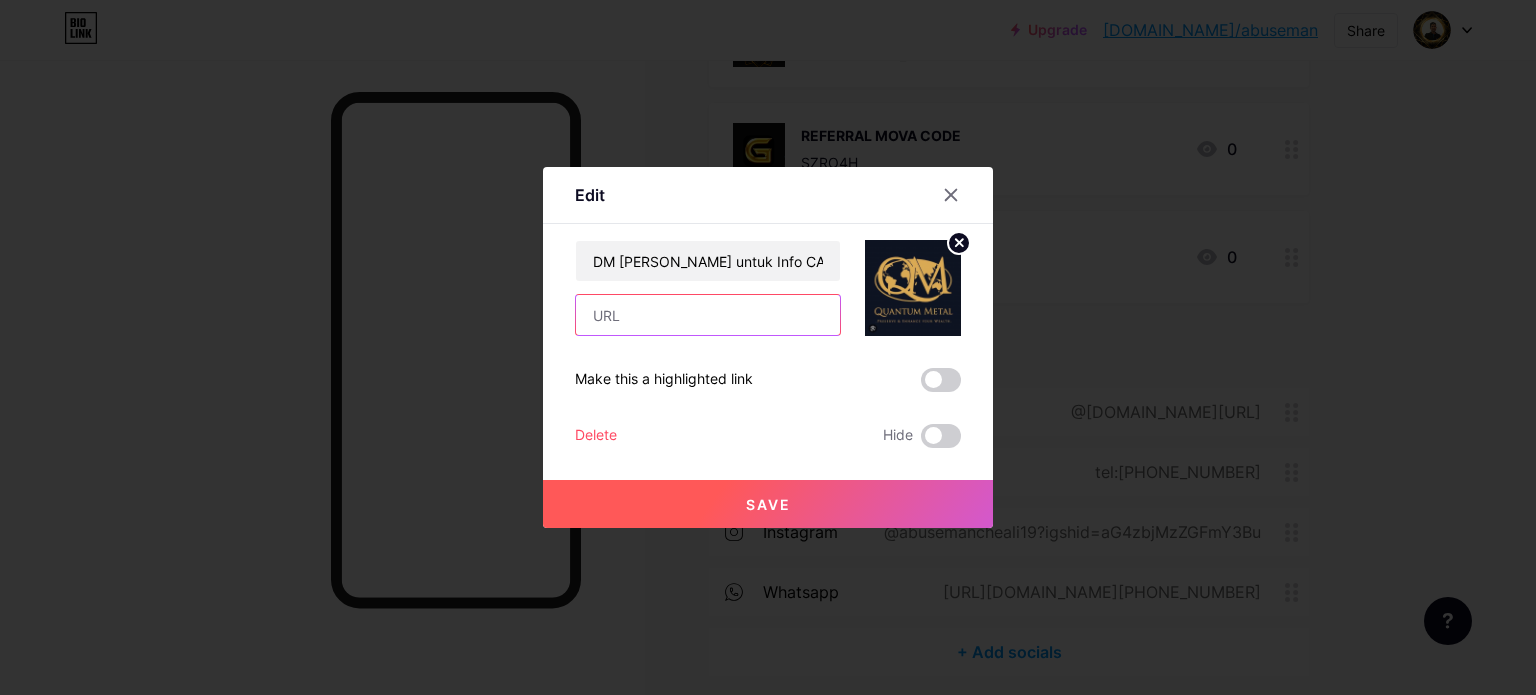 paste on "[URL][DOMAIN_NAME]" 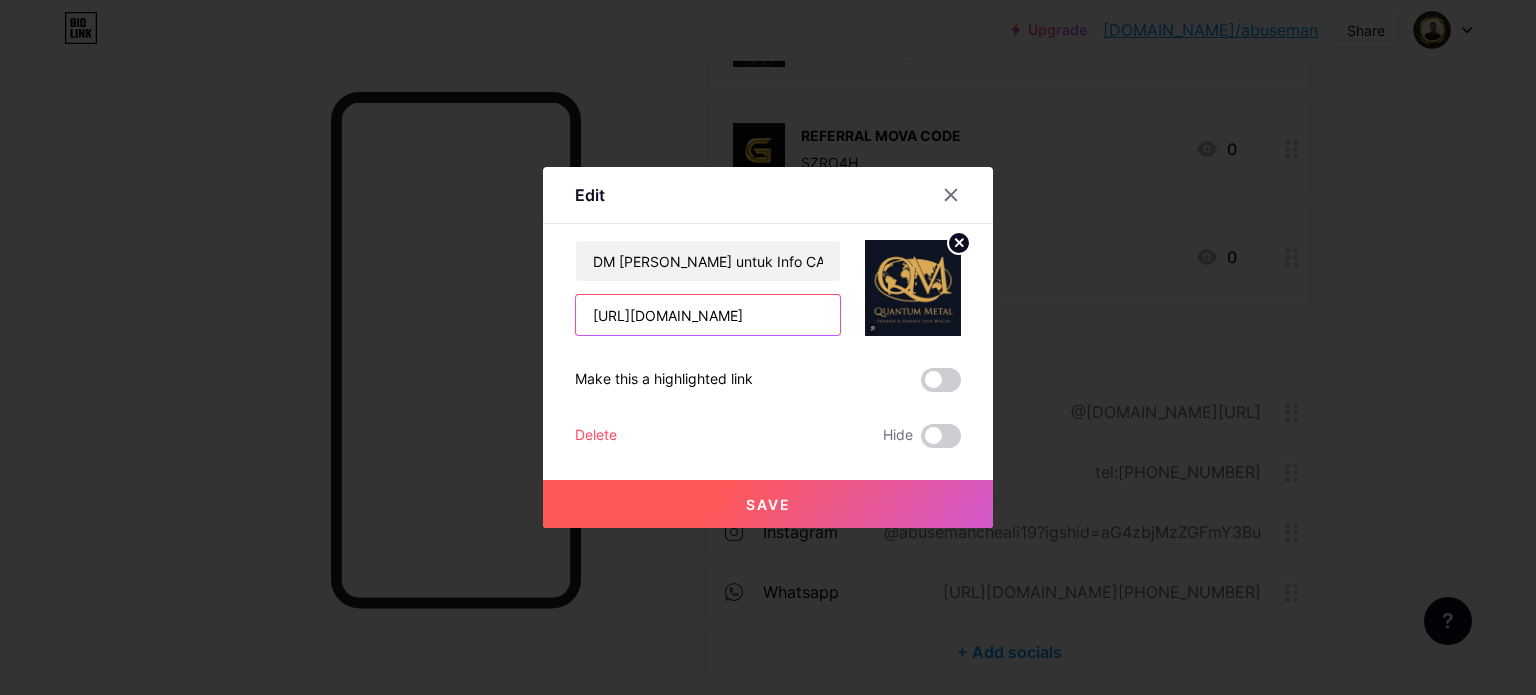 scroll, scrollTop: 0, scrollLeft: 196, axis: horizontal 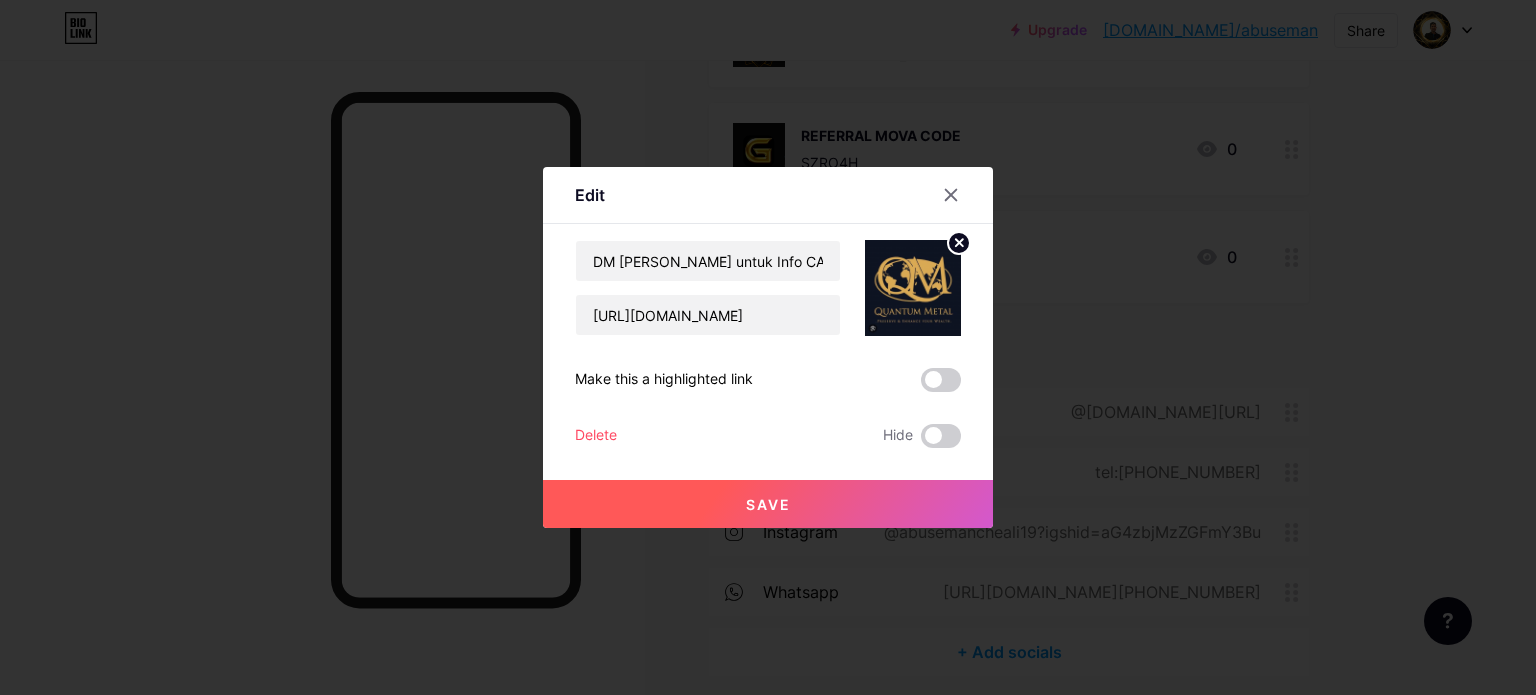 click on "Save" at bounding box center [768, 504] 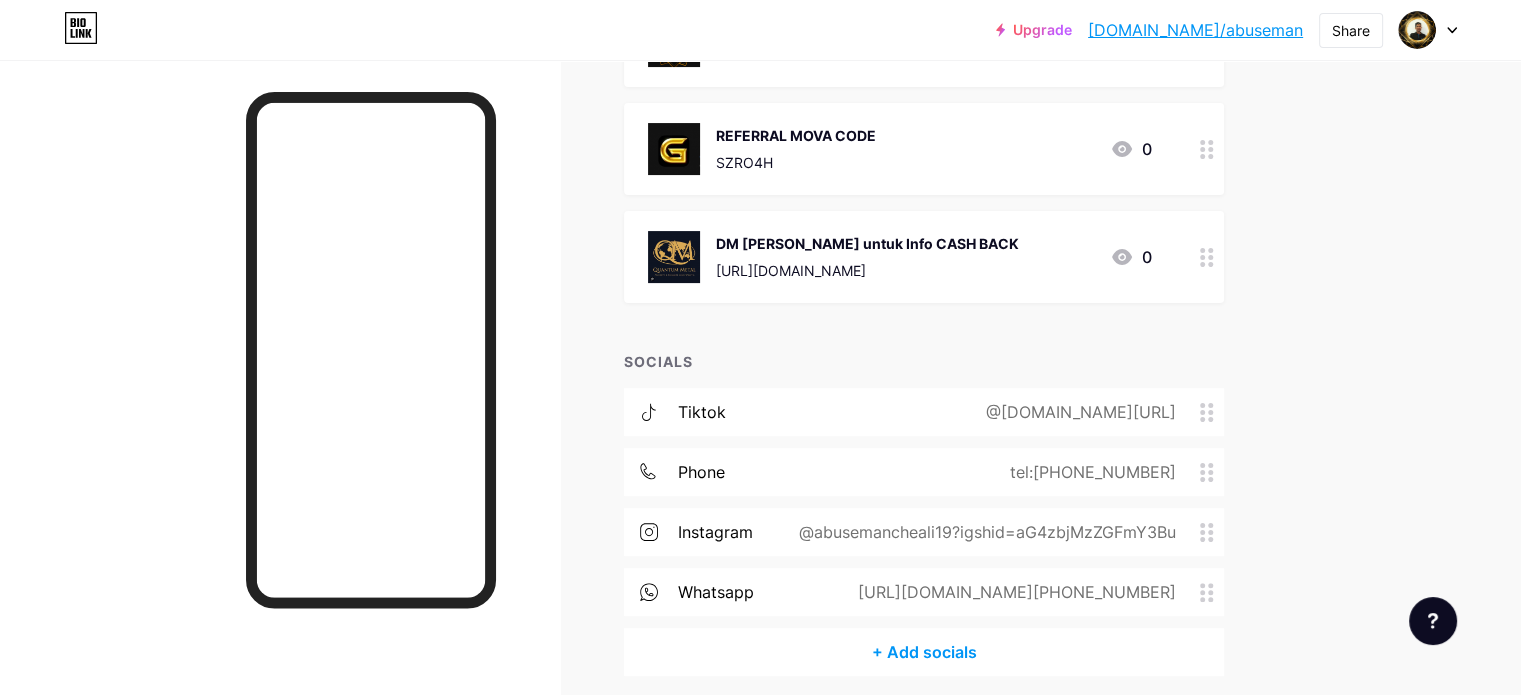 click at bounding box center [1207, 257] 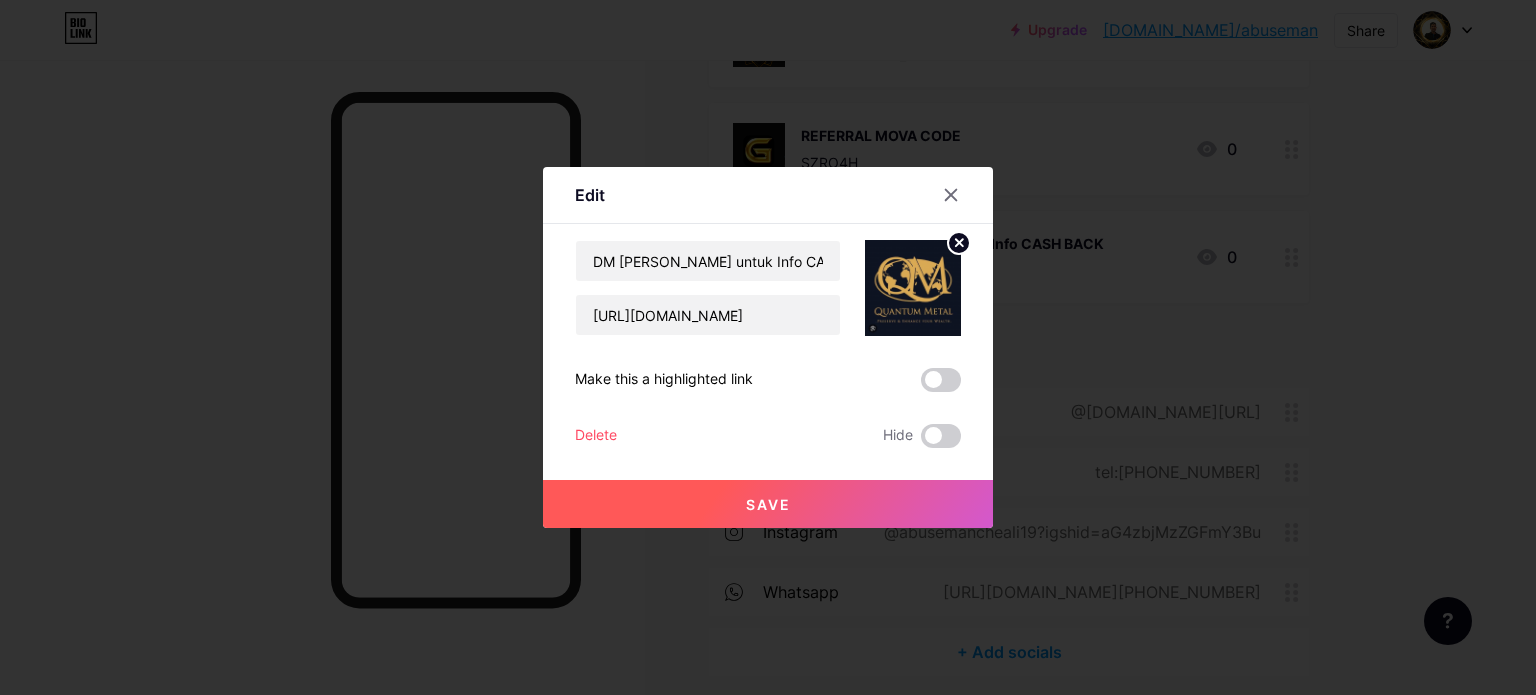 click at bounding box center [913, 288] 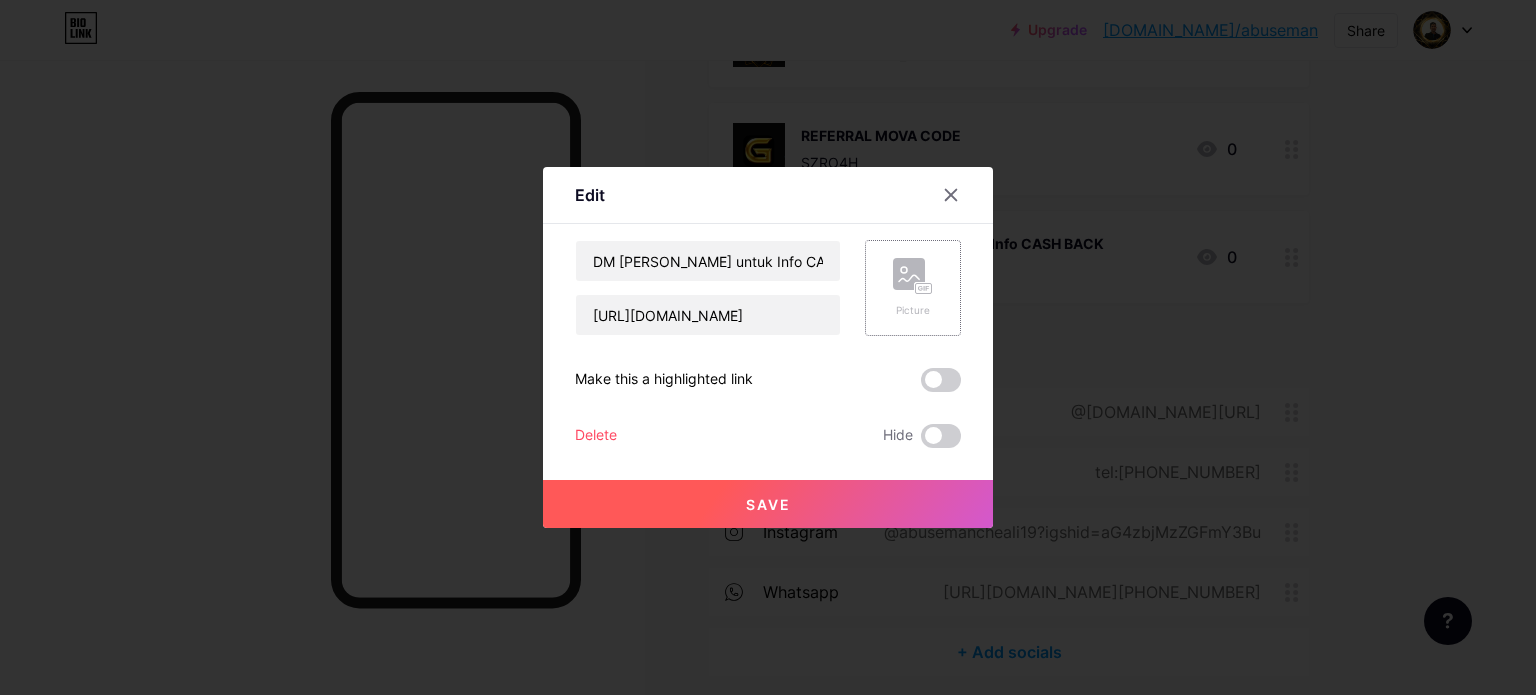 click 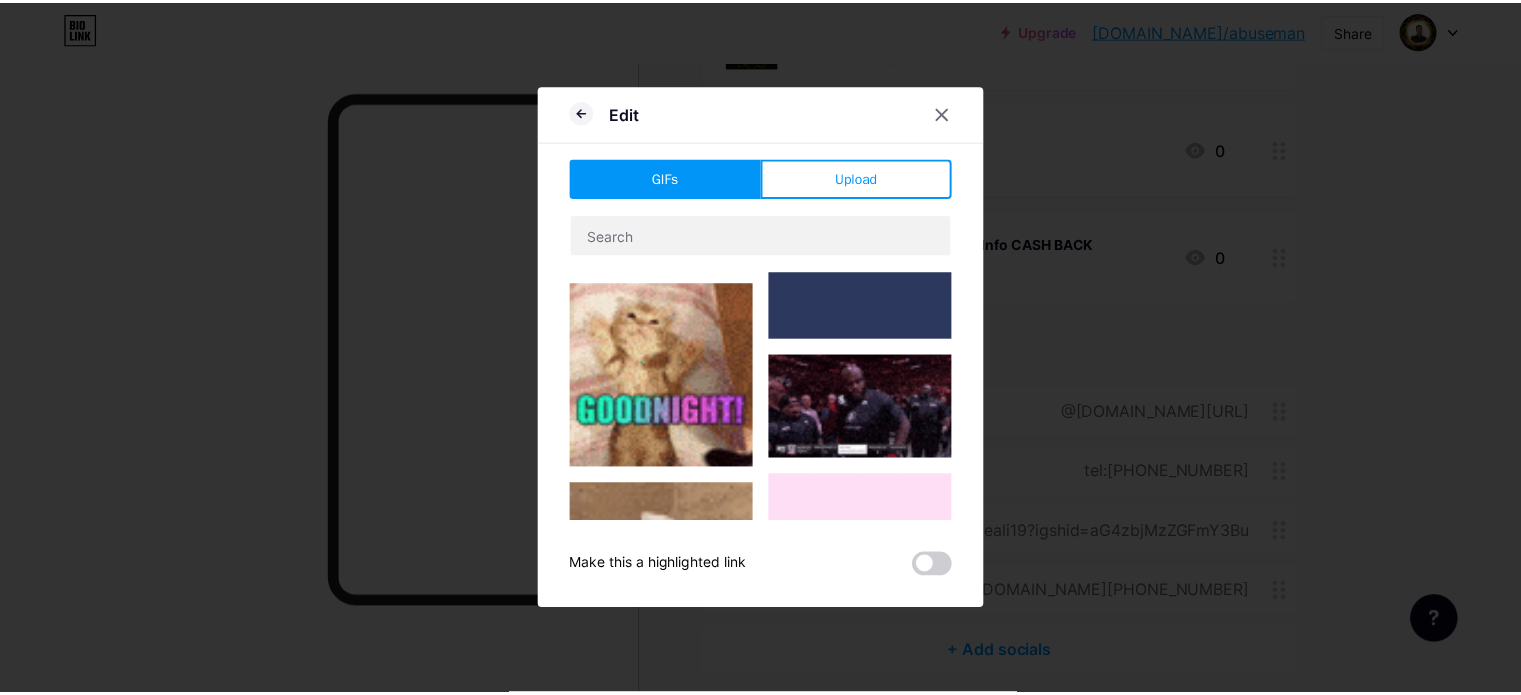 scroll, scrollTop: 400, scrollLeft: 0, axis: vertical 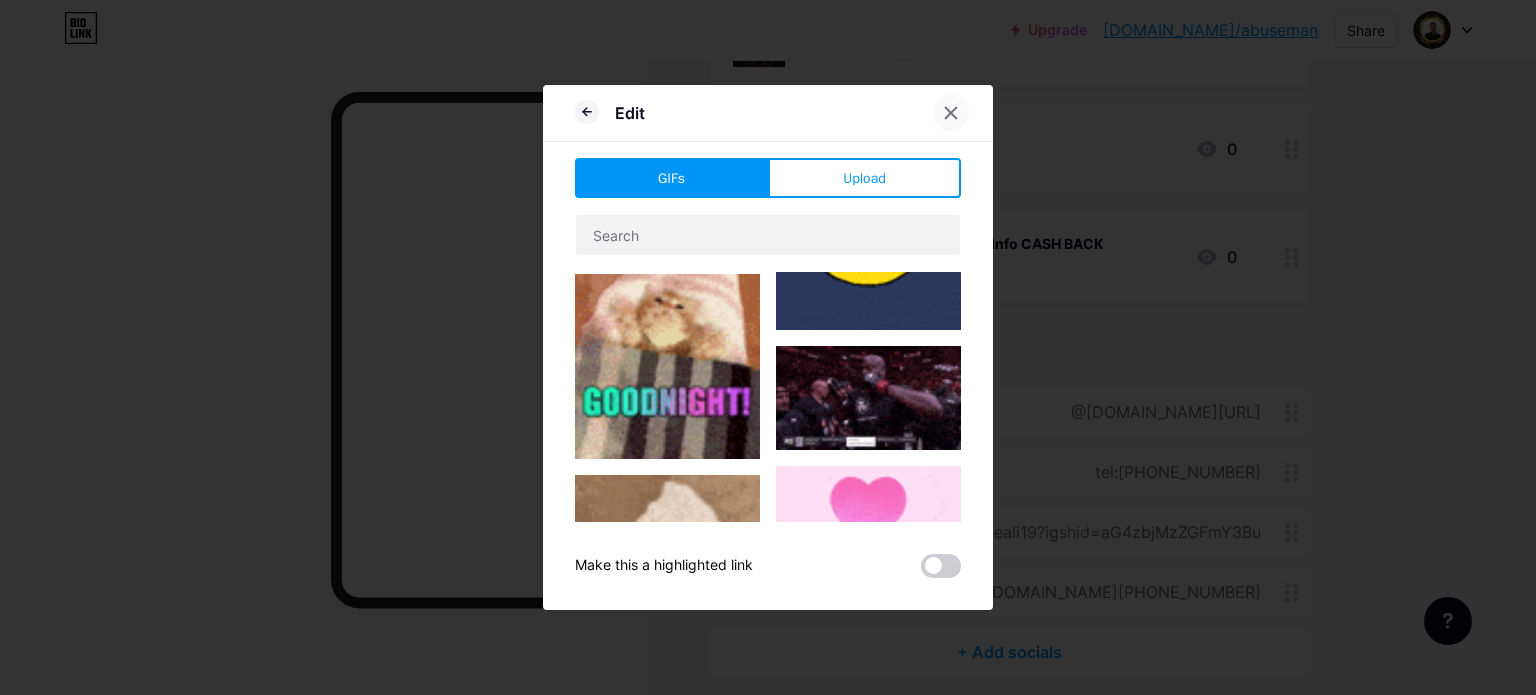 click at bounding box center (951, 113) 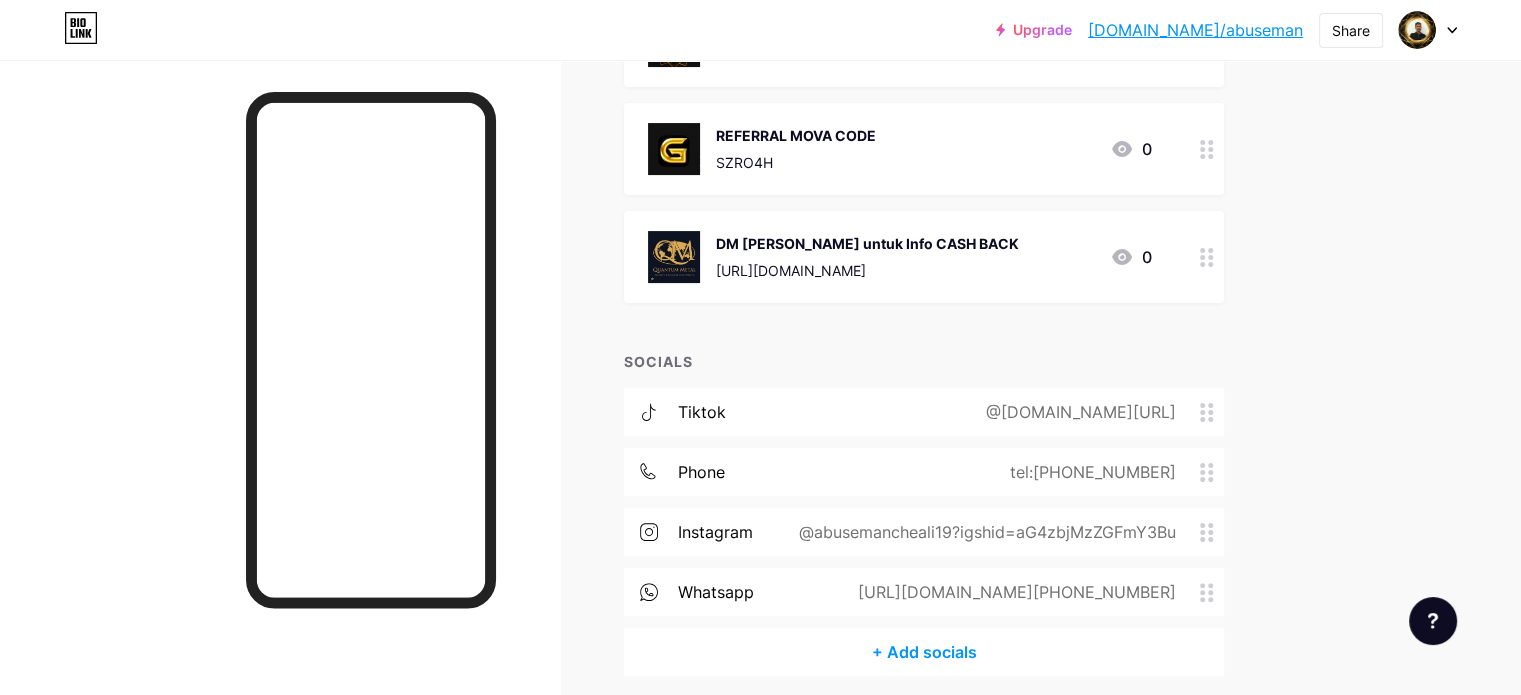 click 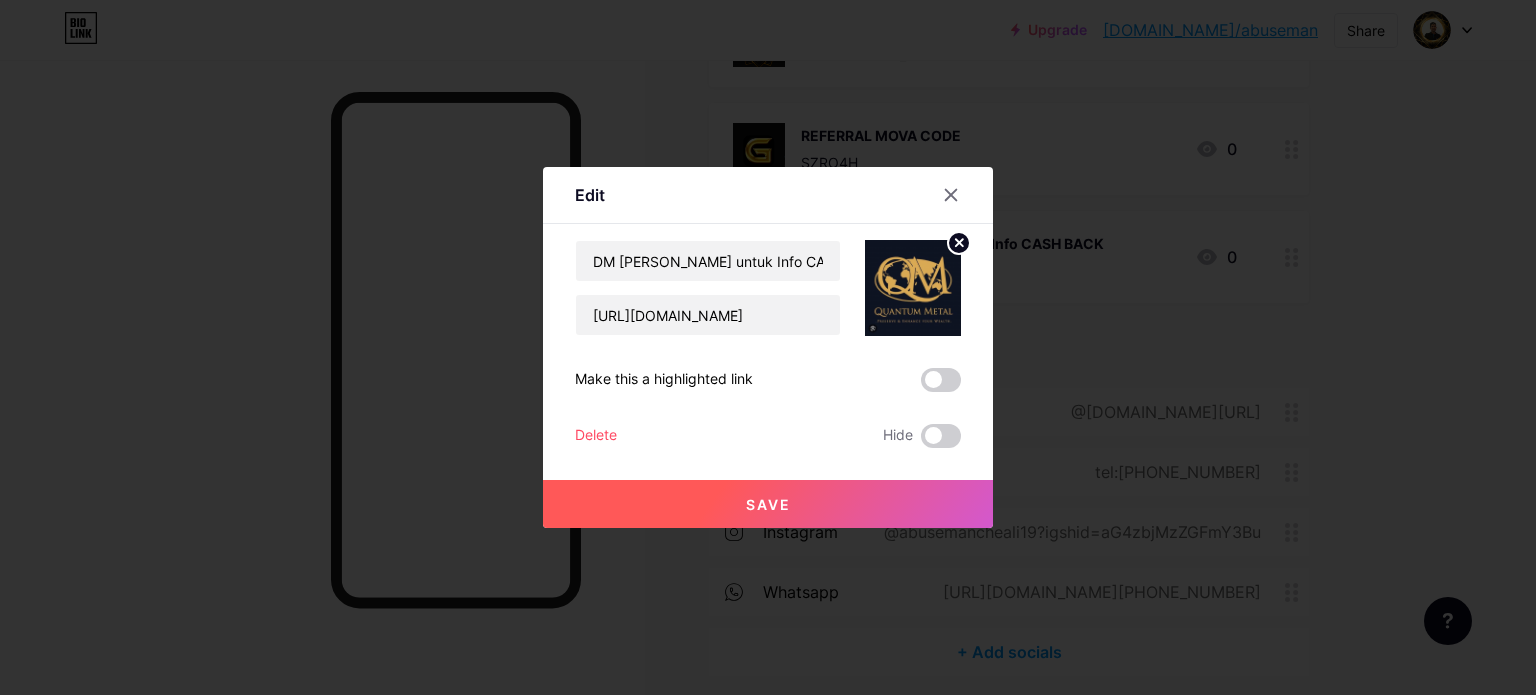 click at bounding box center [913, 288] 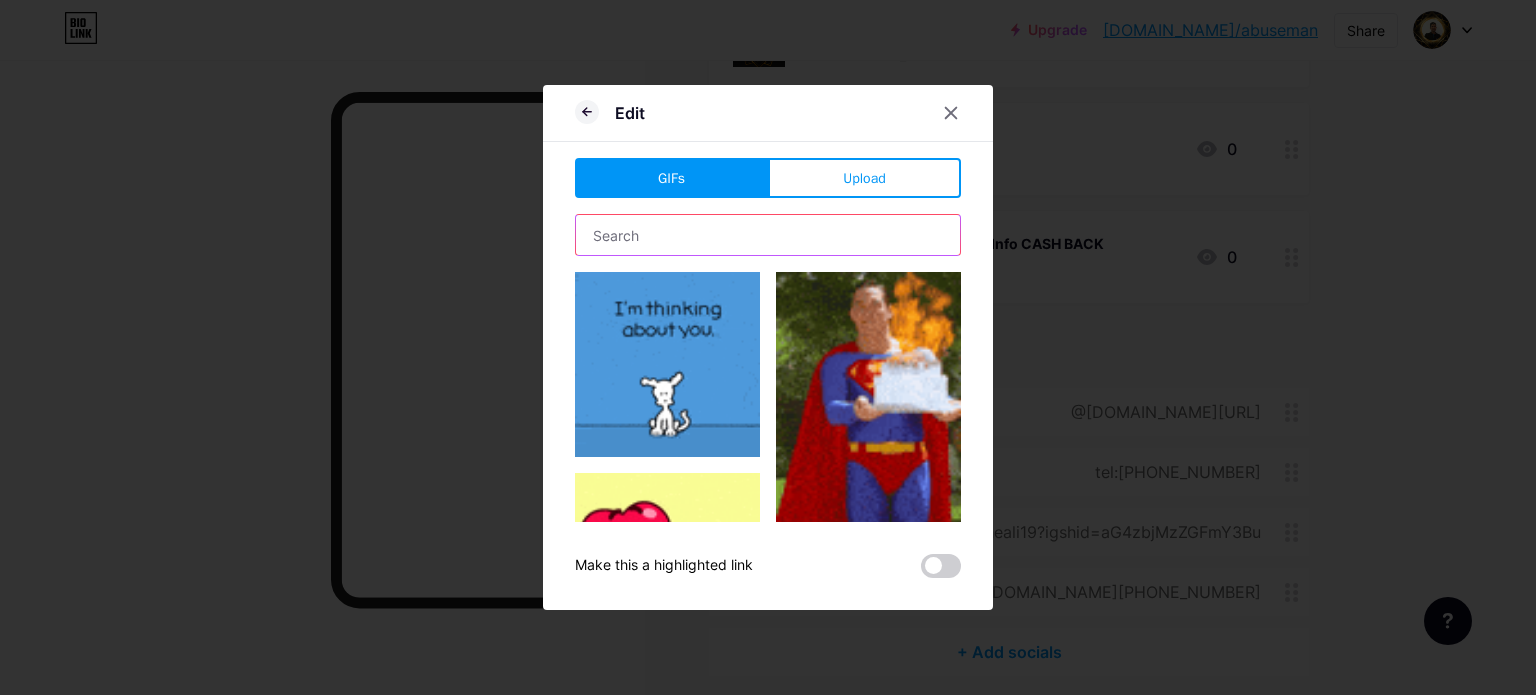 click at bounding box center (768, 235) 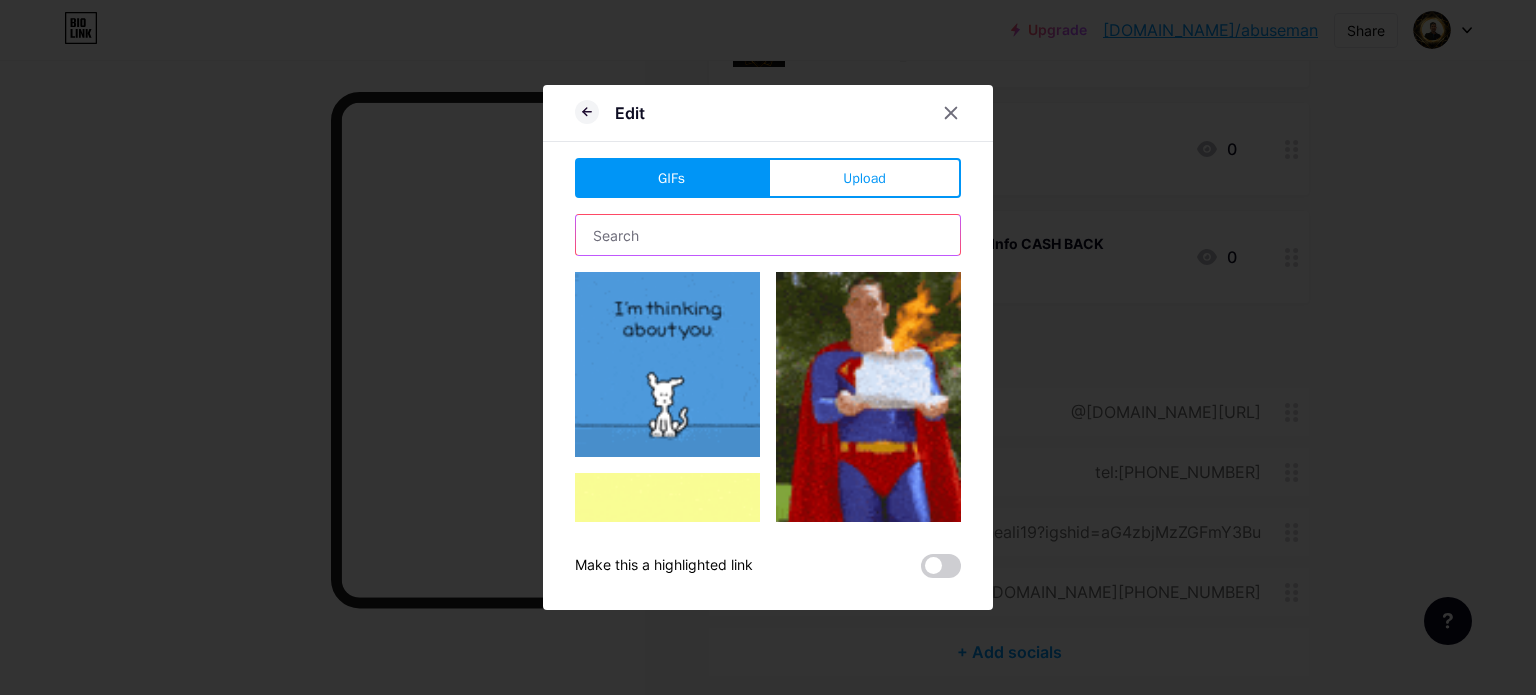 type on "W" 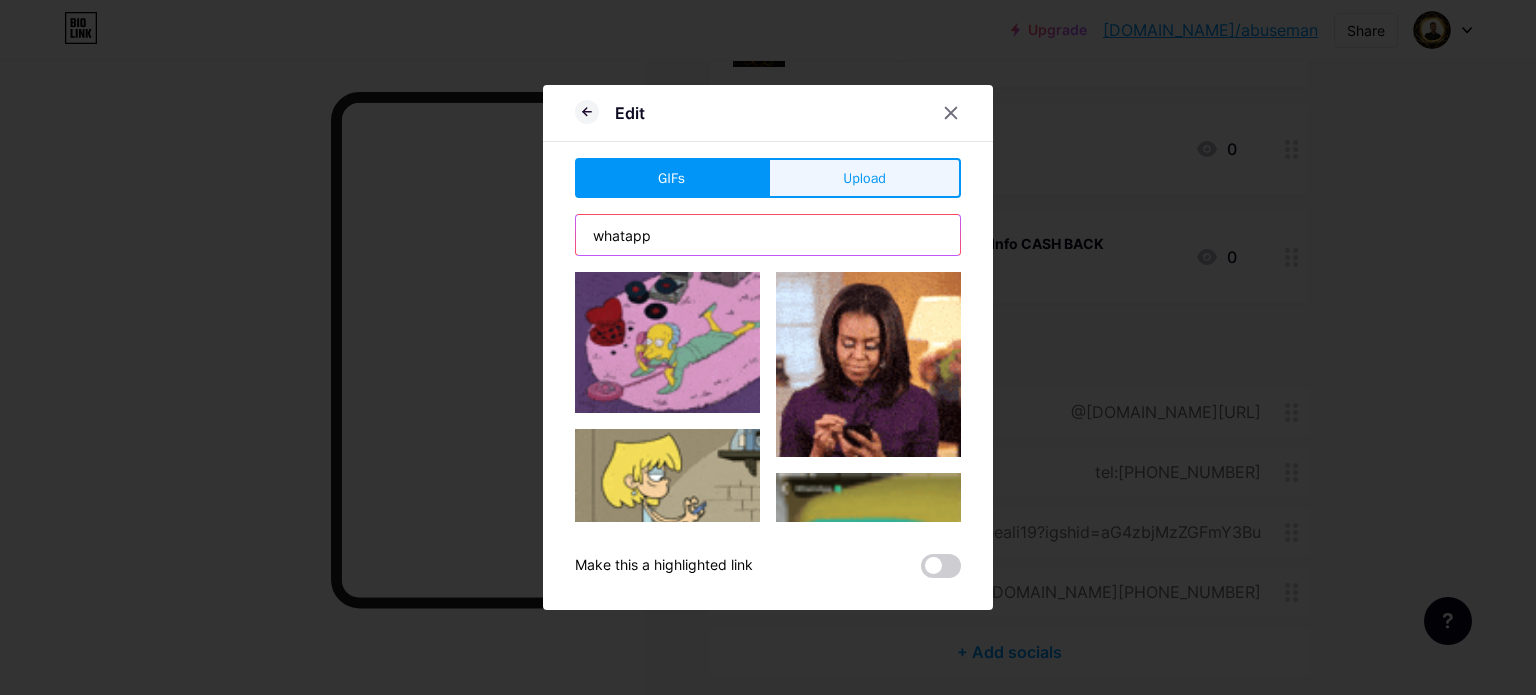 type on "whatapp" 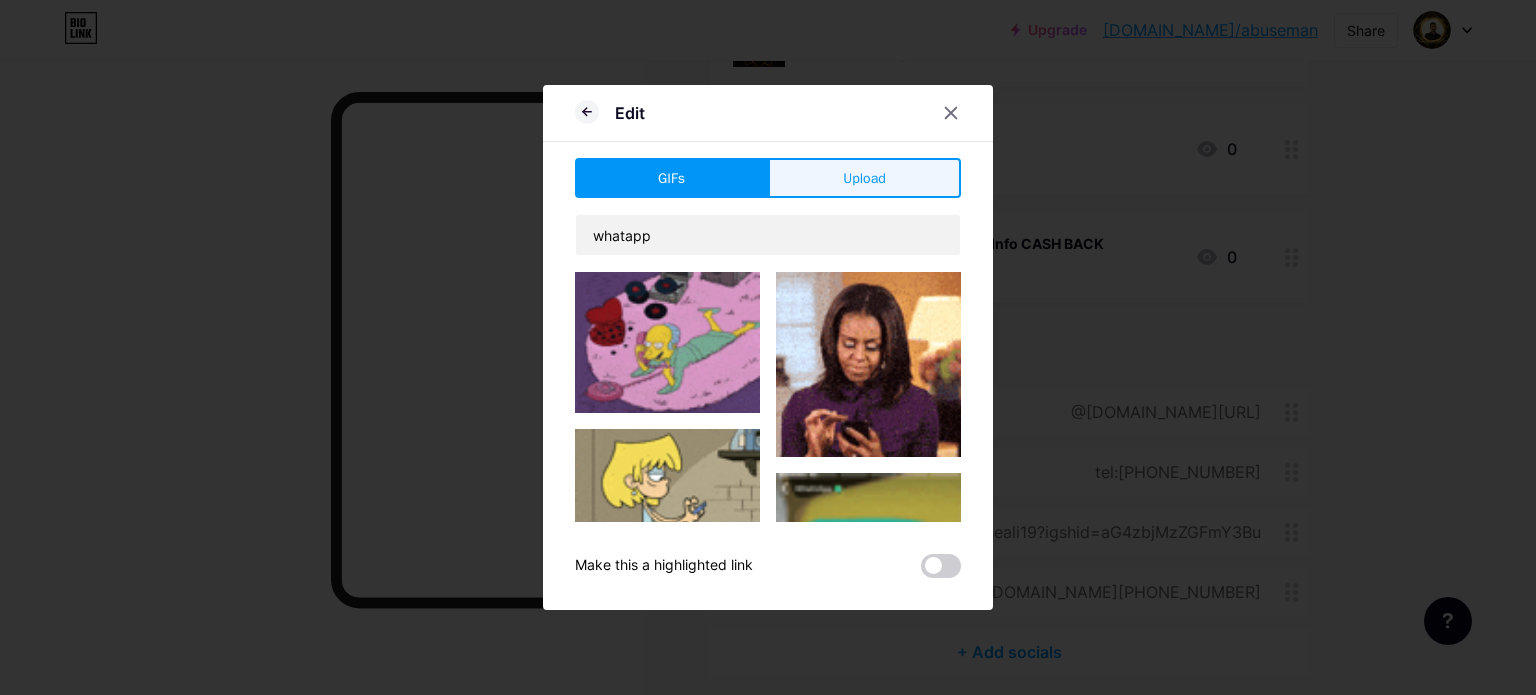 click on "Upload" at bounding box center [864, 178] 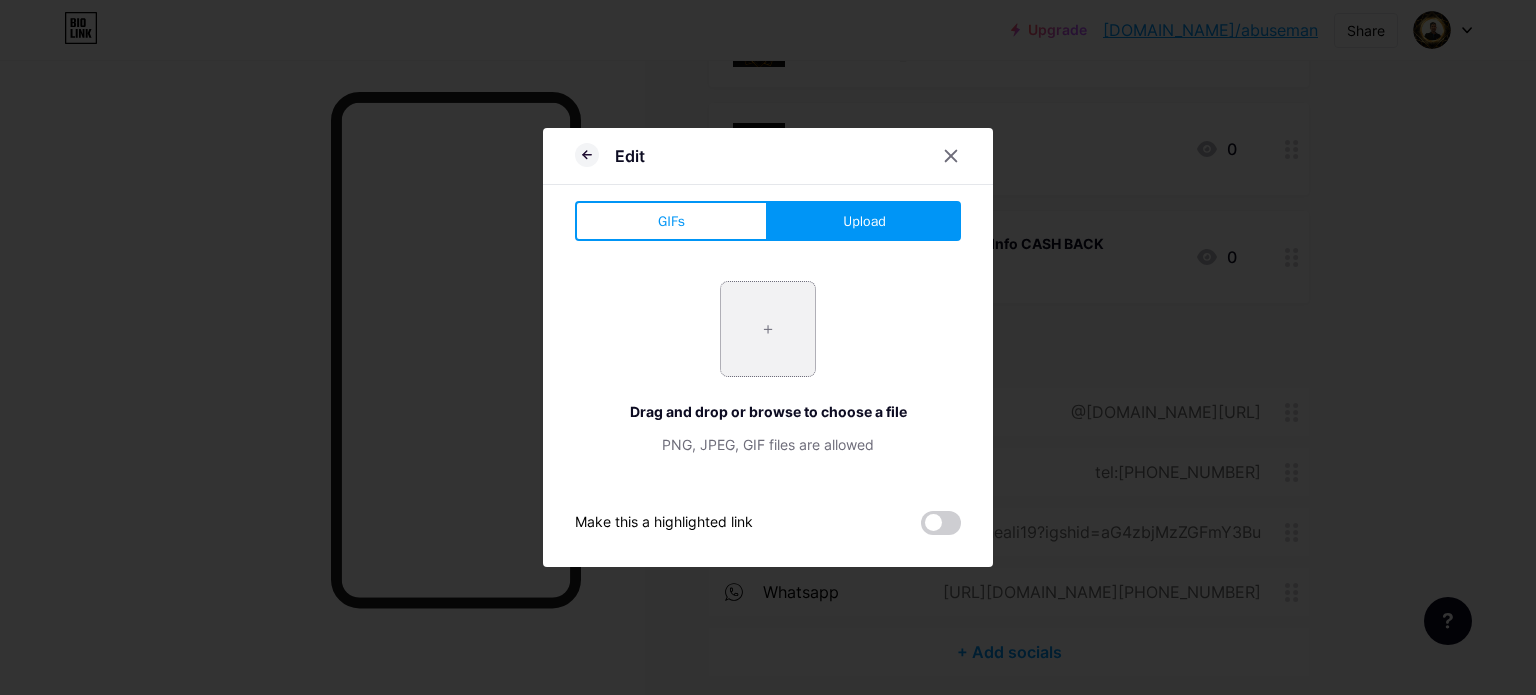 click at bounding box center (768, 329) 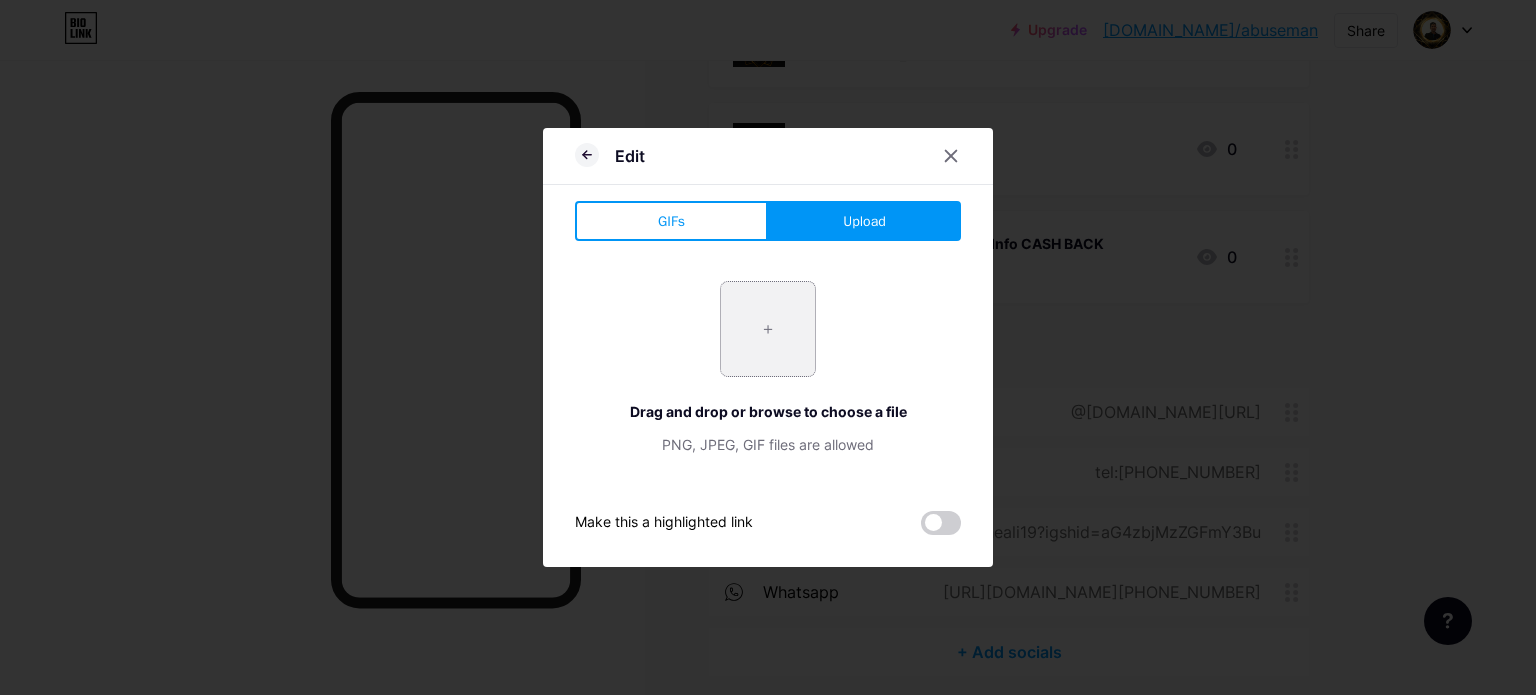 type on "C:\fakepath\Screenshot 2025-07-13 130814.png" 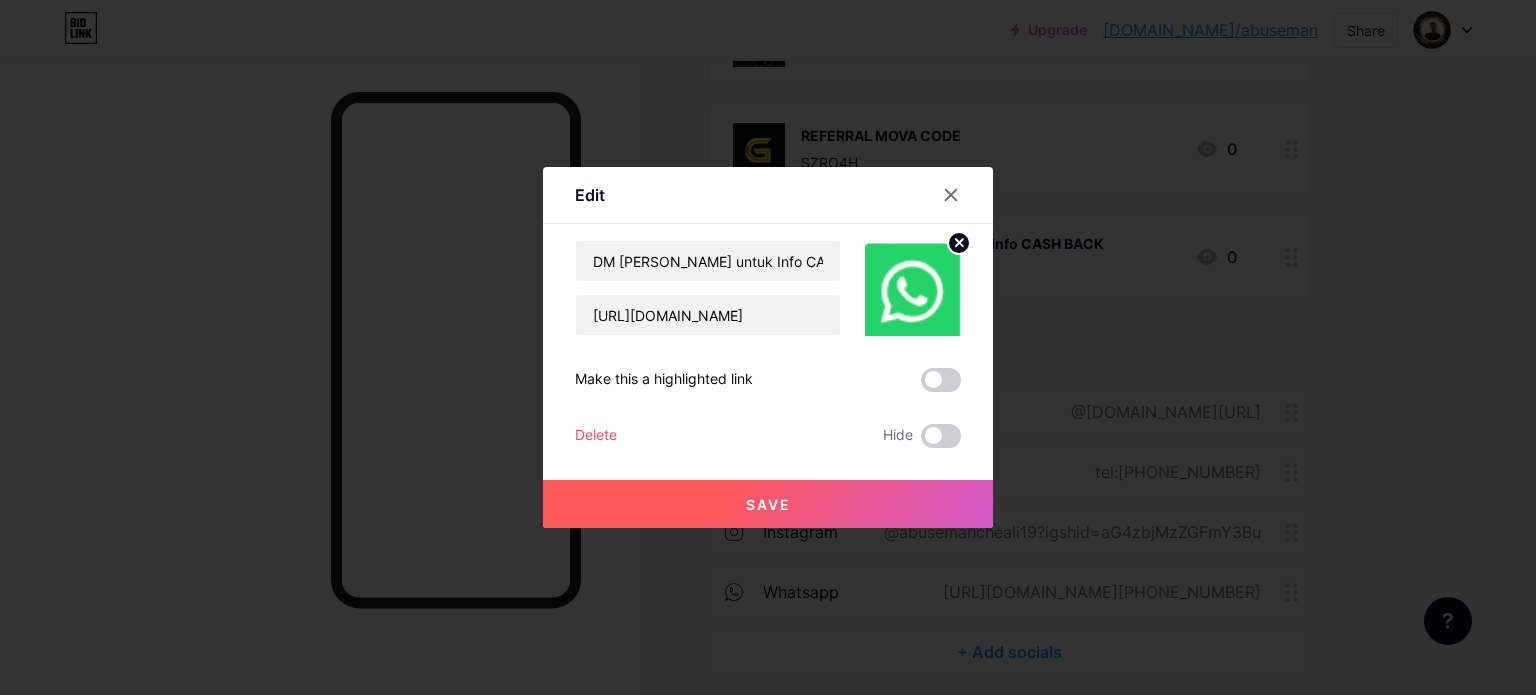 click on "Save" at bounding box center (768, 504) 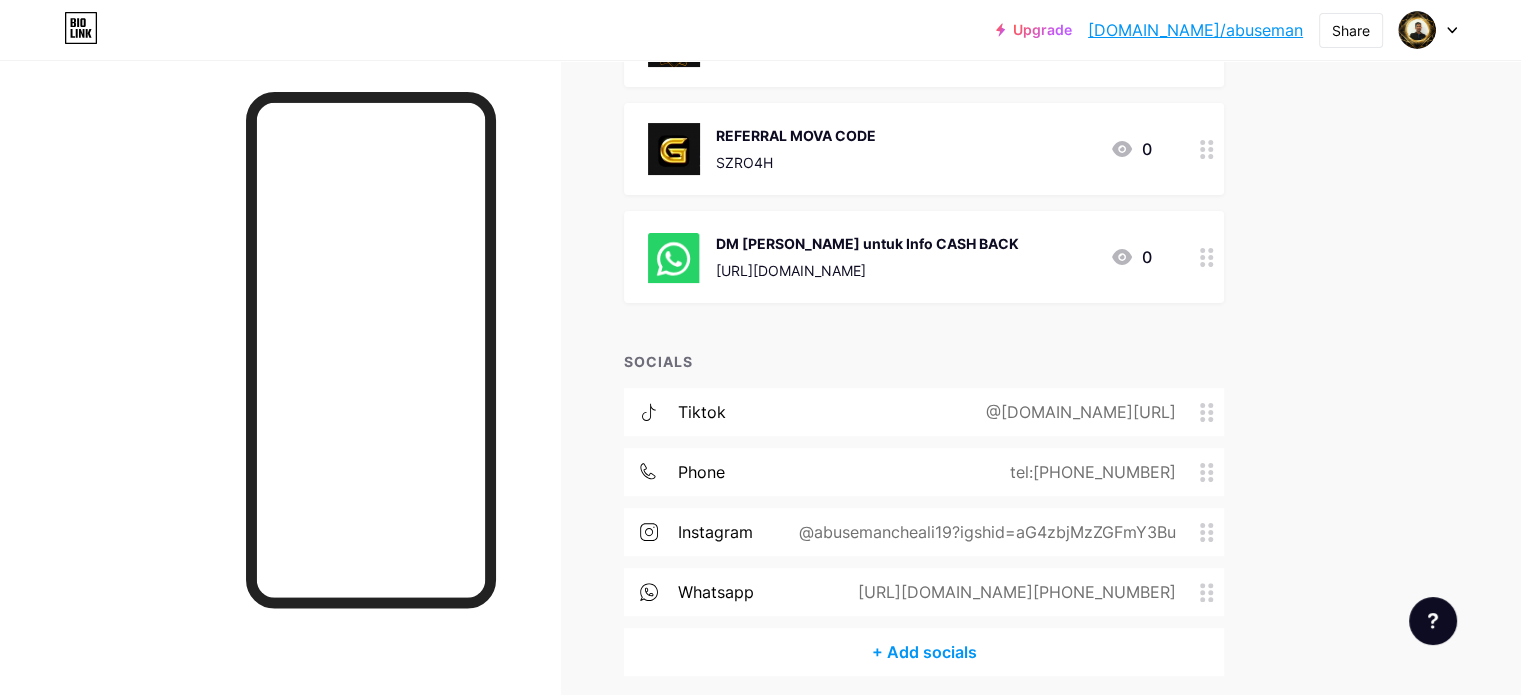 click 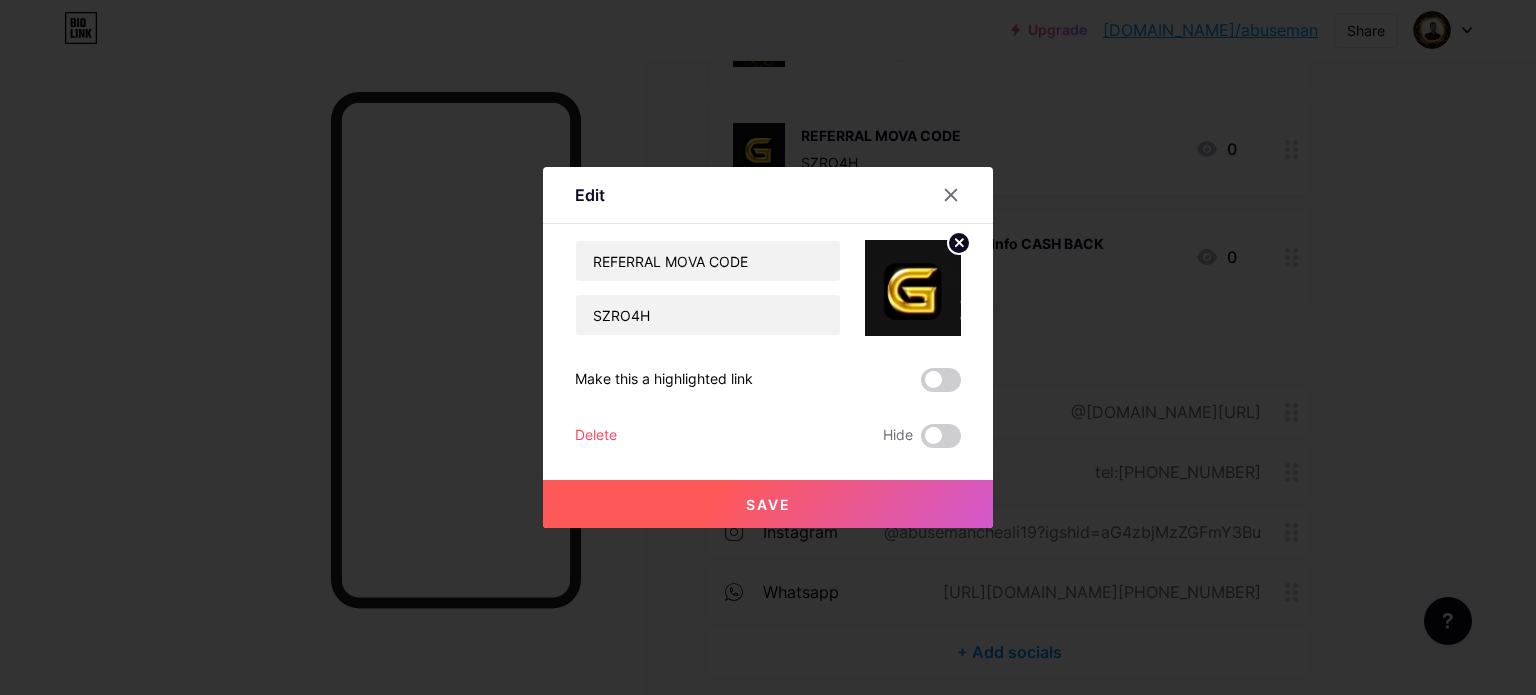 click 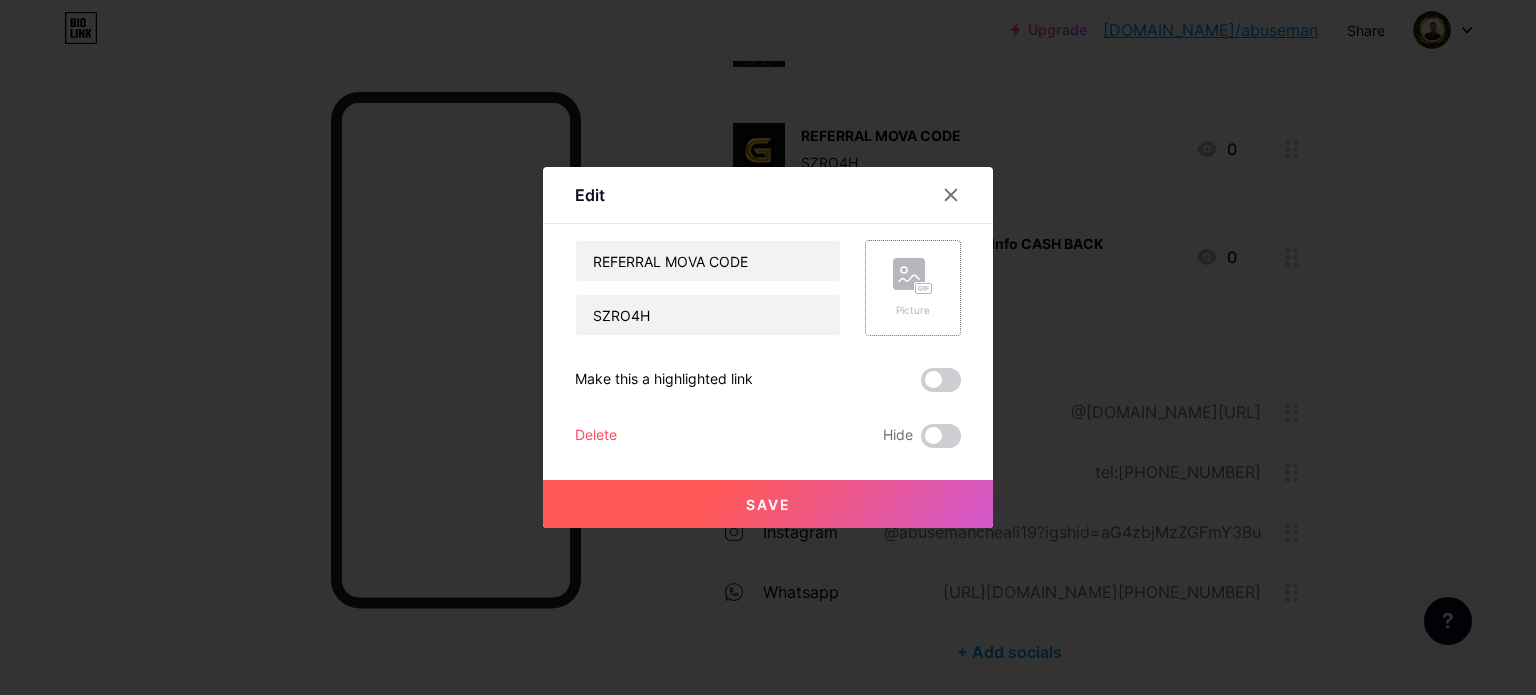 click 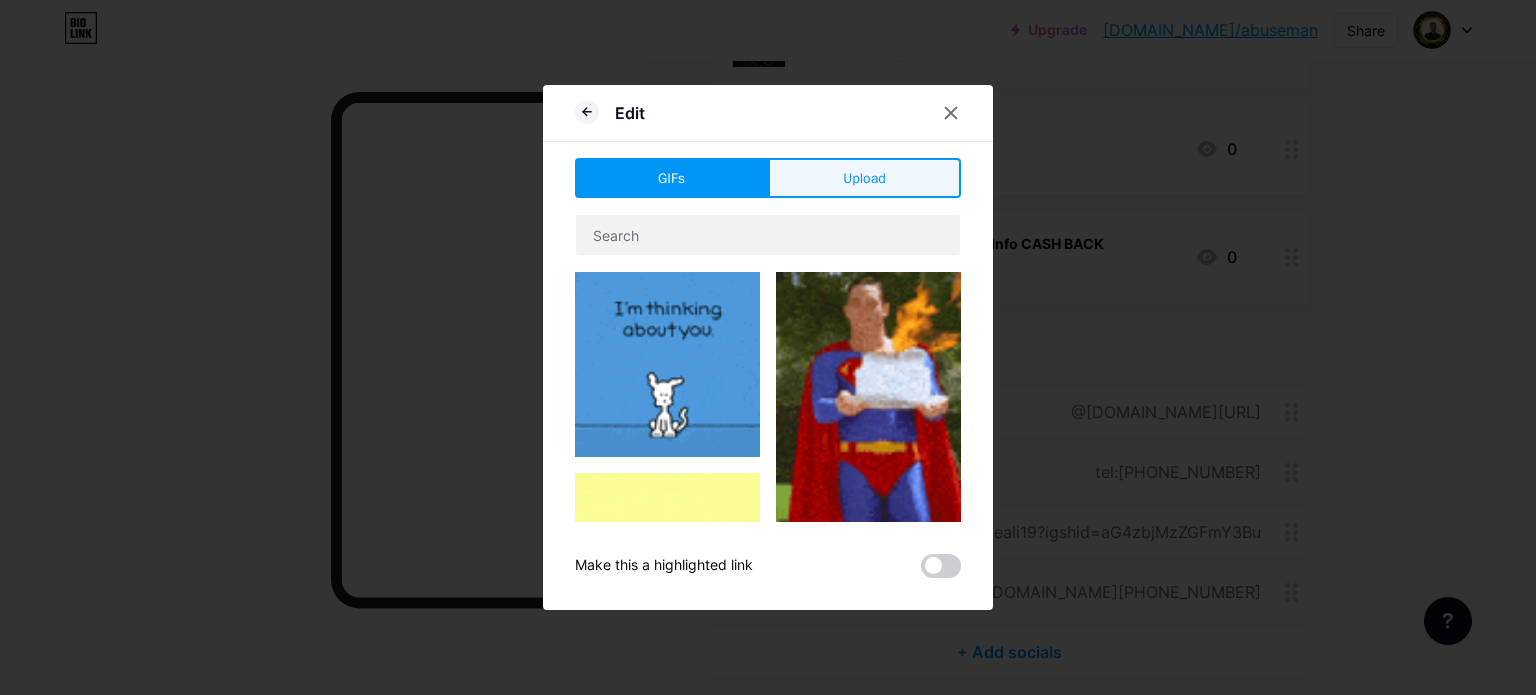 click on "Upload" at bounding box center (864, 178) 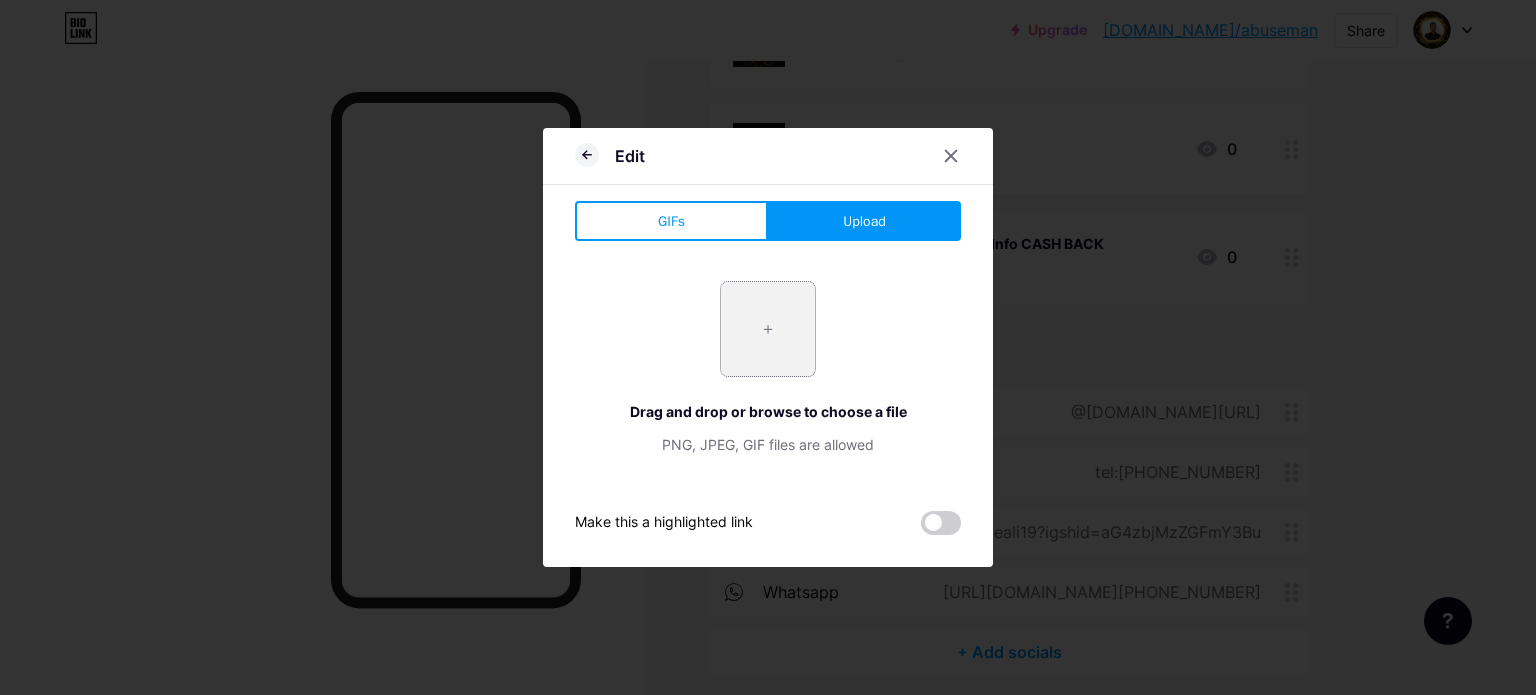 click at bounding box center (768, 329) 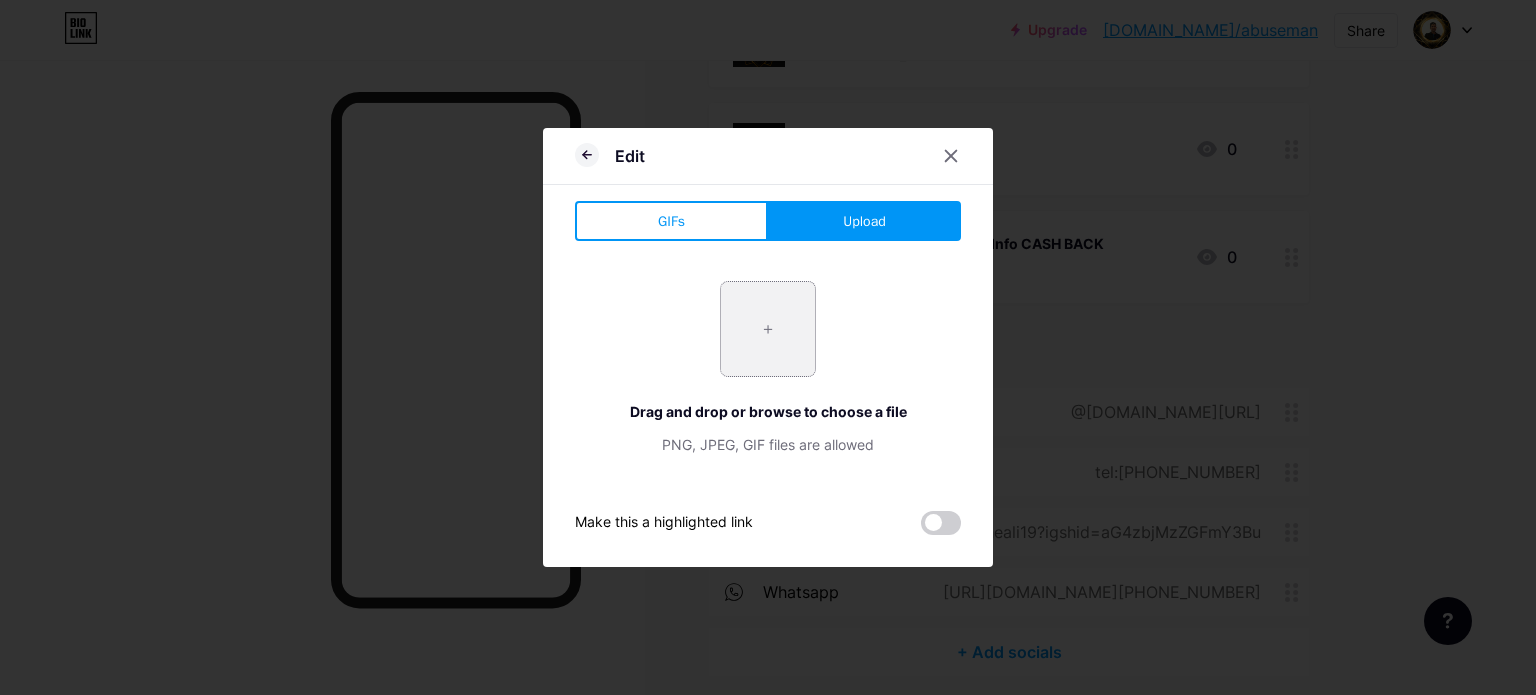 type on "C:\fakepath\Screenshot 2025-07-13 130922.png" 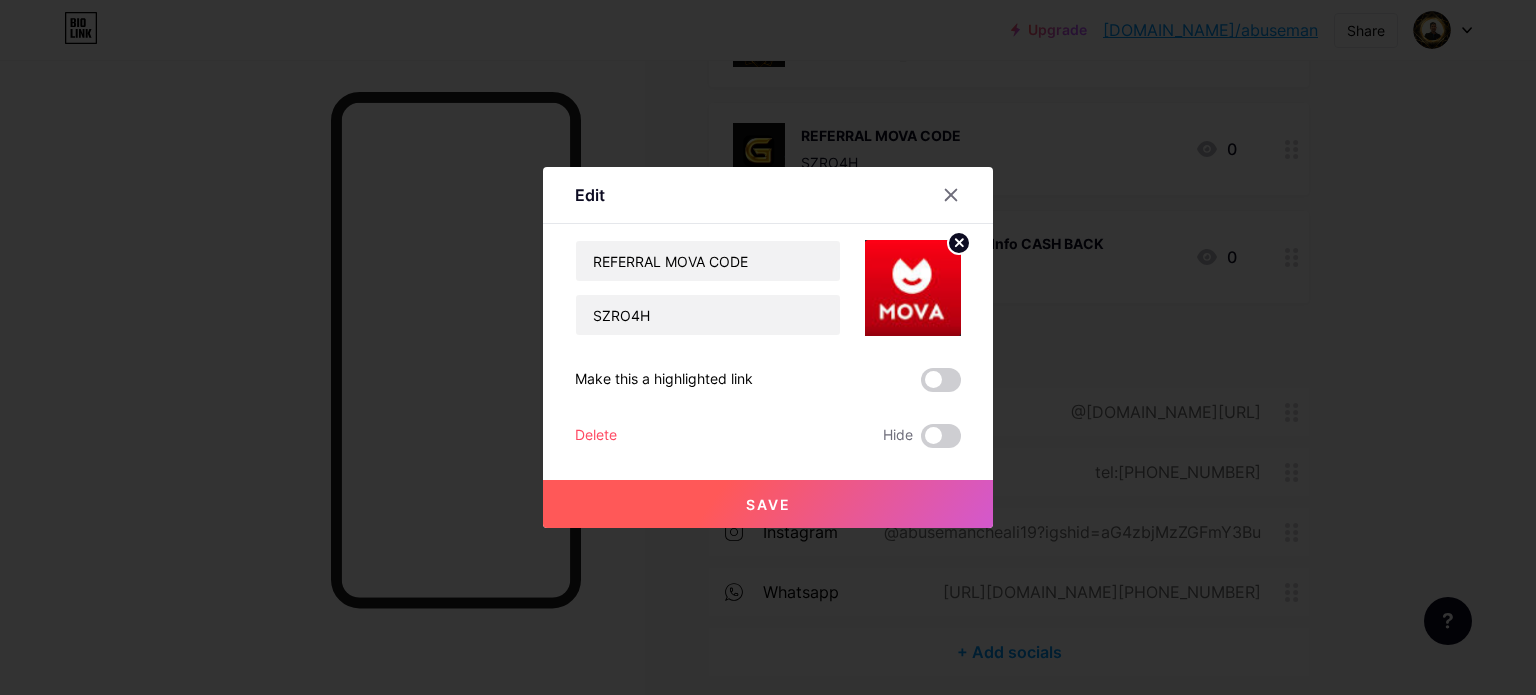 click on "Save" at bounding box center (768, 504) 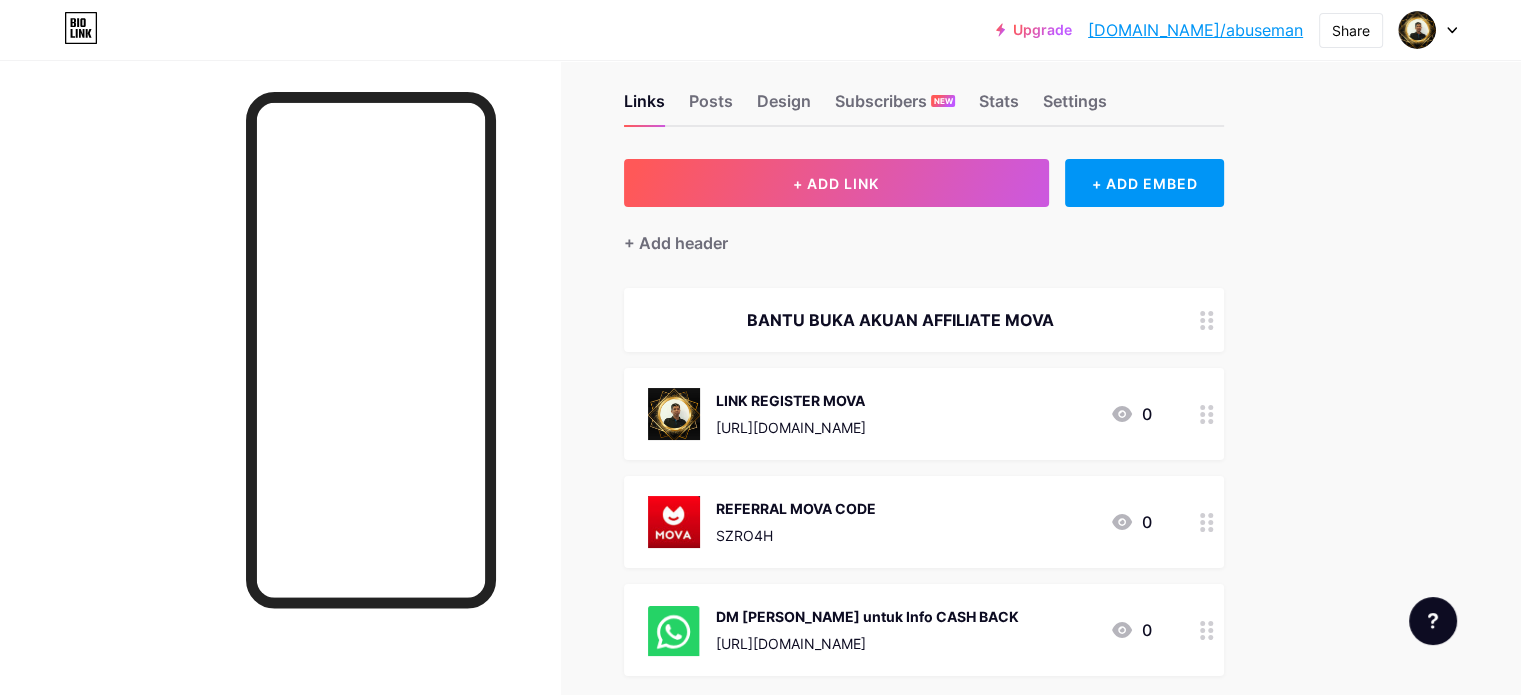 scroll, scrollTop: 0, scrollLeft: 0, axis: both 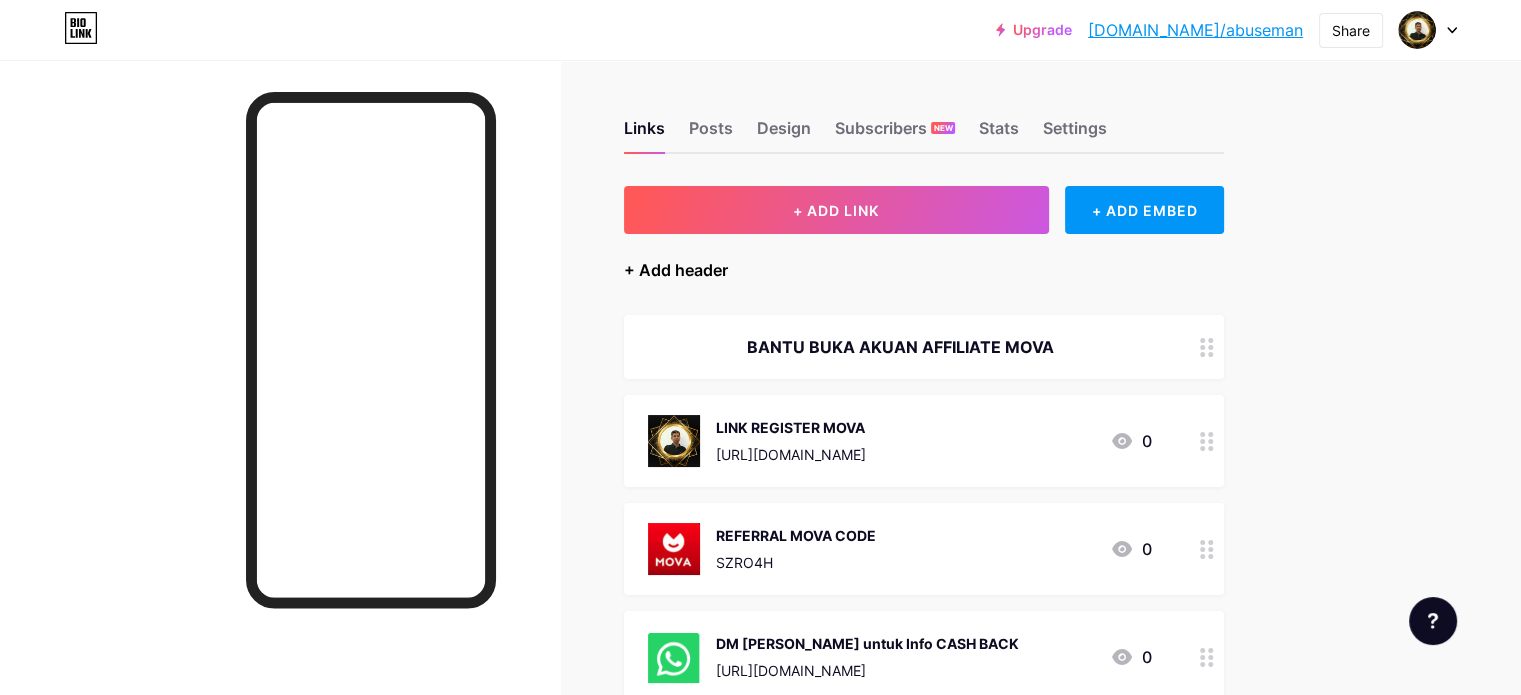 click on "+ Add header" at bounding box center (676, 270) 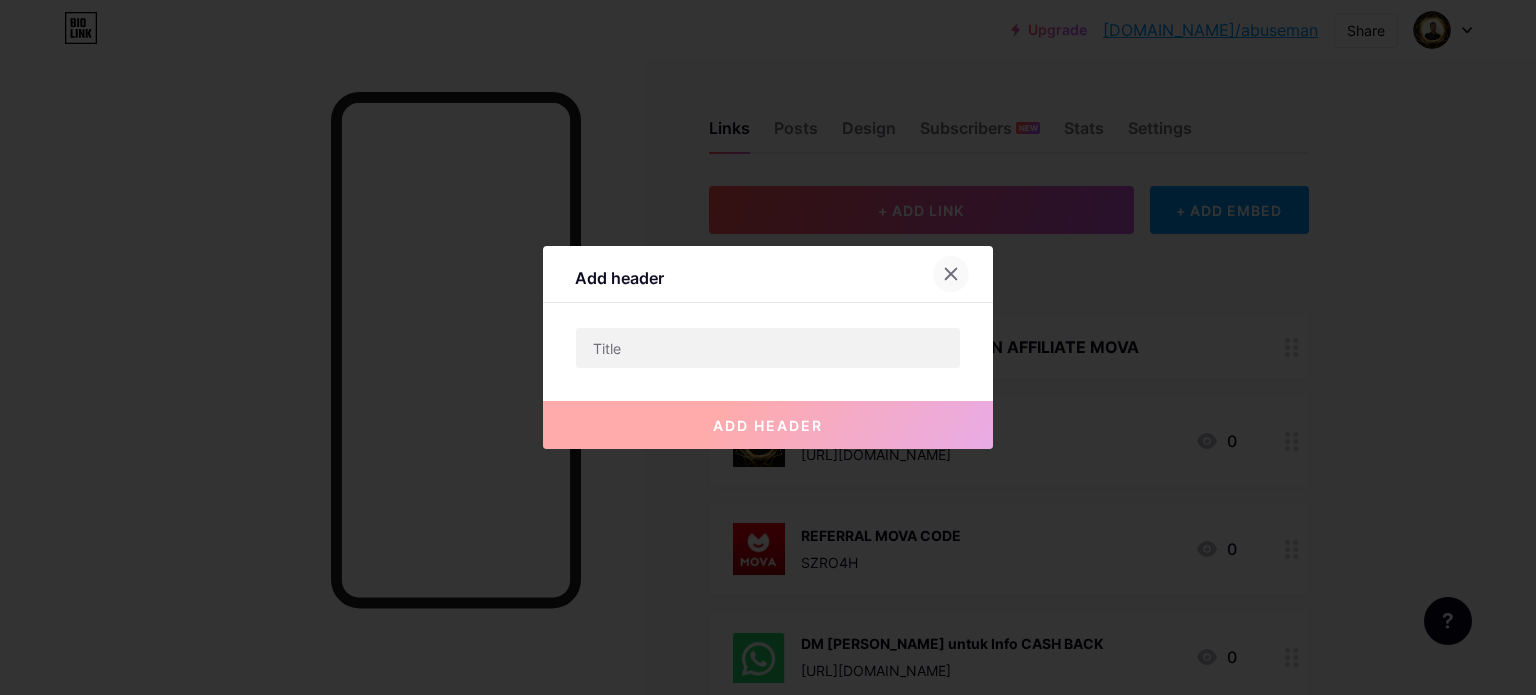 click 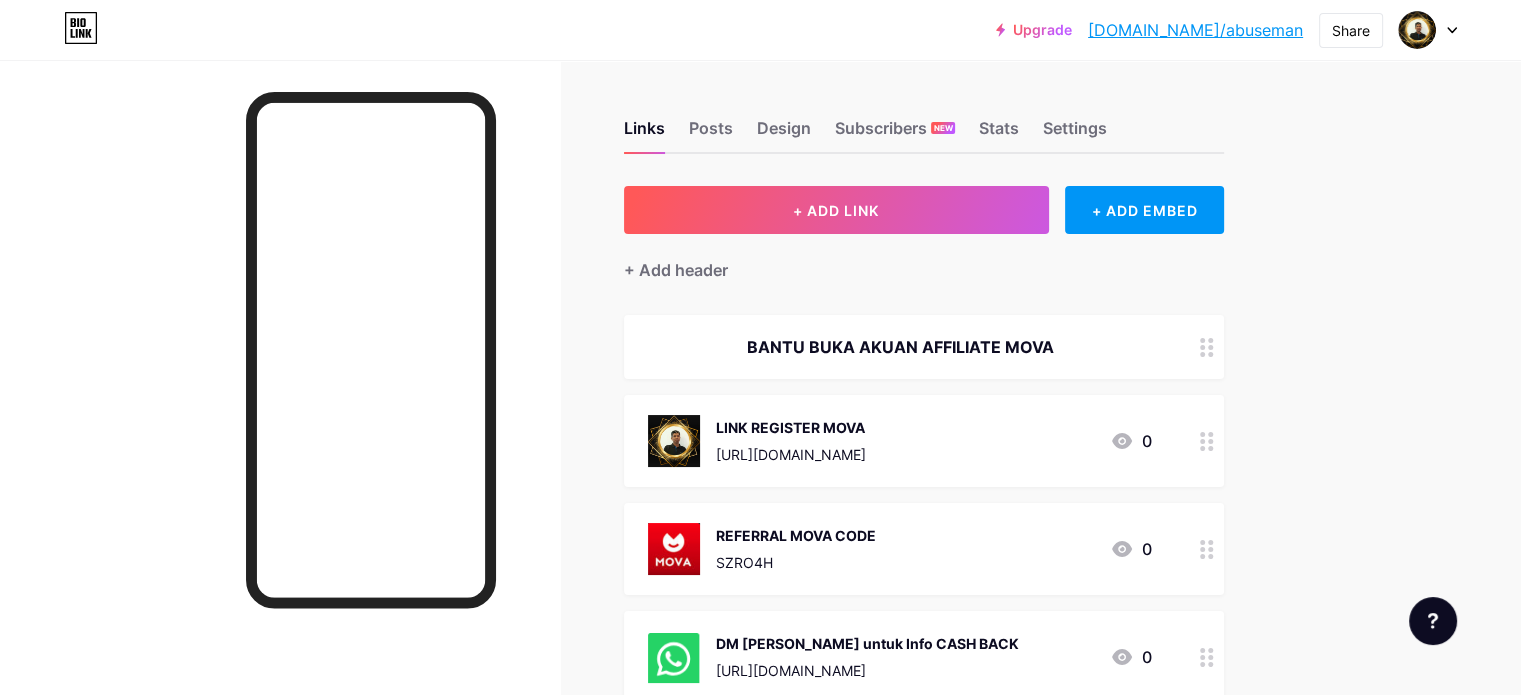 click at bounding box center (1428, 30) 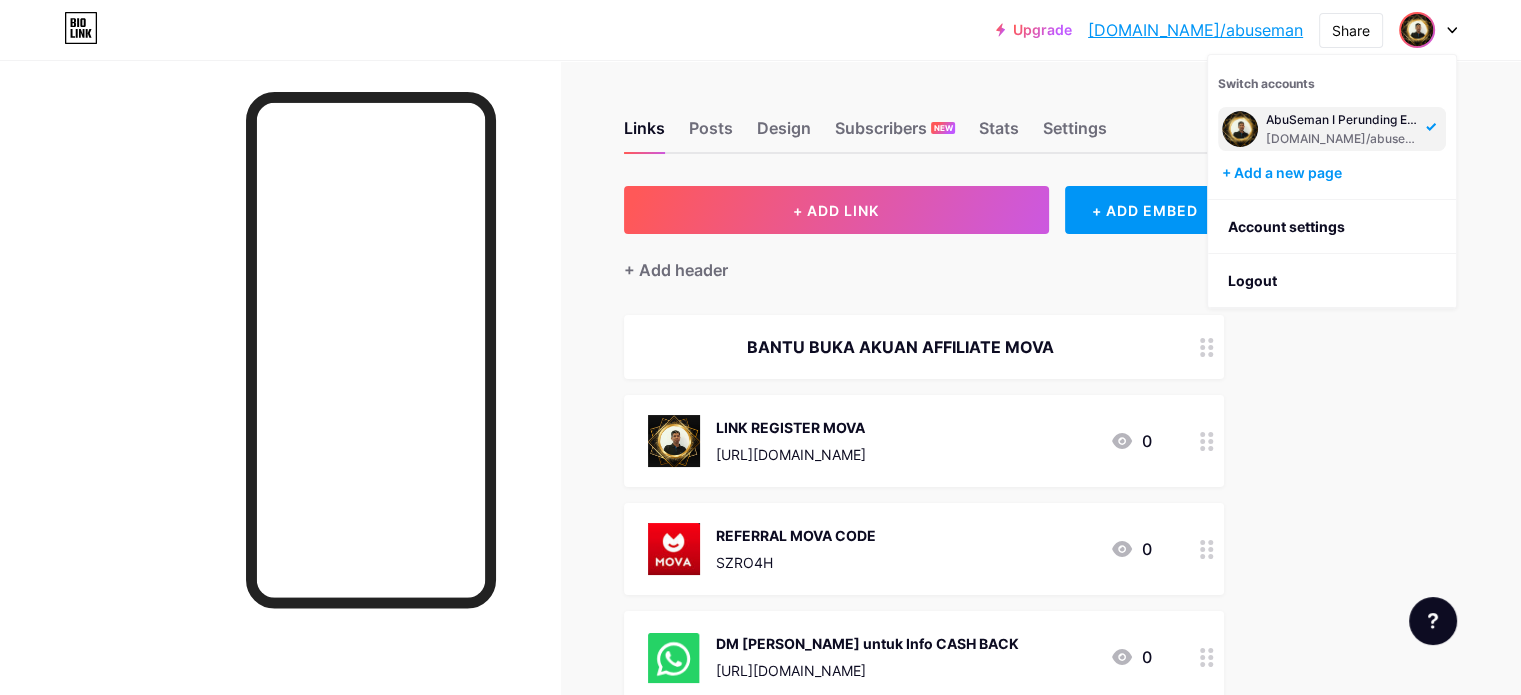 click on "AbuSeman I Perunding Emas 99.9" at bounding box center (1343, 120) 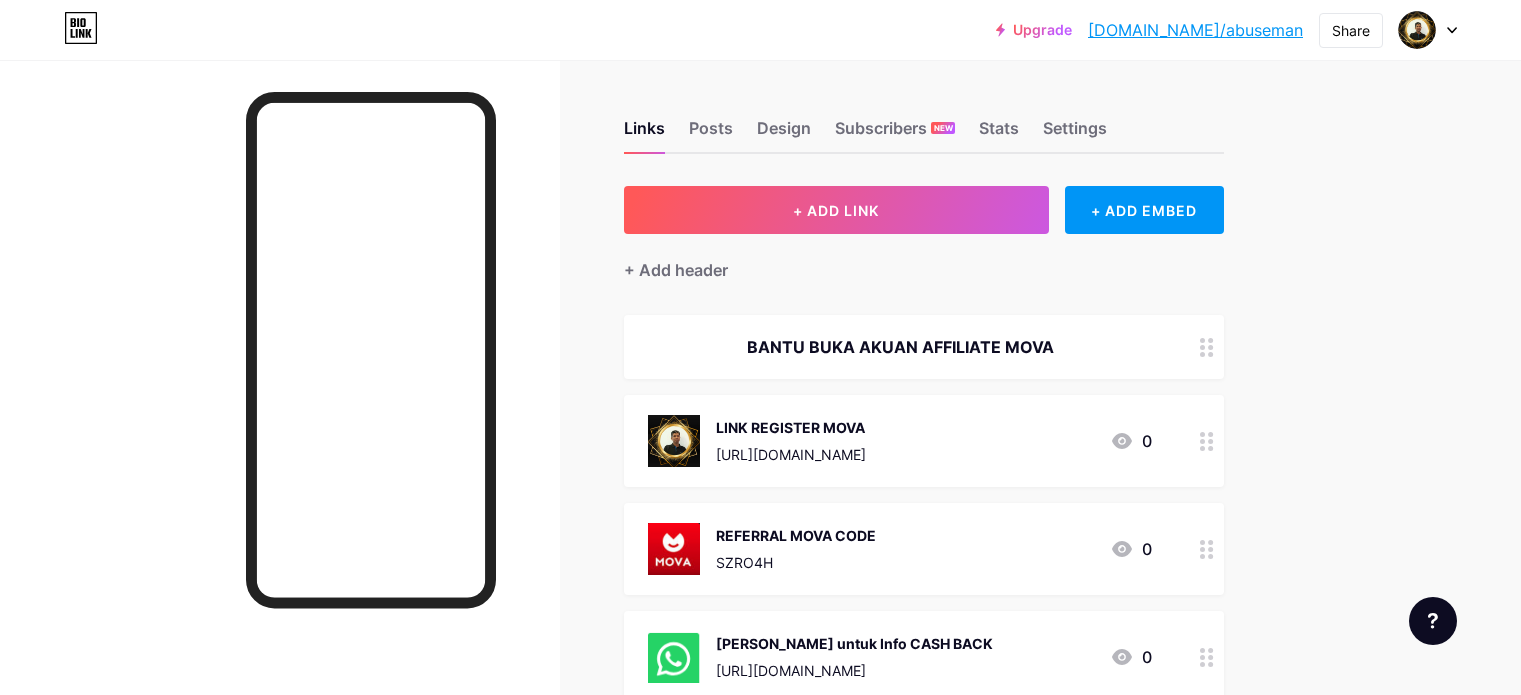 scroll, scrollTop: 0, scrollLeft: 0, axis: both 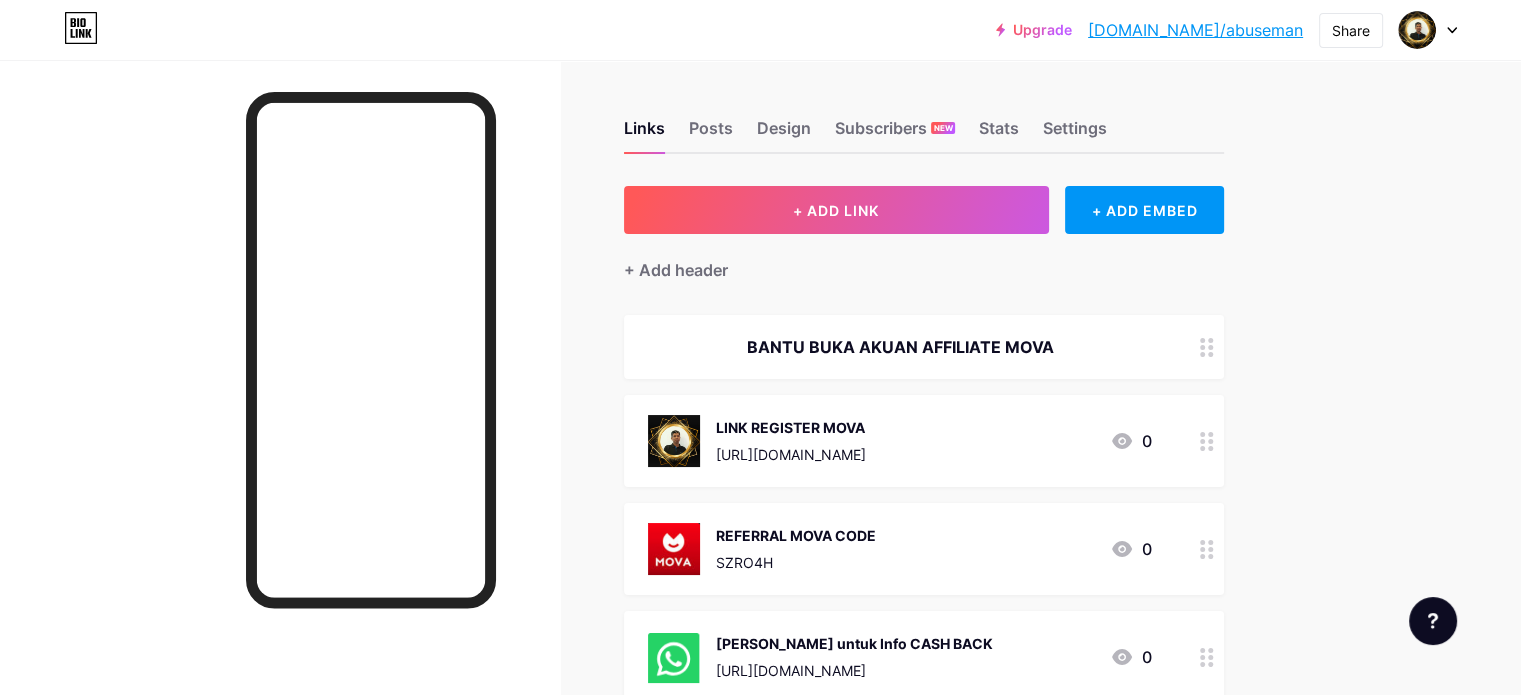 click at bounding box center (1428, 30) 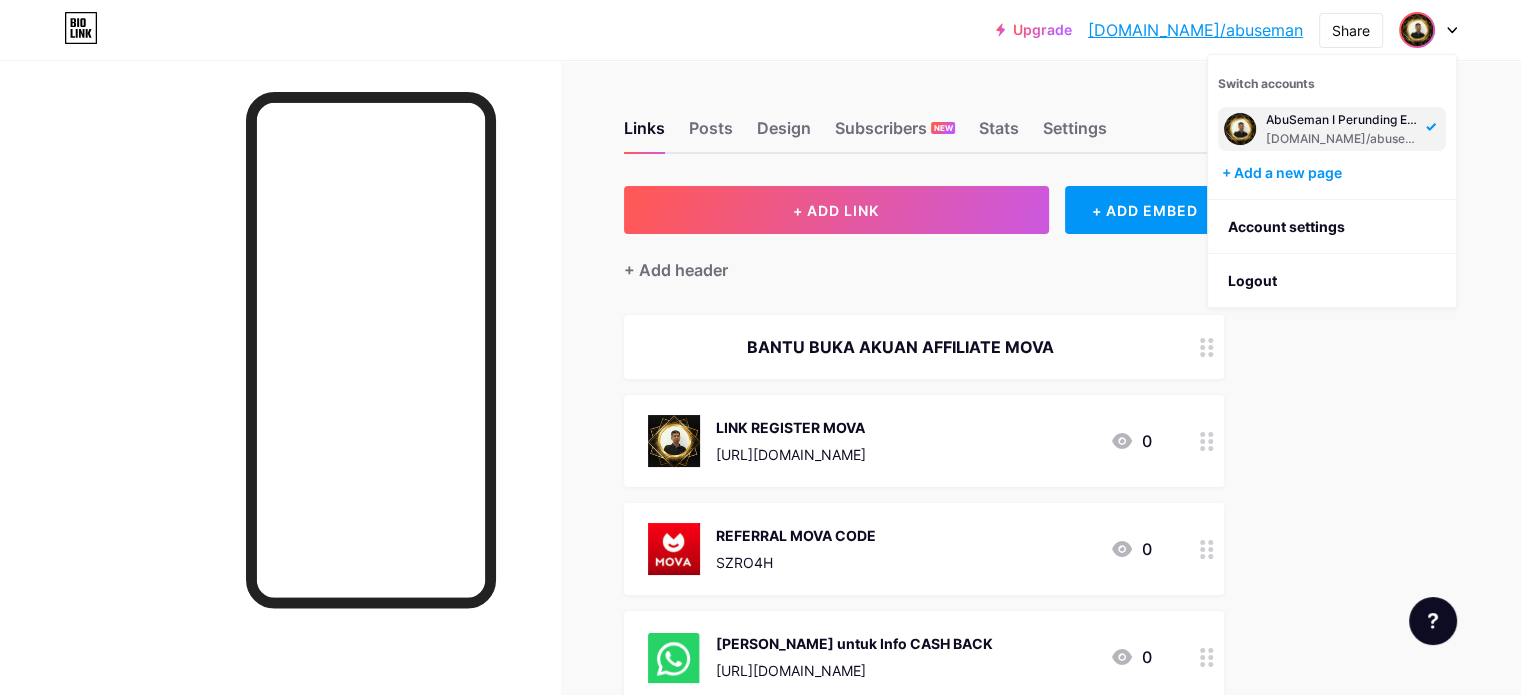 click at bounding box center (1240, 129) 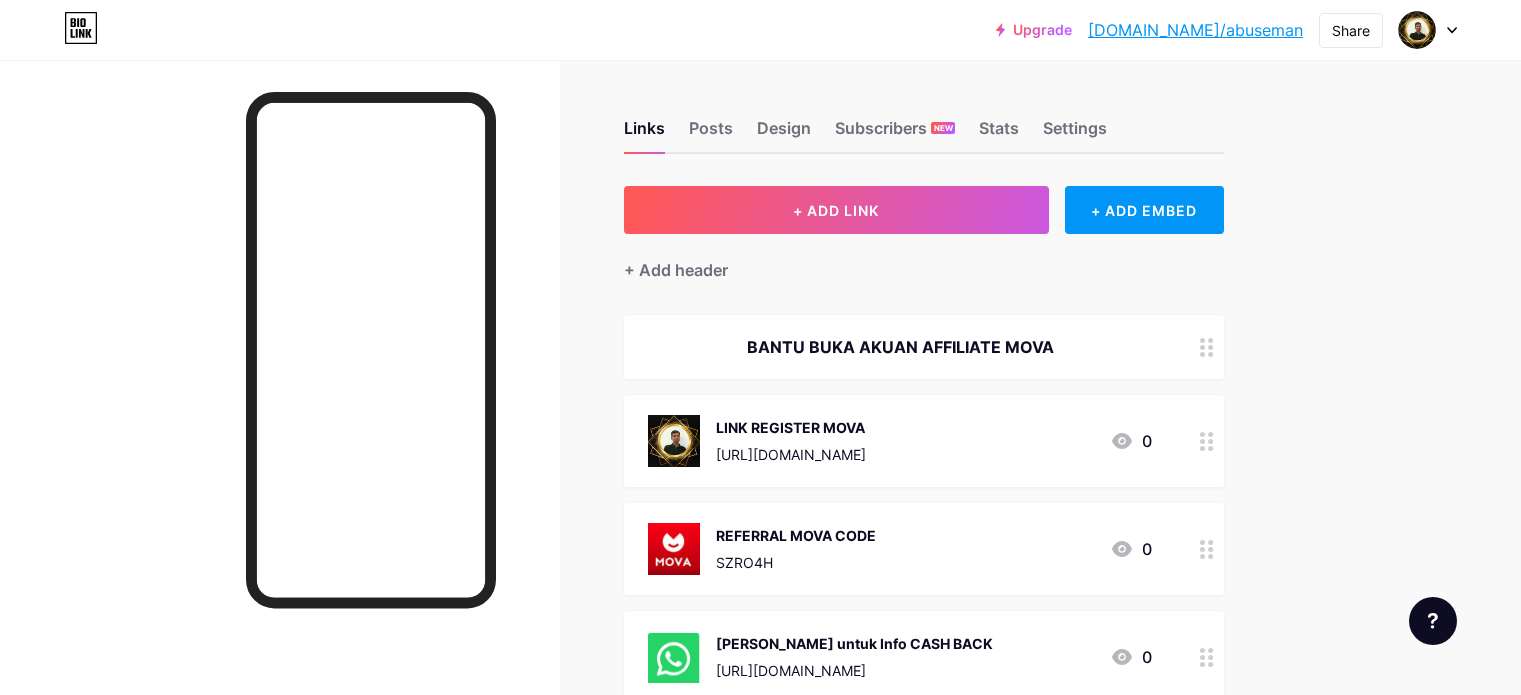 scroll, scrollTop: 0, scrollLeft: 0, axis: both 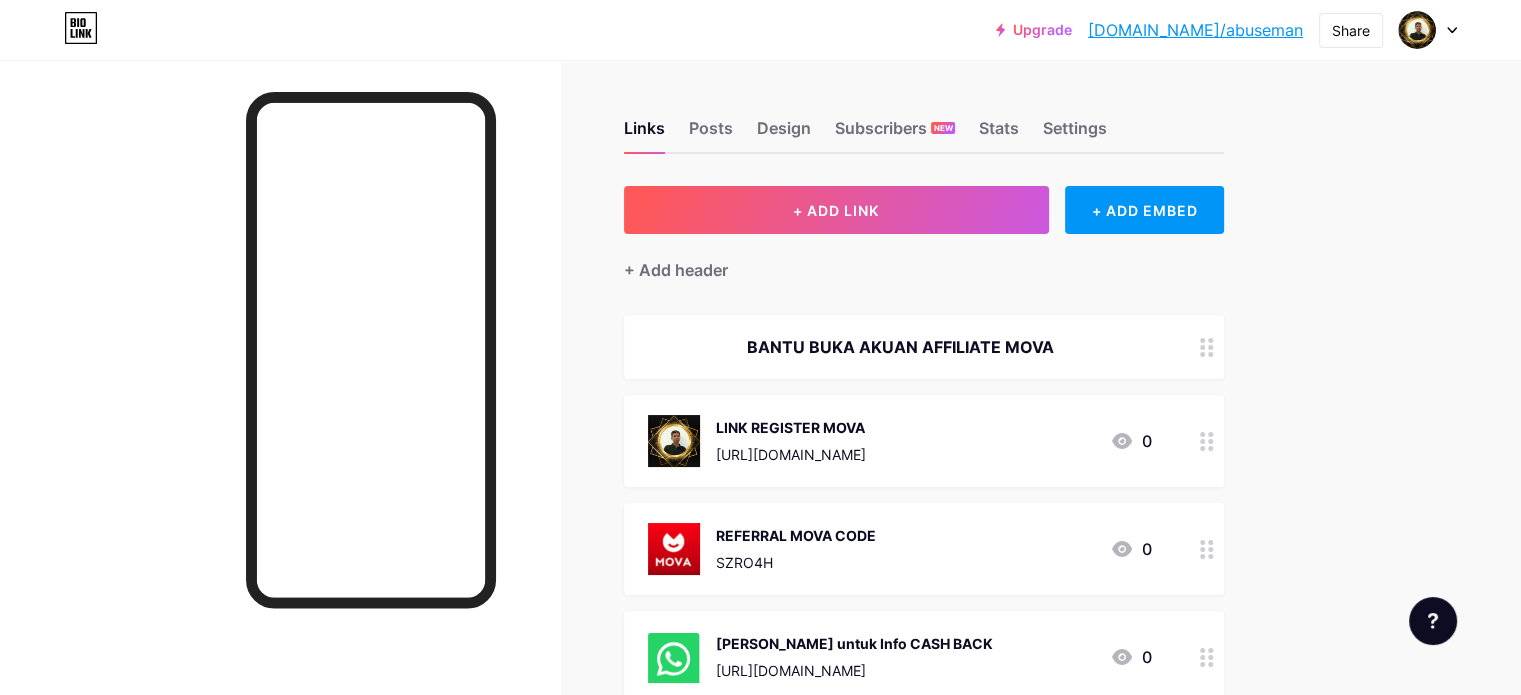click on "Upgrade   bio.link/abusem...   bio.link/abuseman   Share               Switch accounts     AbuSeman I Perunding Emas 99.9   bio.link/abuseman       + Add a new page        Account settings   Logout" at bounding box center (760, 30) 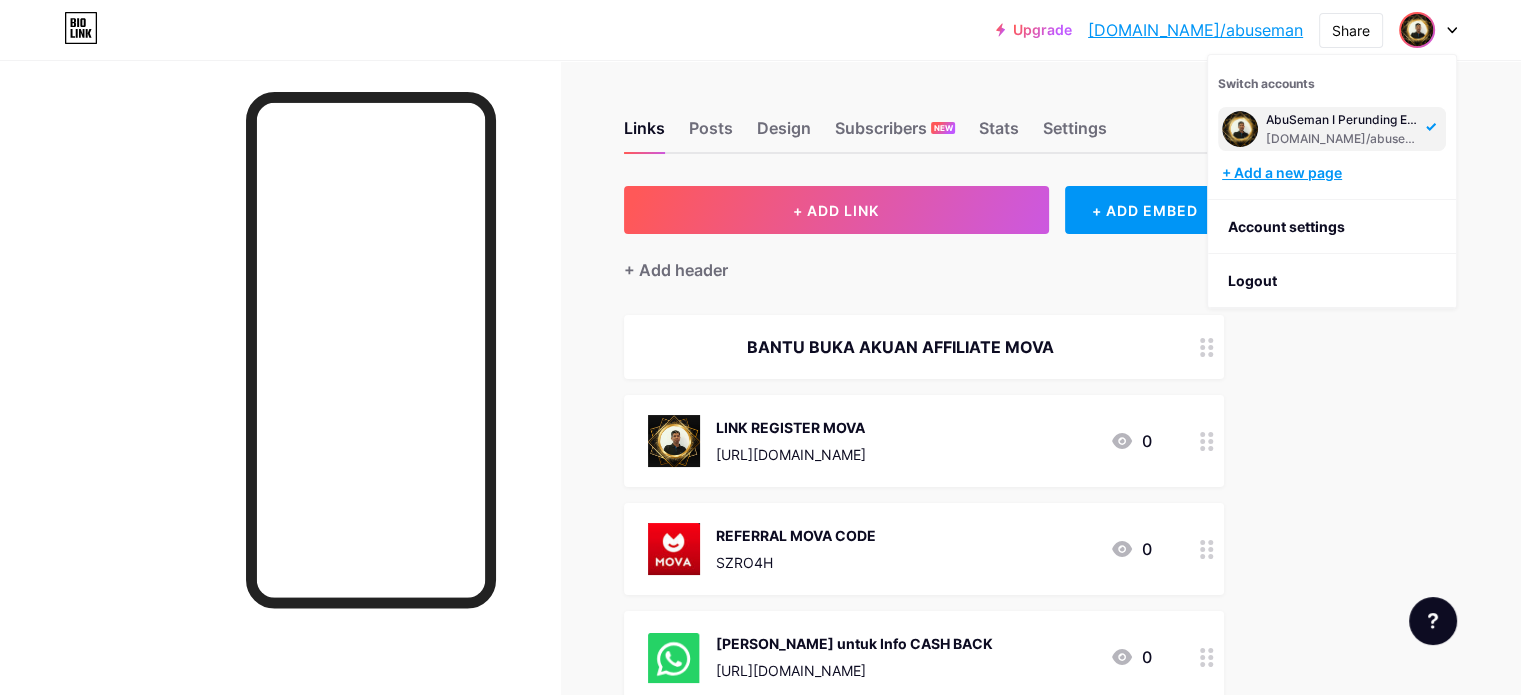 click on "+ Add a new page" at bounding box center (1334, 173) 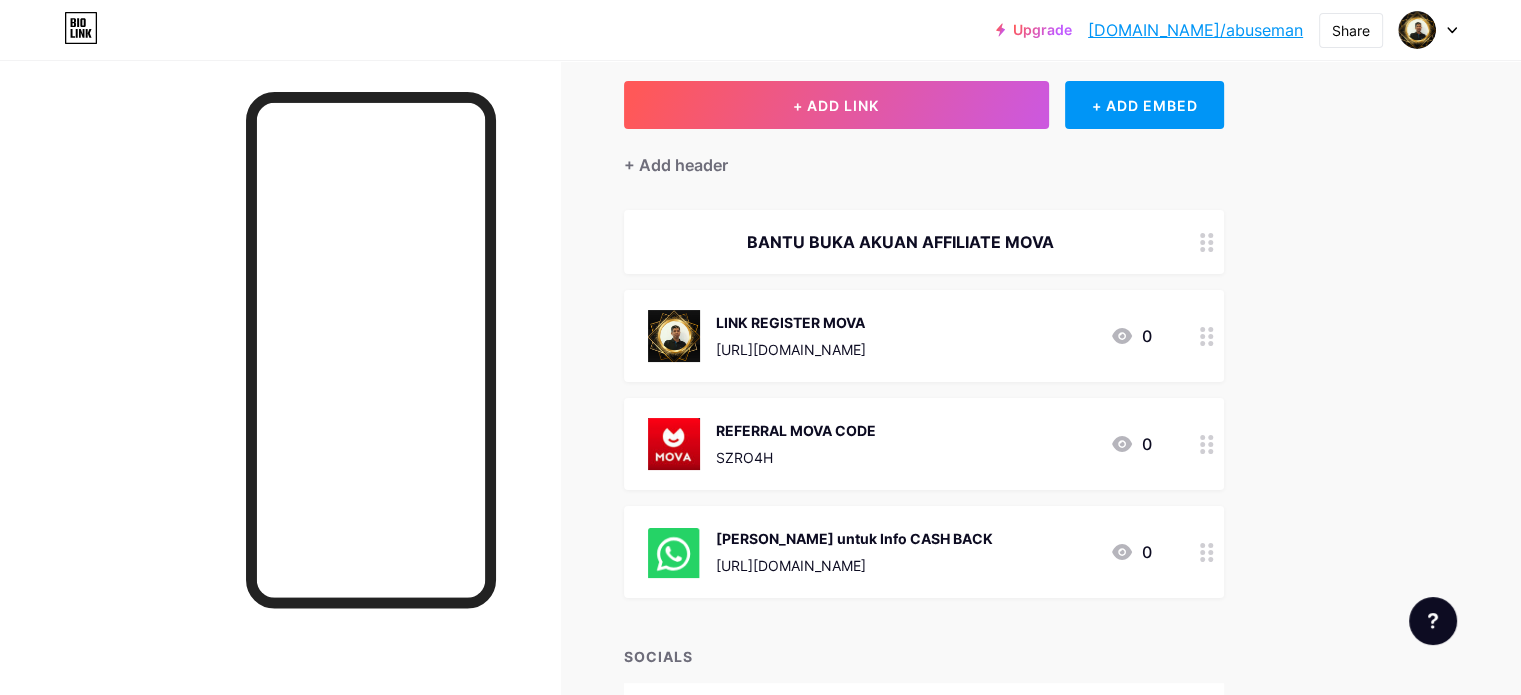 scroll, scrollTop: 0, scrollLeft: 0, axis: both 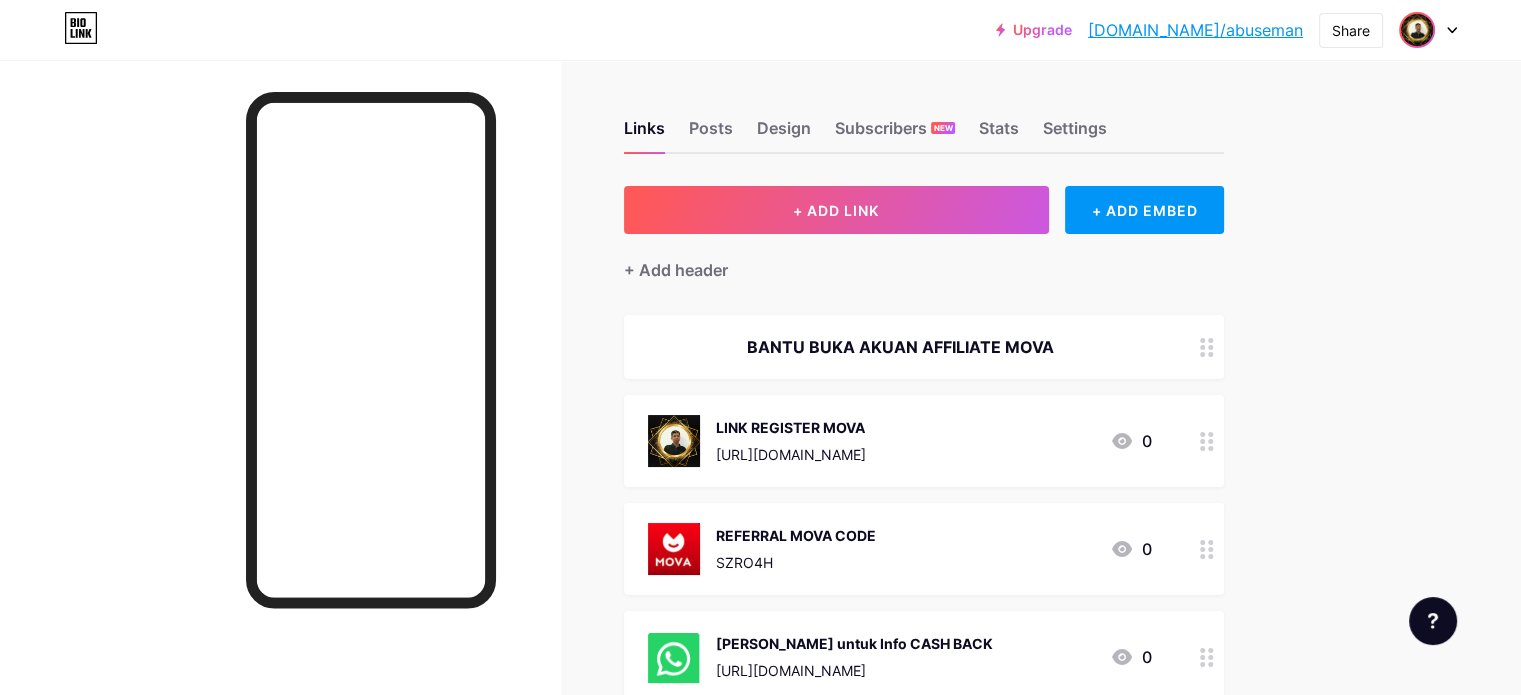 click at bounding box center [1417, 30] 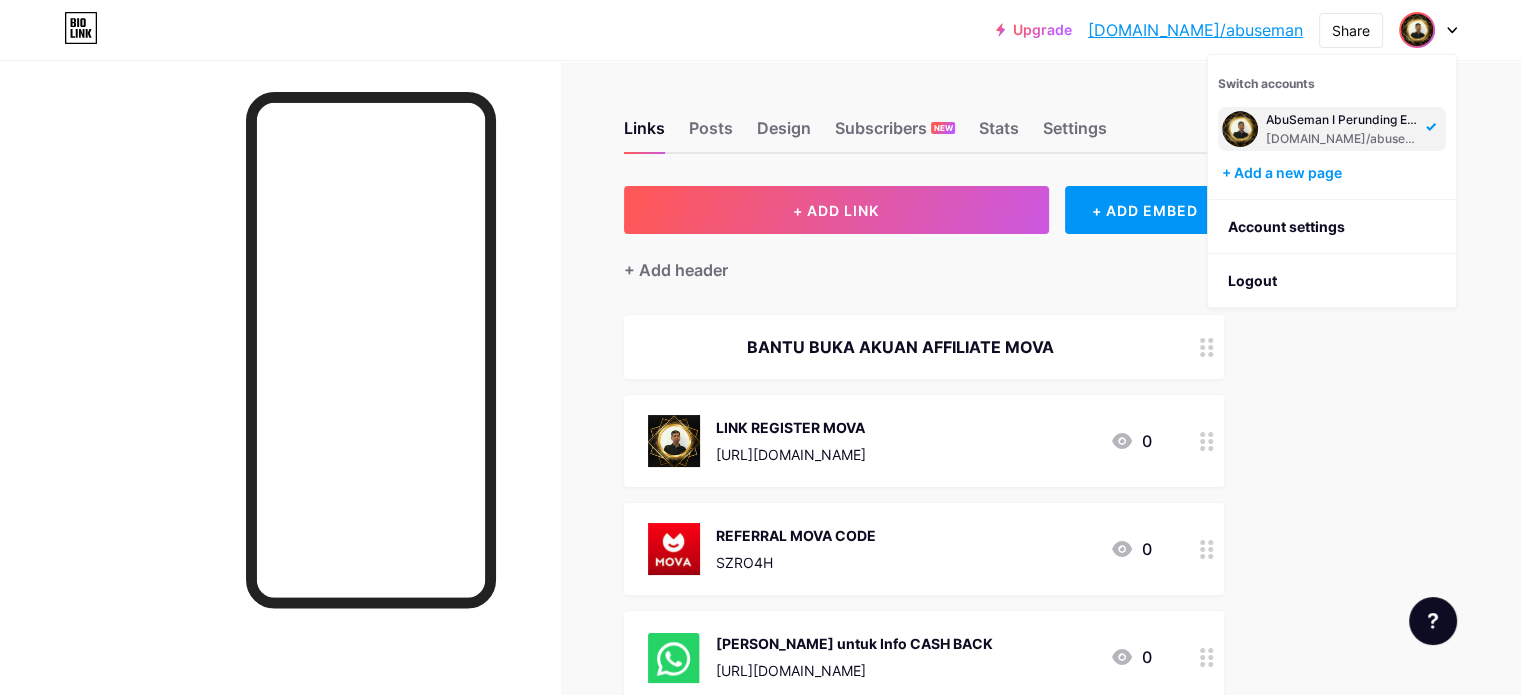 click on "[DOMAIN_NAME]/abuseman" at bounding box center (1343, 139) 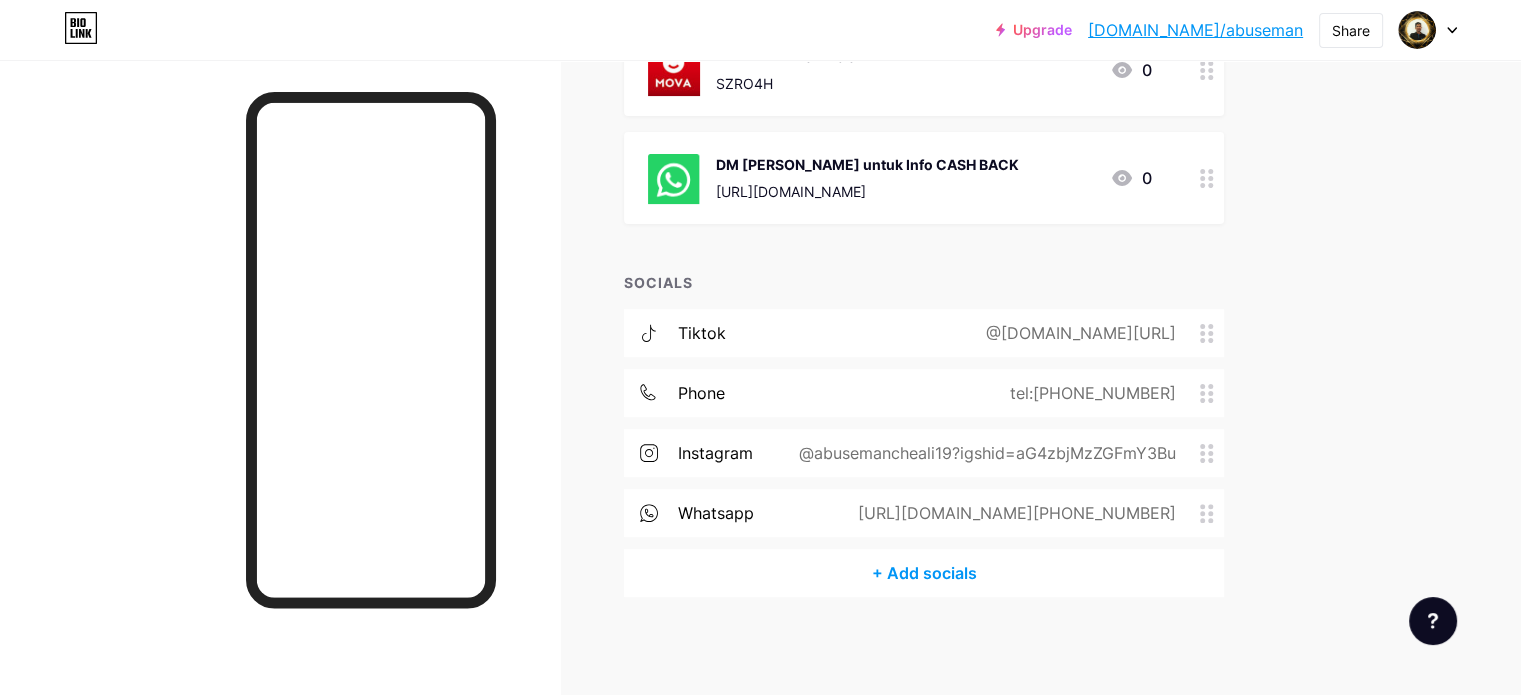 scroll, scrollTop: 0, scrollLeft: 0, axis: both 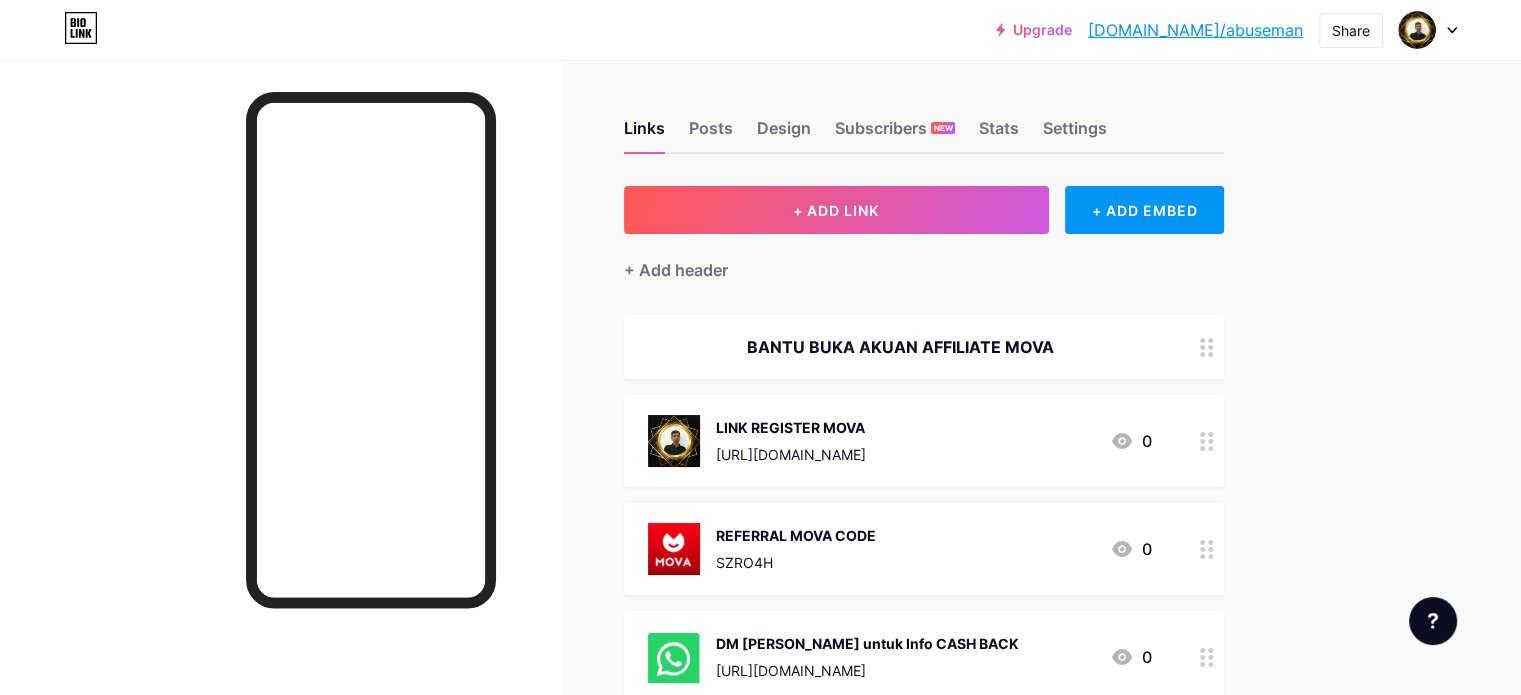click at bounding box center [1428, 30] 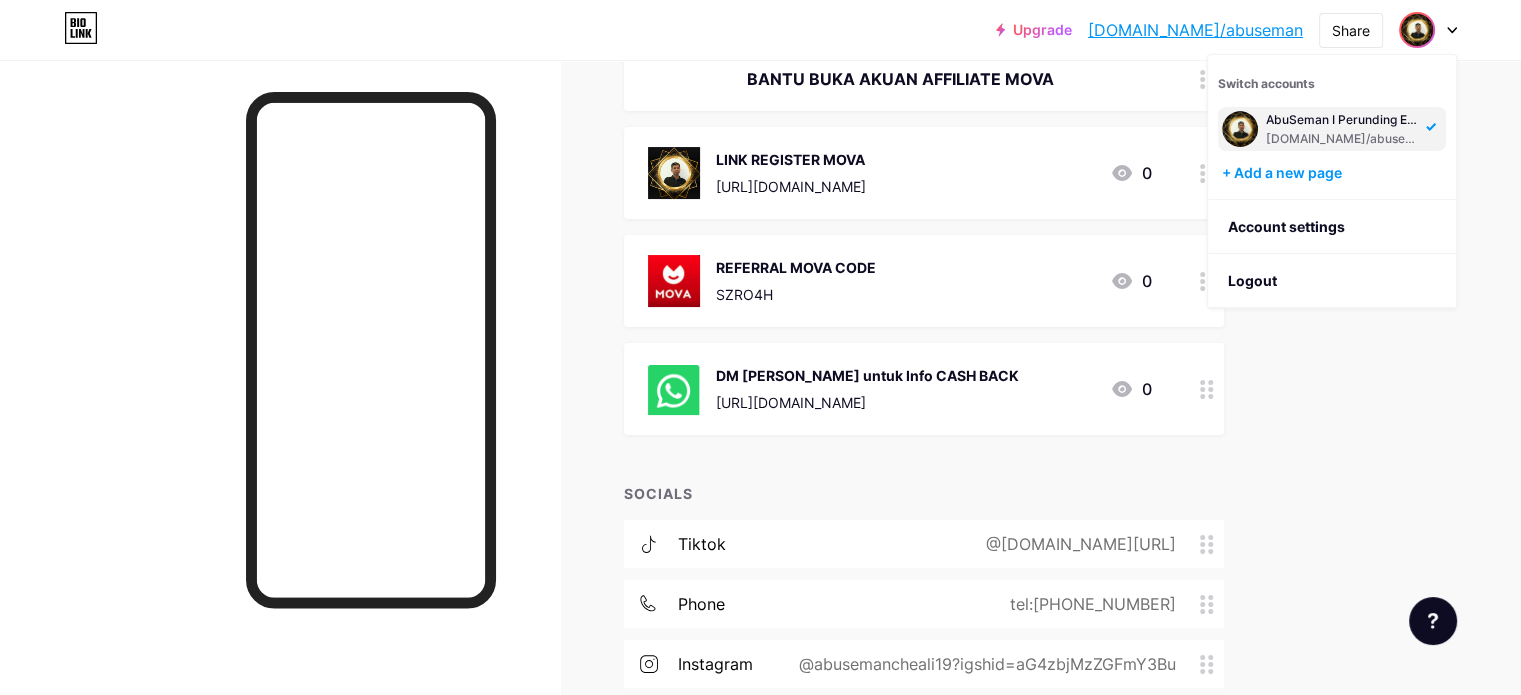 scroll, scrollTop: 100, scrollLeft: 0, axis: vertical 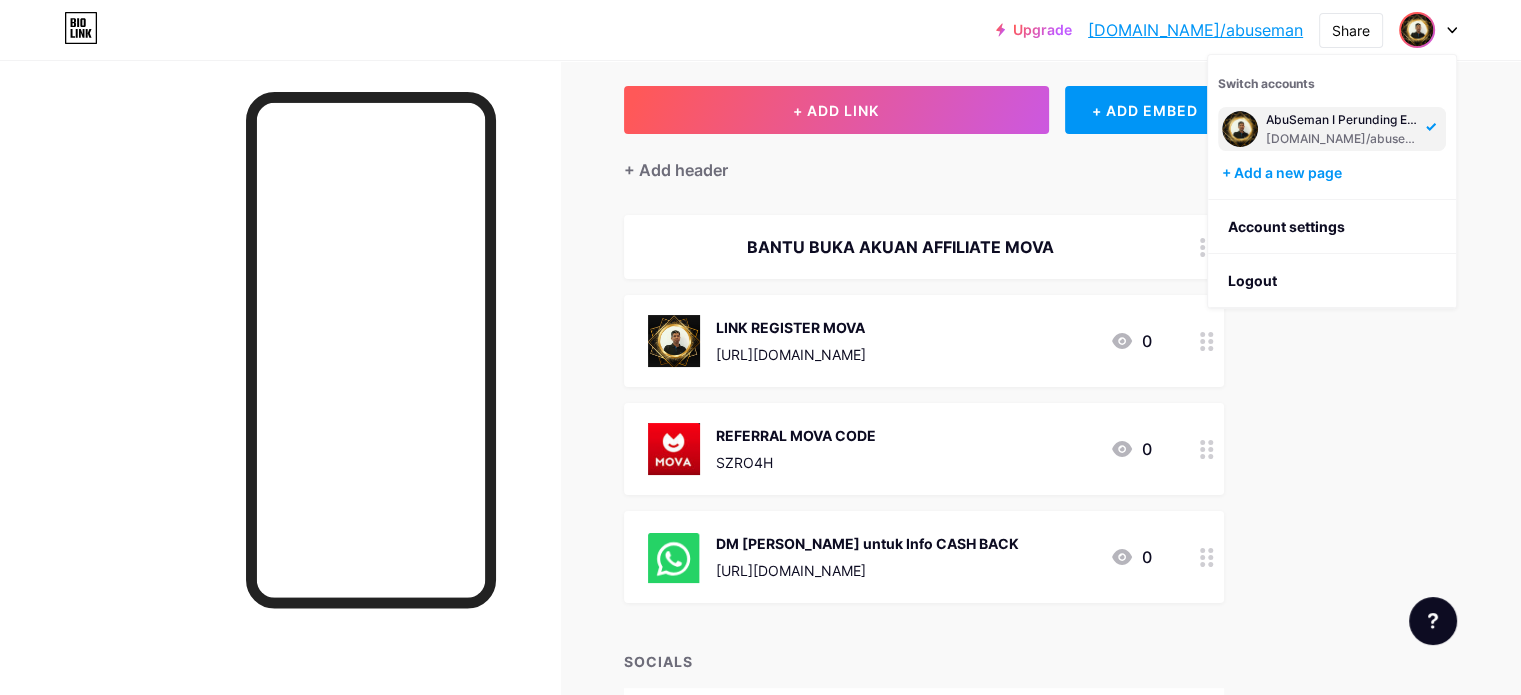 click at bounding box center [674, 341] 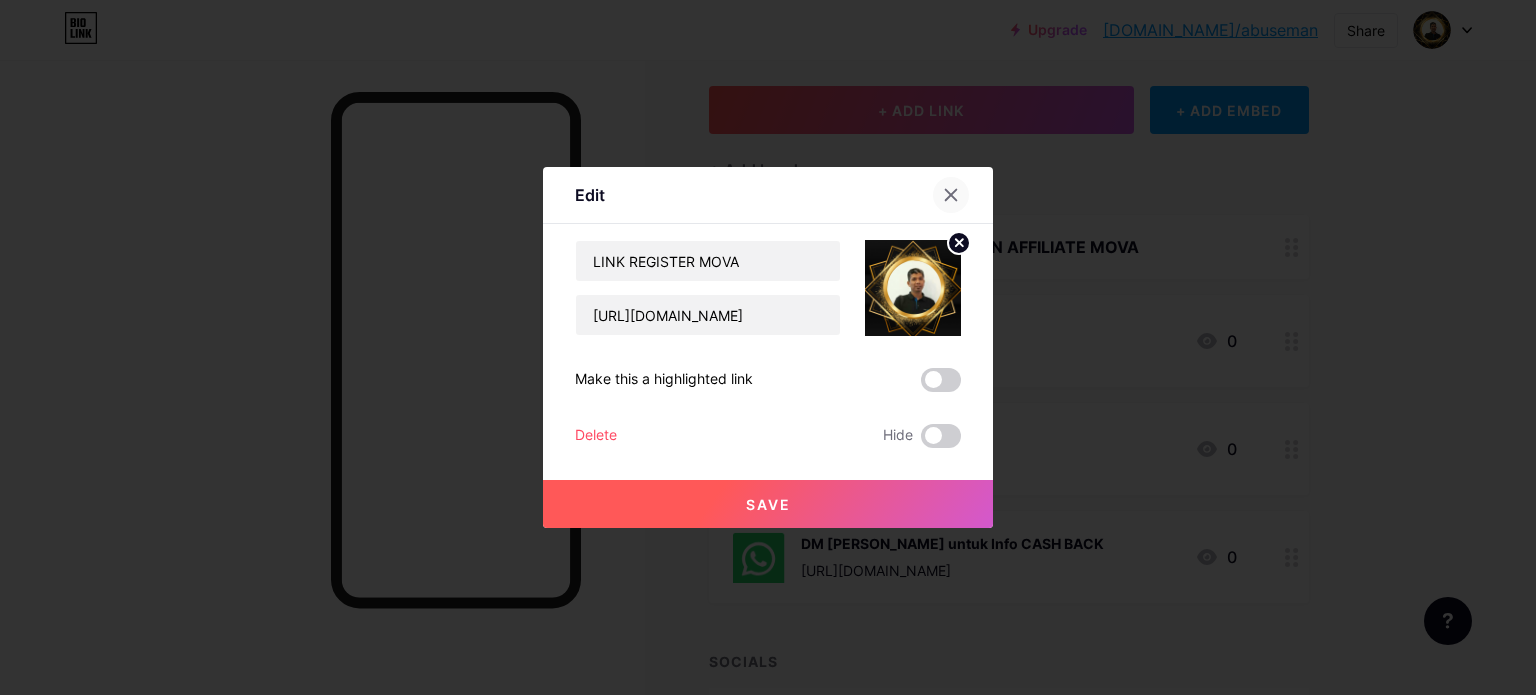 click 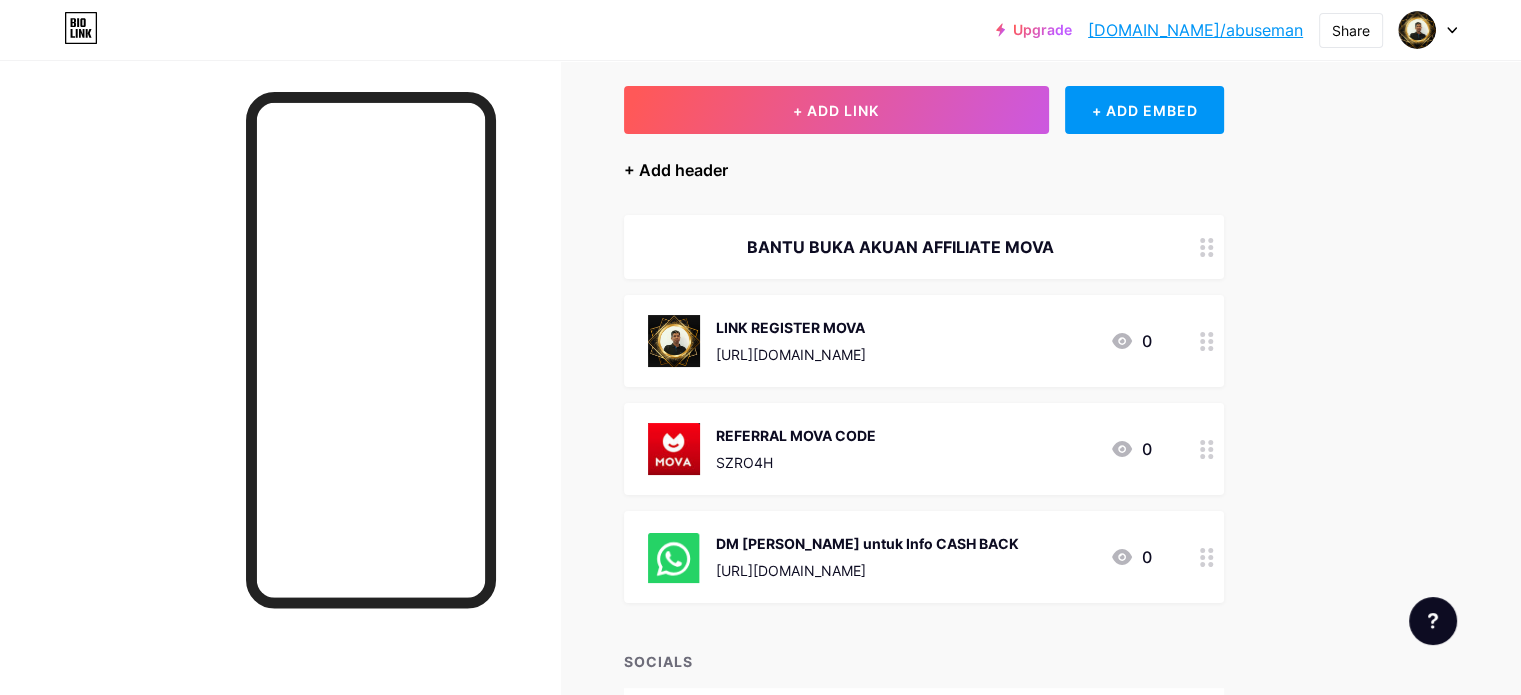 click on "+ Add header" at bounding box center (676, 170) 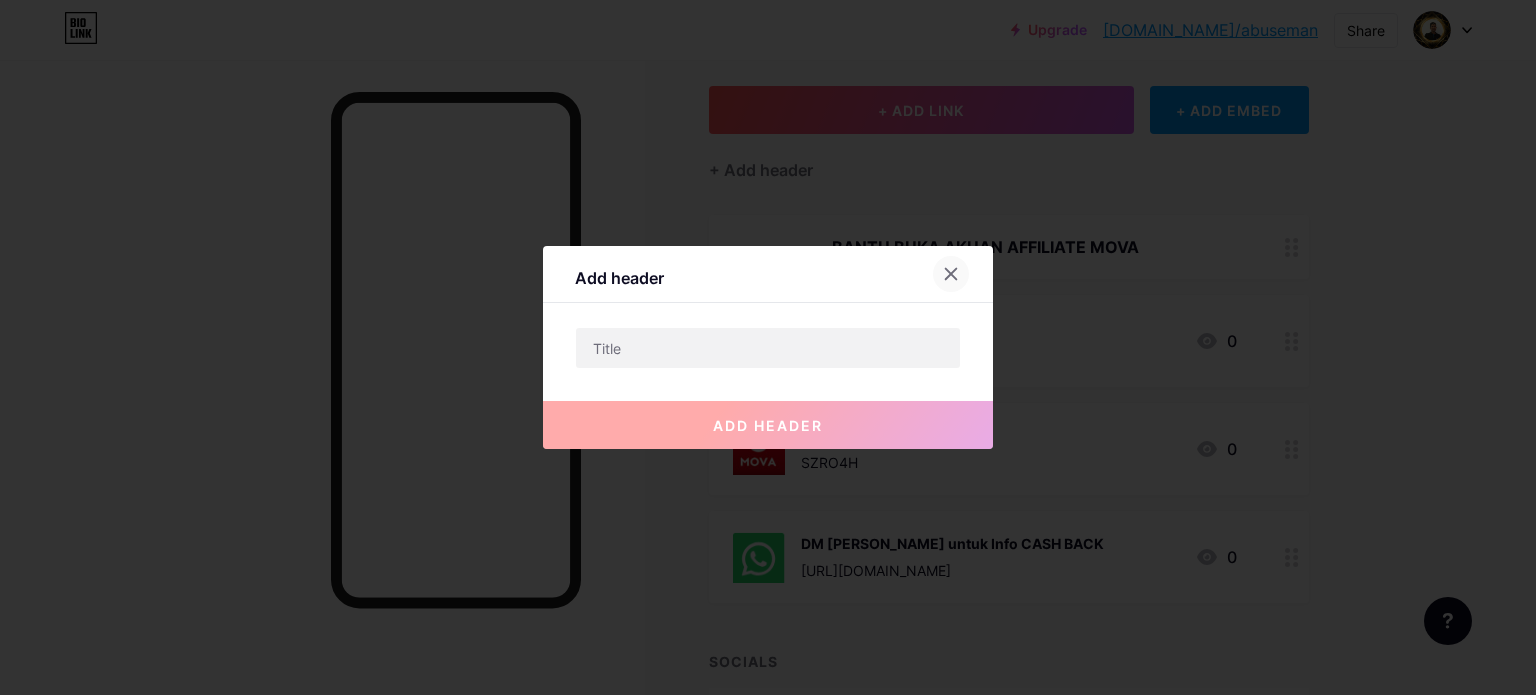 click 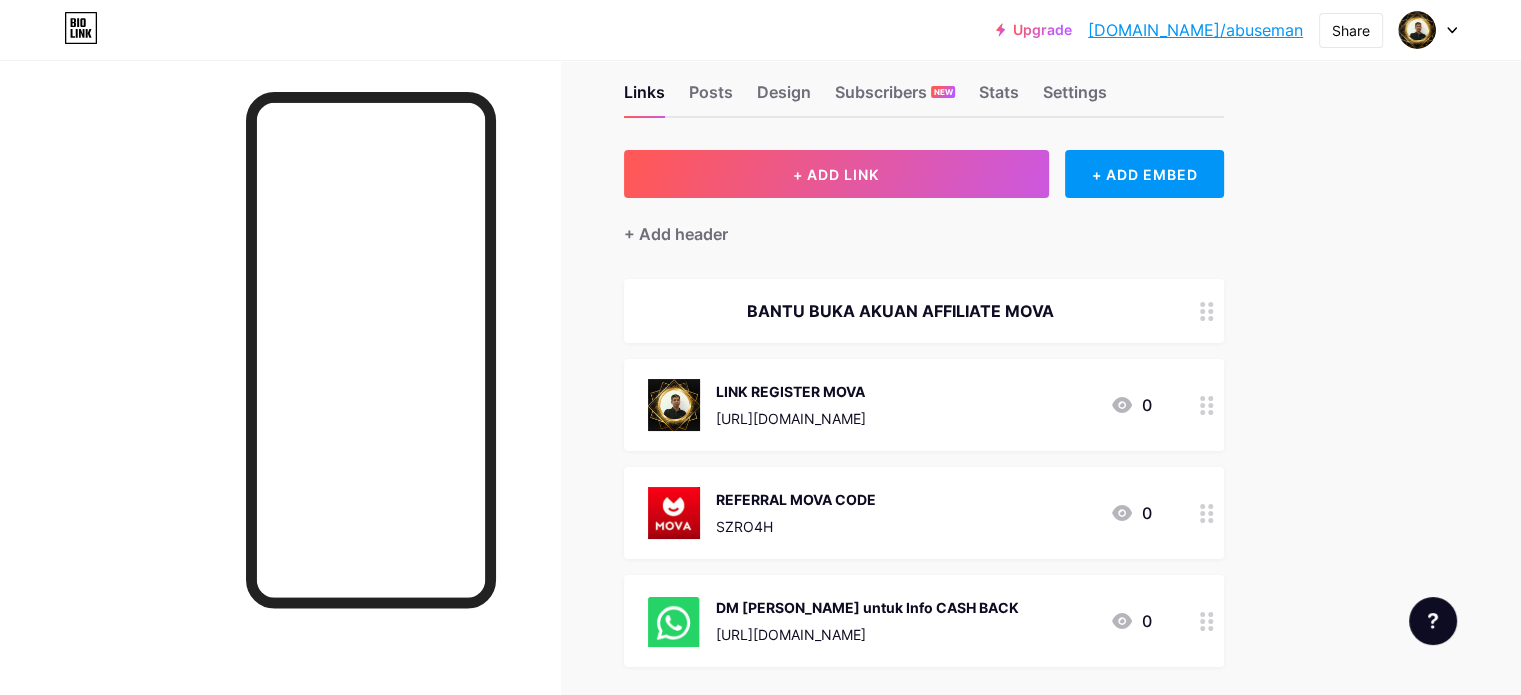 scroll, scrollTop: 0, scrollLeft: 0, axis: both 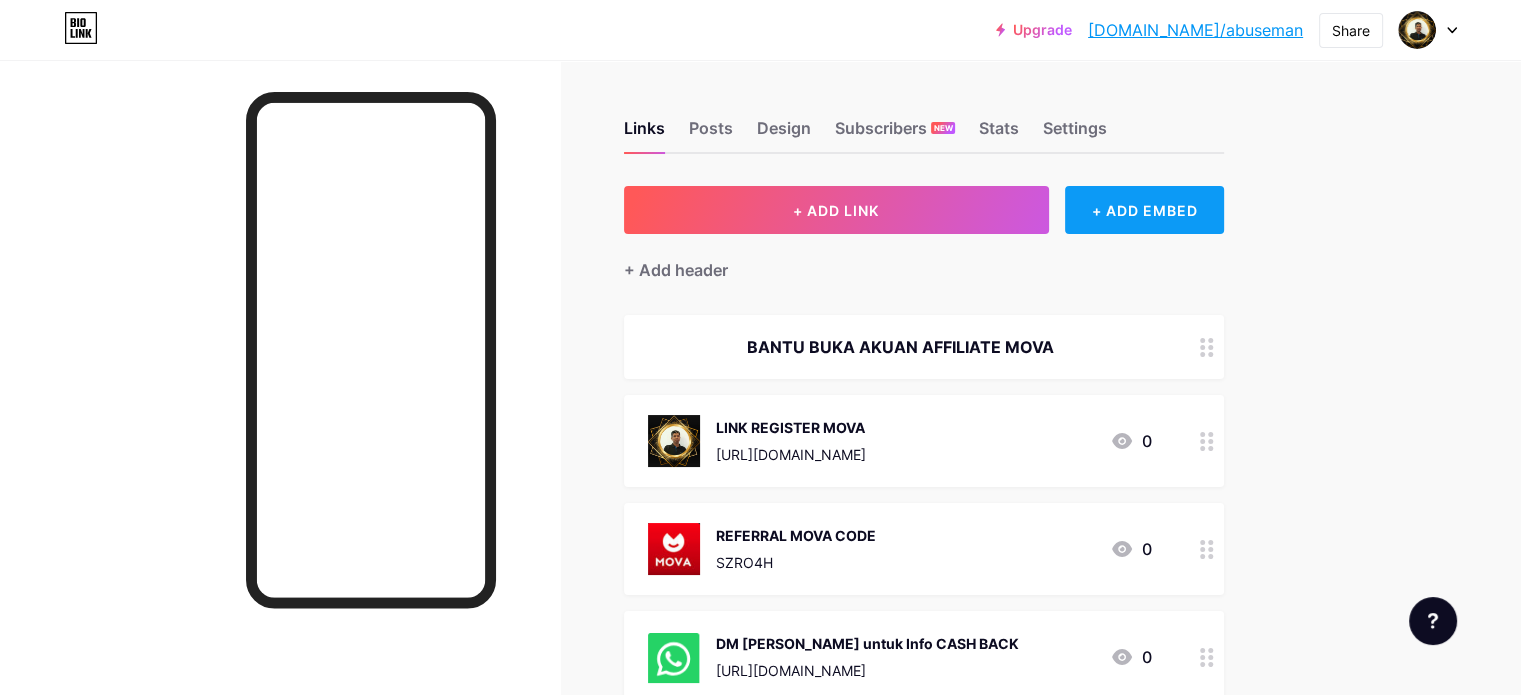 click on "+ ADD EMBED" at bounding box center (1144, 210) 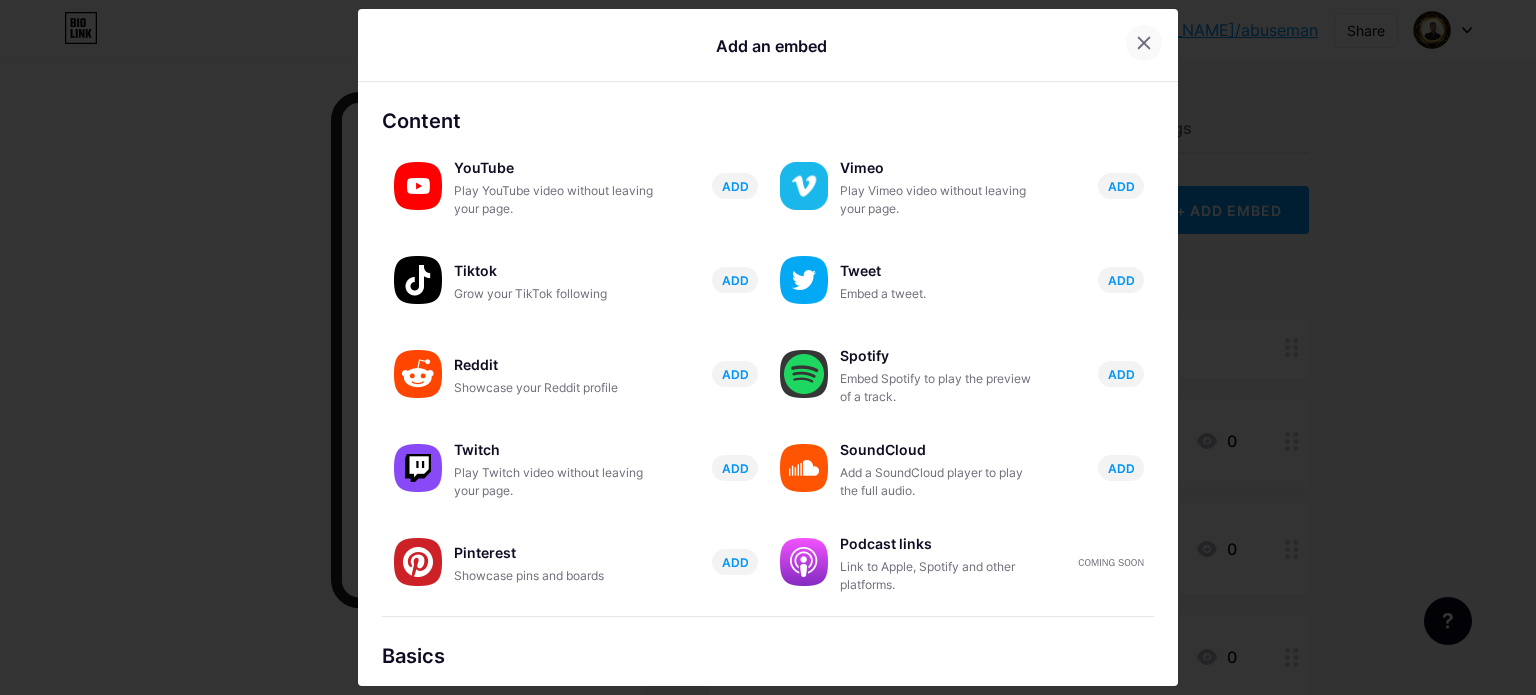 click 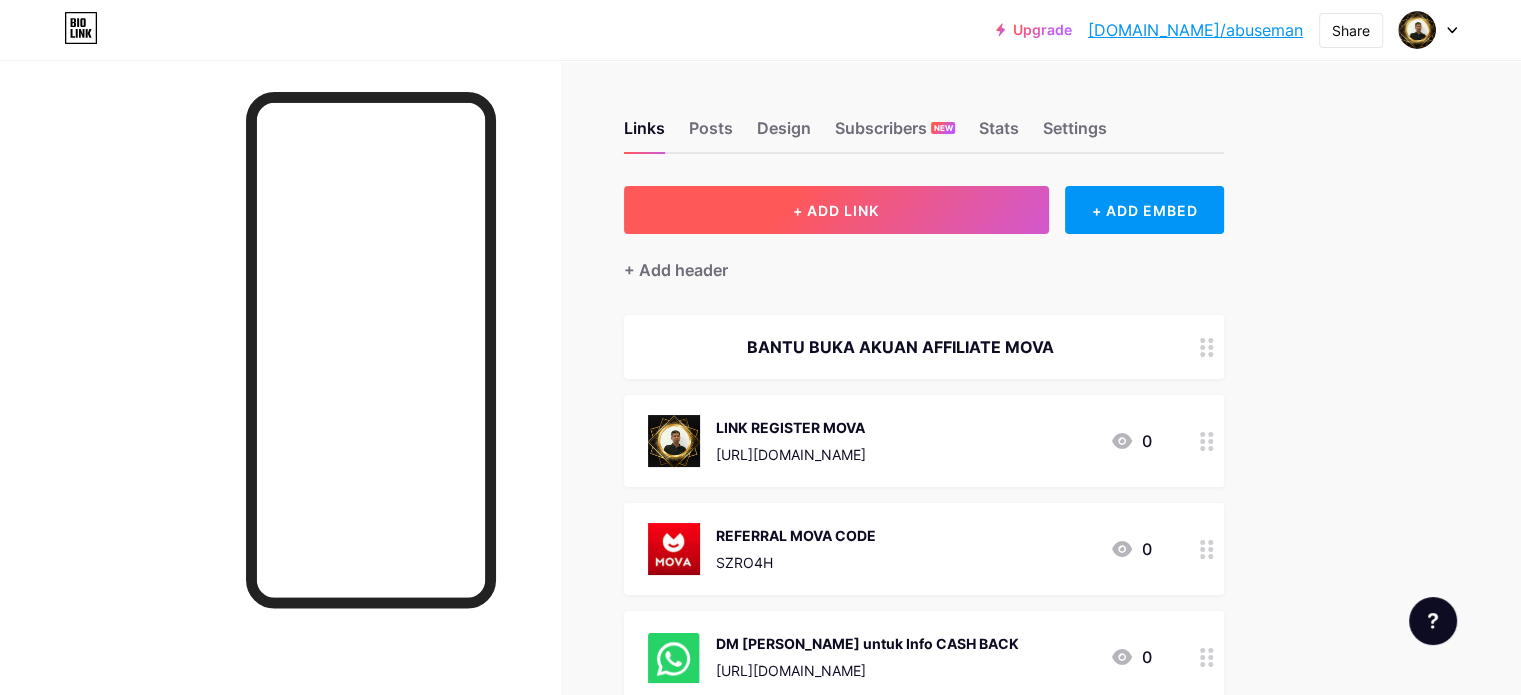 click on "+ ADD LINK" at bounding box center [836, 210] 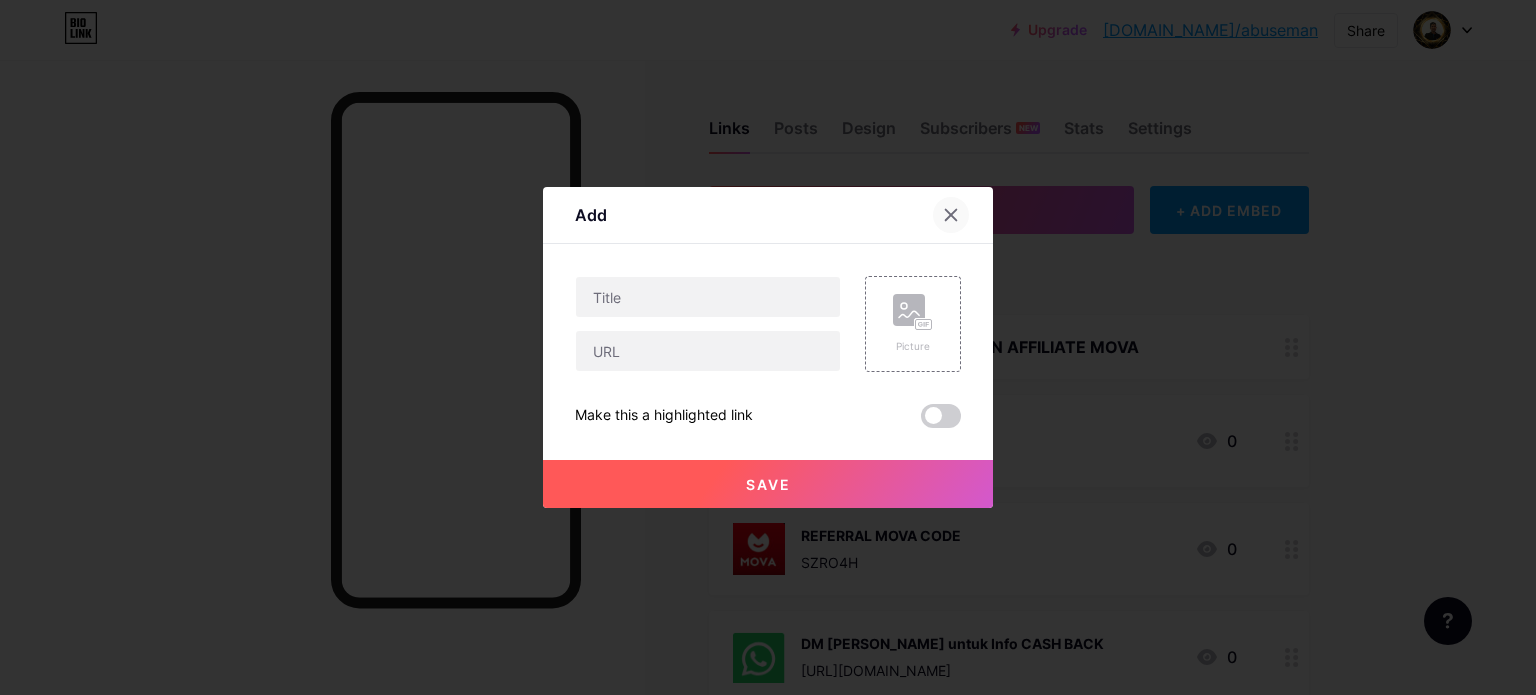click 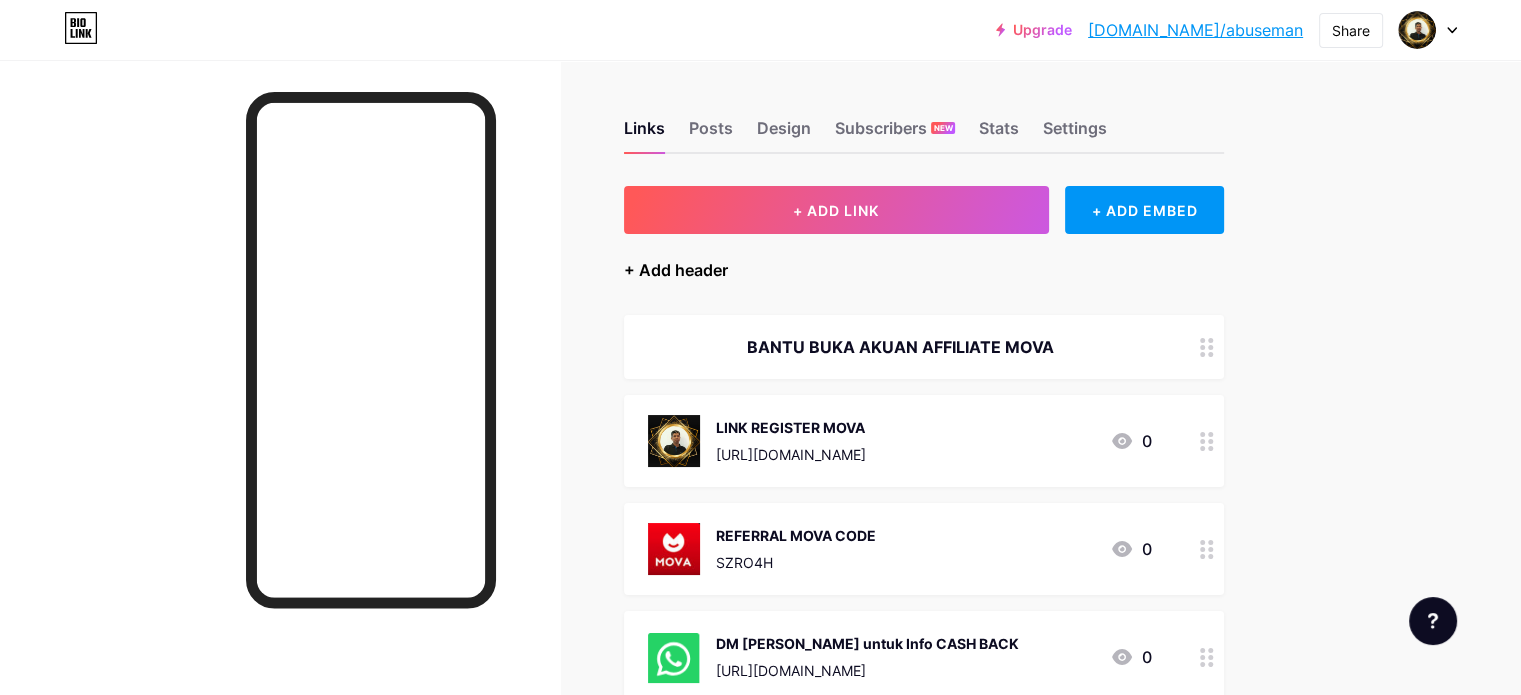 click on "+ Add header" at bounding box center (676, 270) 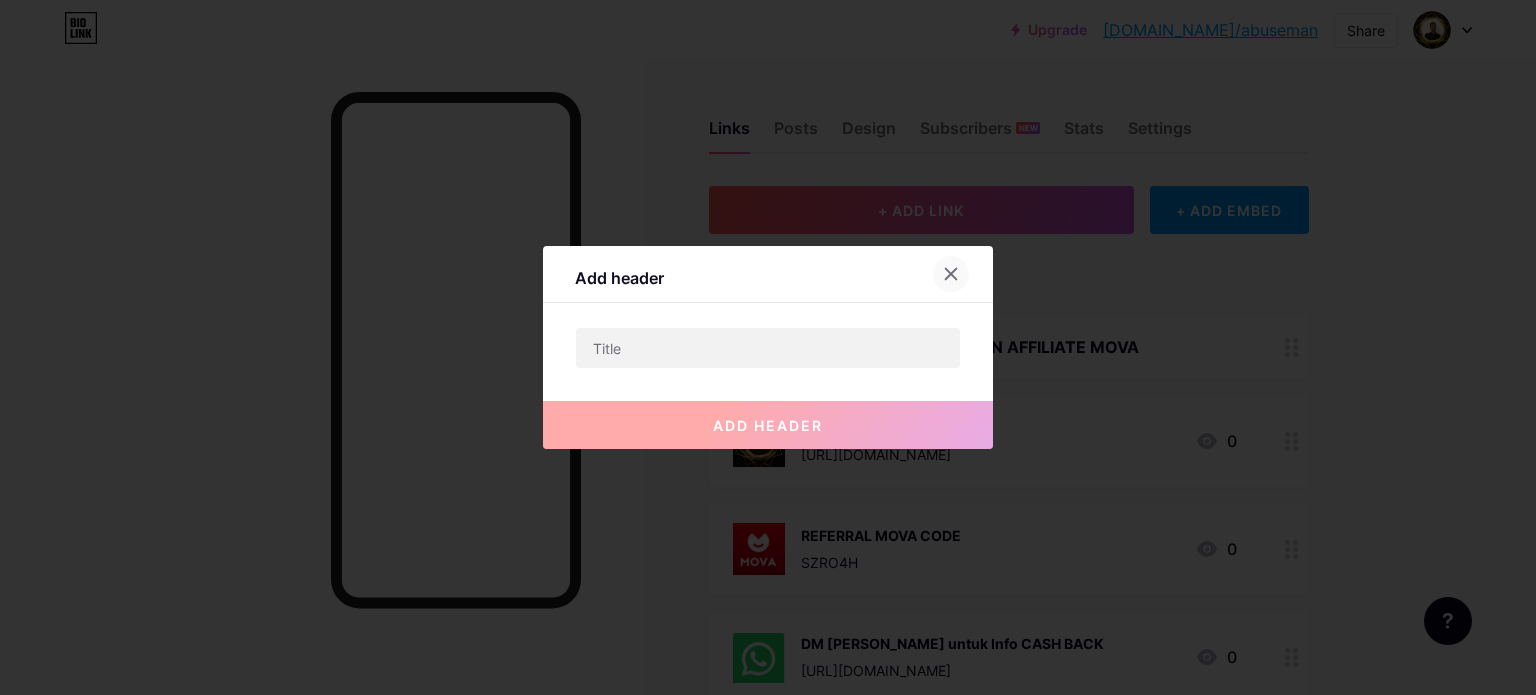 click 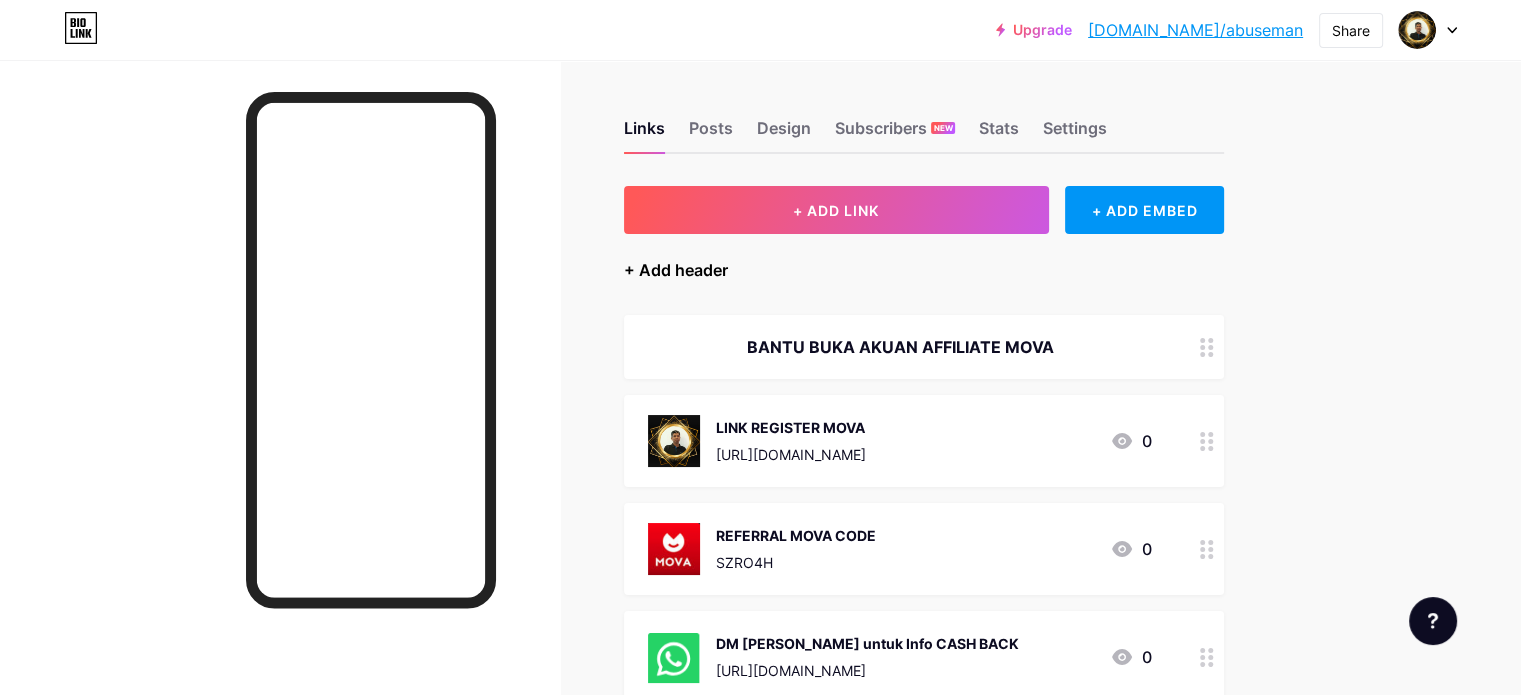 click on "+ Add header" at bounding box center [676, 270] 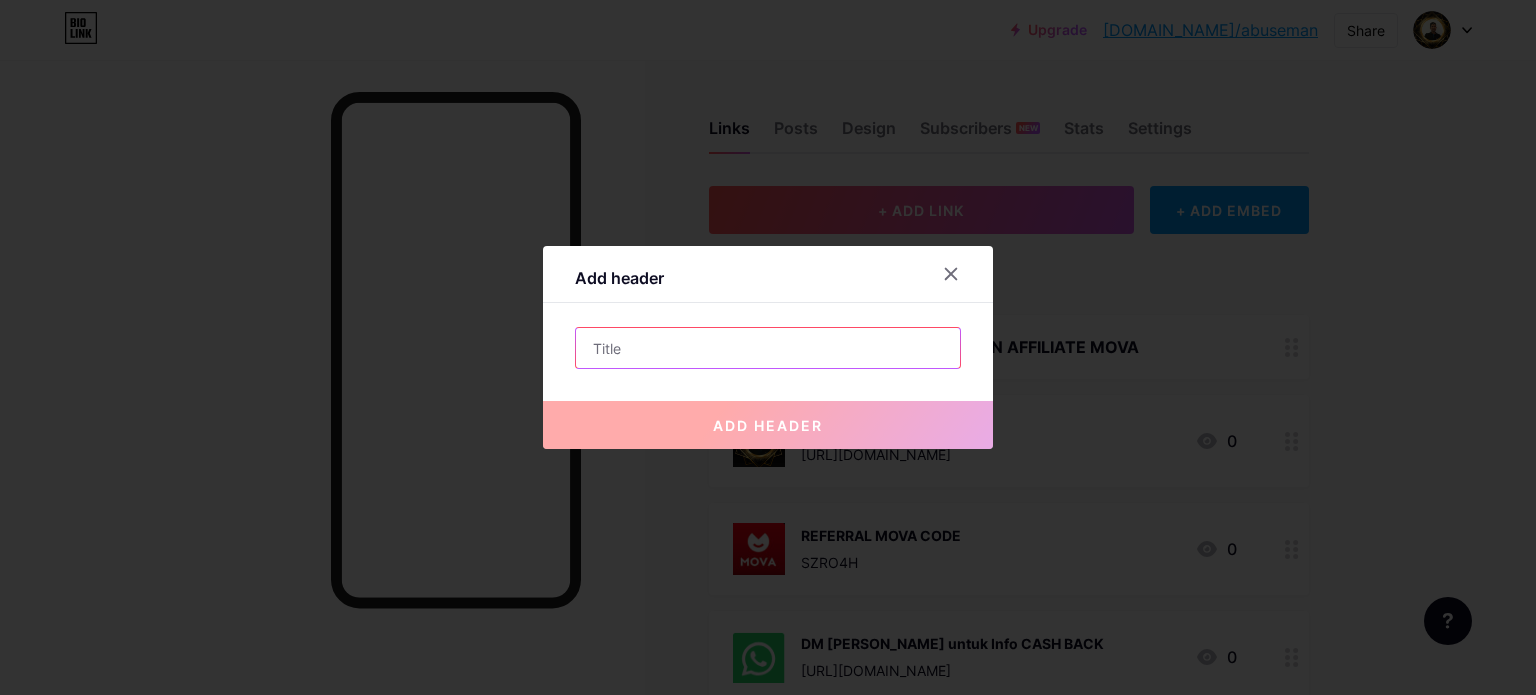 click at bounding box center (768, 348) 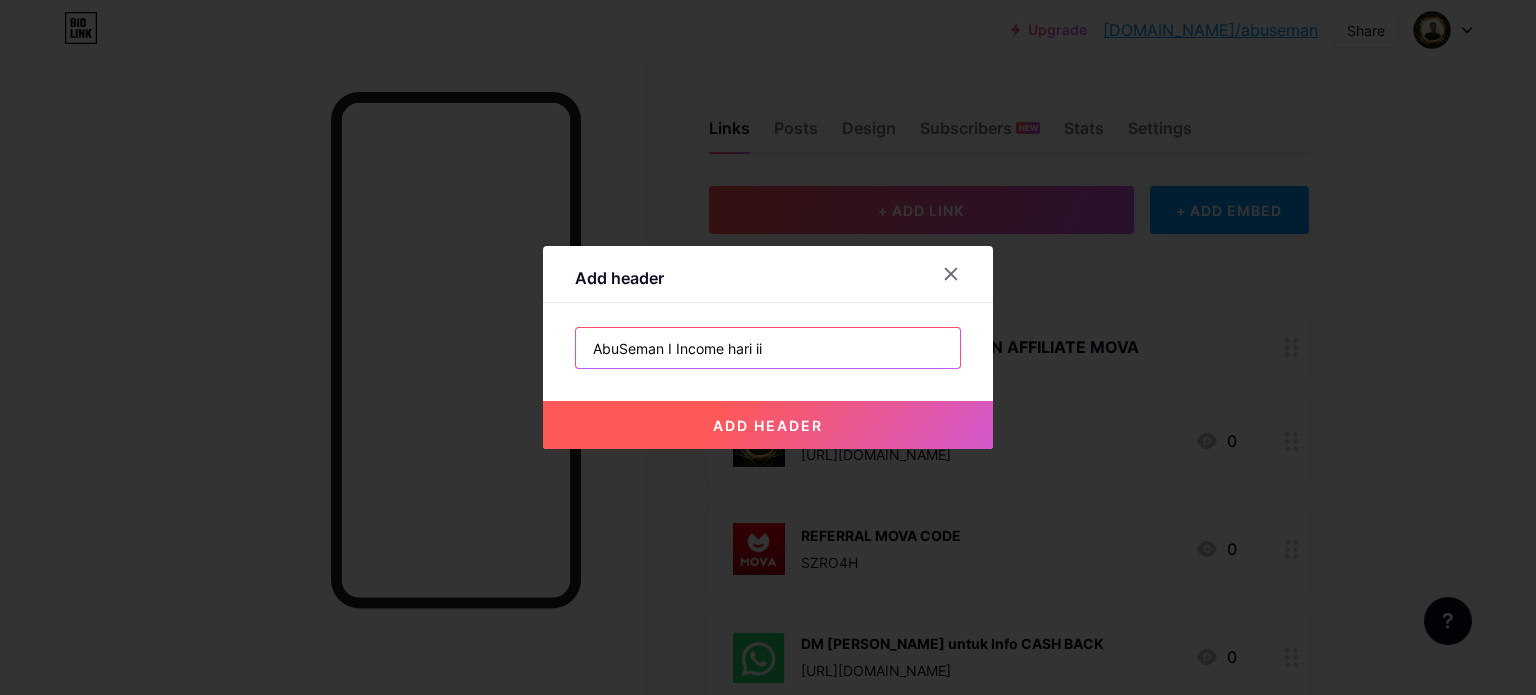 type on "AbuSeman I Income hari ii" 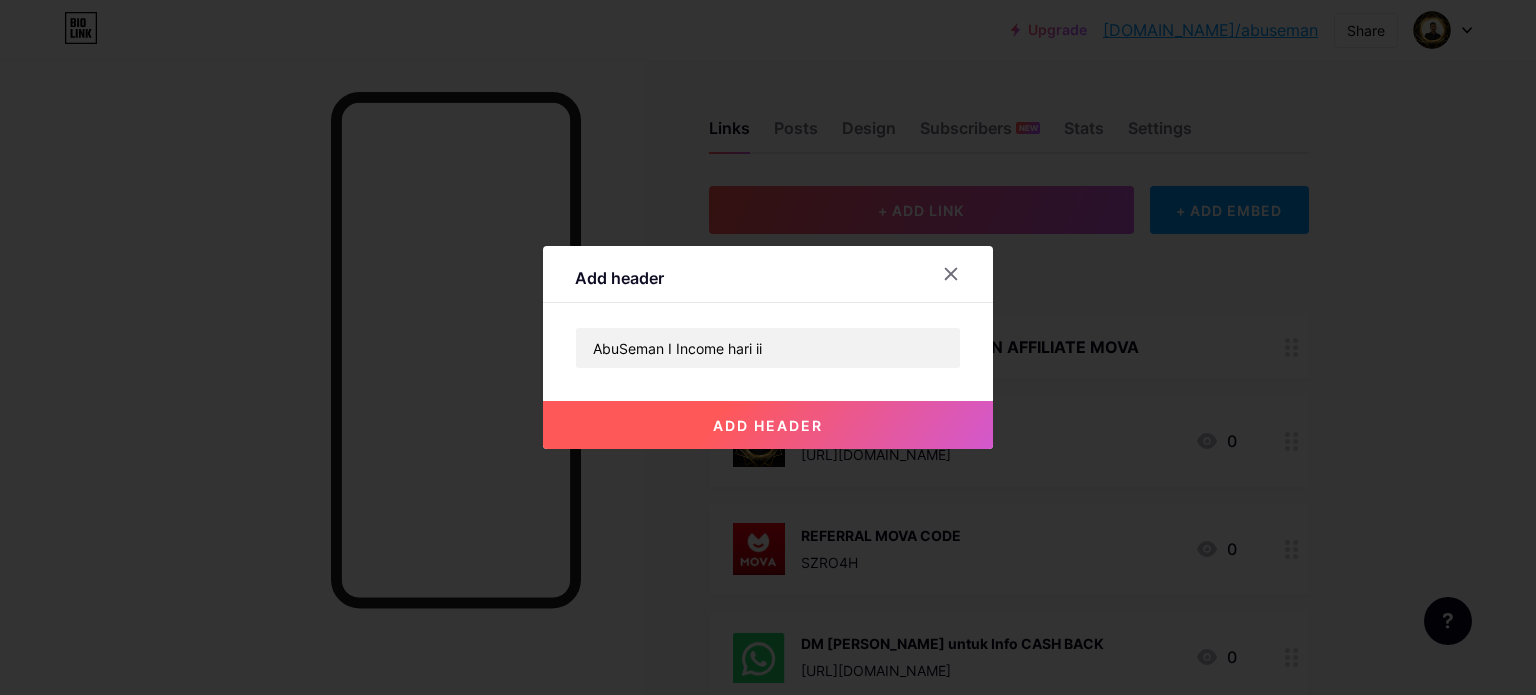 click on "add header" at bounding box center [768, 425] 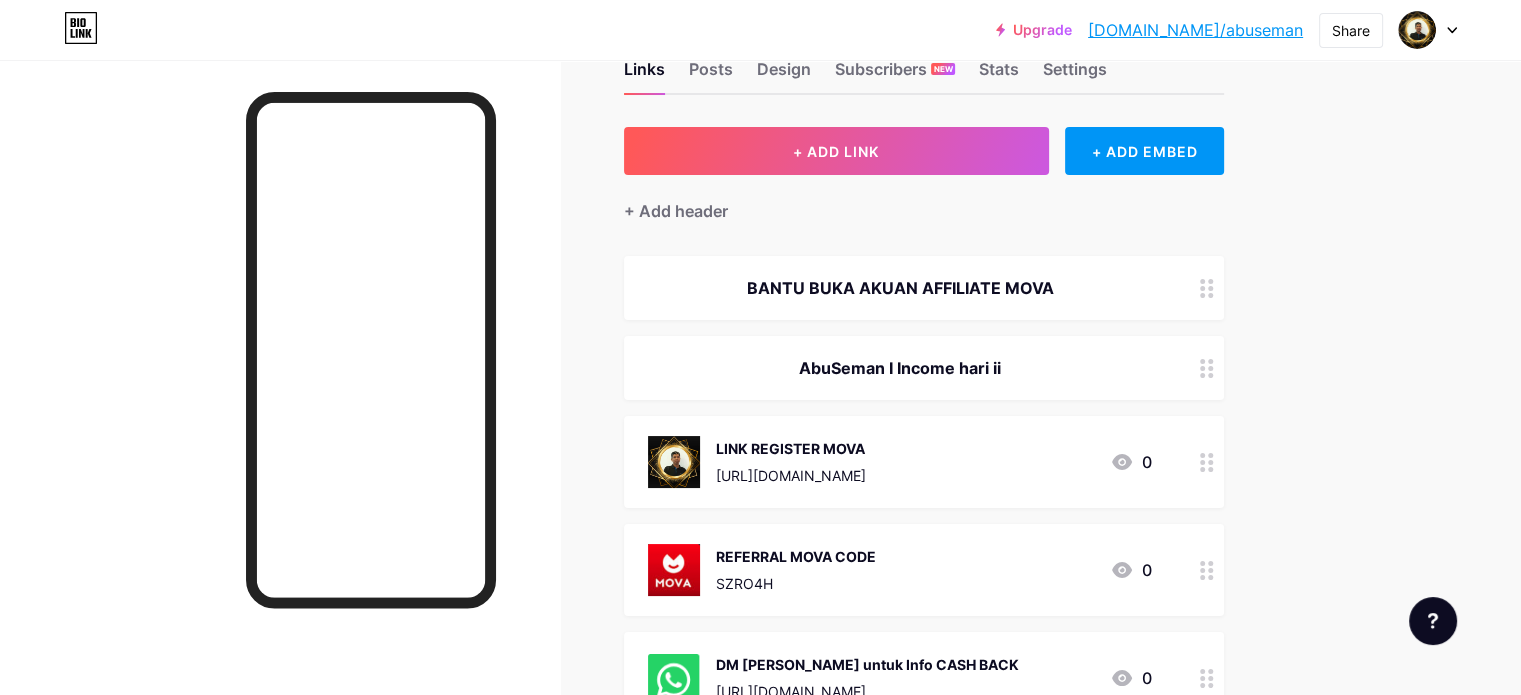 scroll, scrollTop: 0, scrollLeft: 0, axis: both 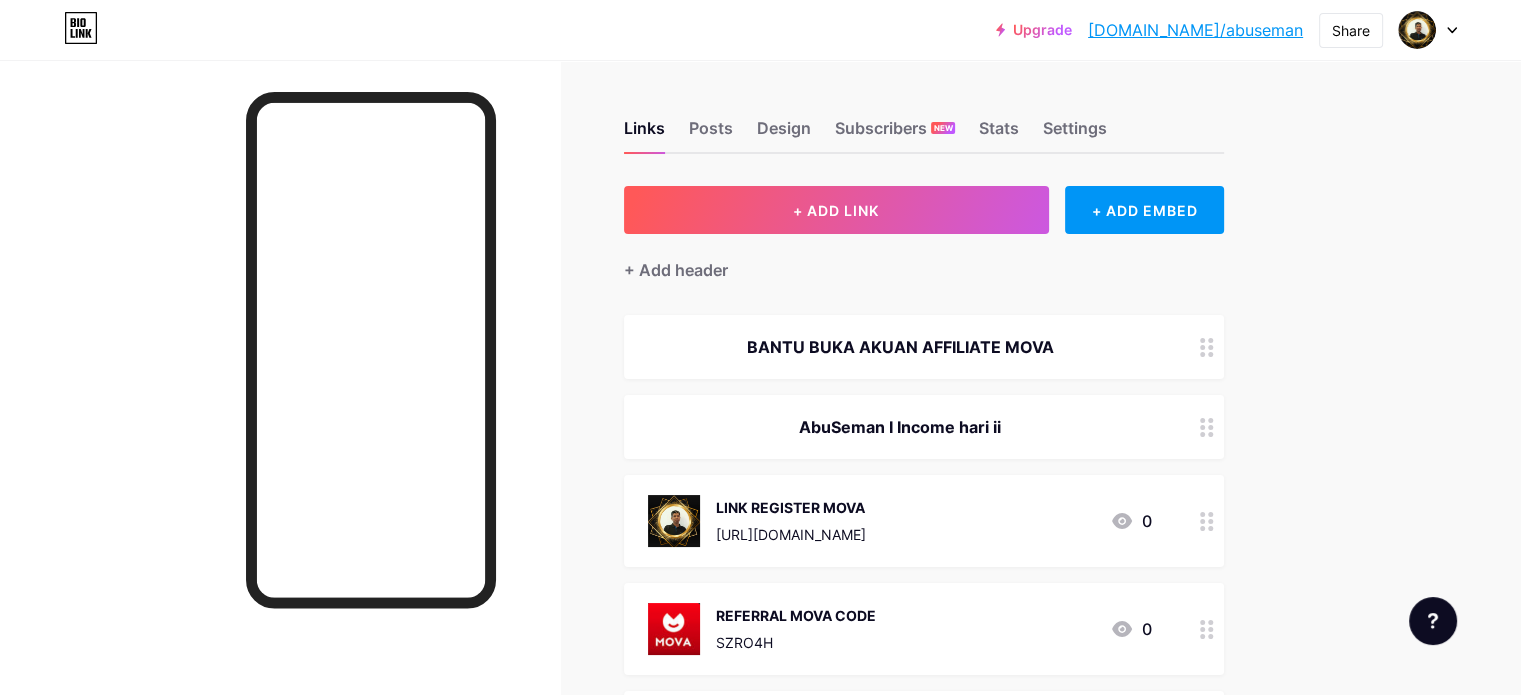 click on "Upgrade   [DOMAIN_NAME]/abusem...   [DOMAIN_NAME]/abuseman   Share               Switch accounts     AbuSeman I Perunding Emas 99.9   [DOMAIN_NAME]/abuseman       + Add a new page        Account settings   Logout" at bounding box center [760, 30] 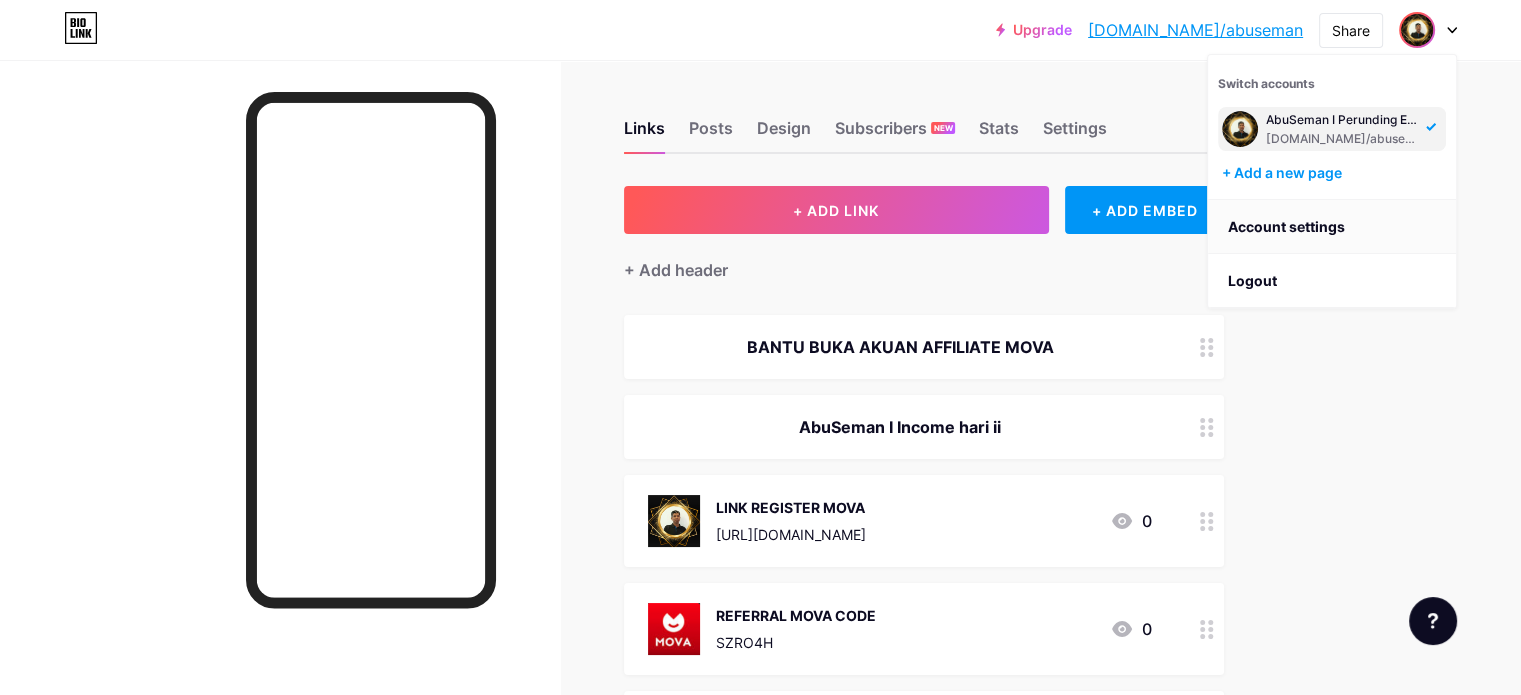 click on "Account settings" at bounding box center [1332, 227] 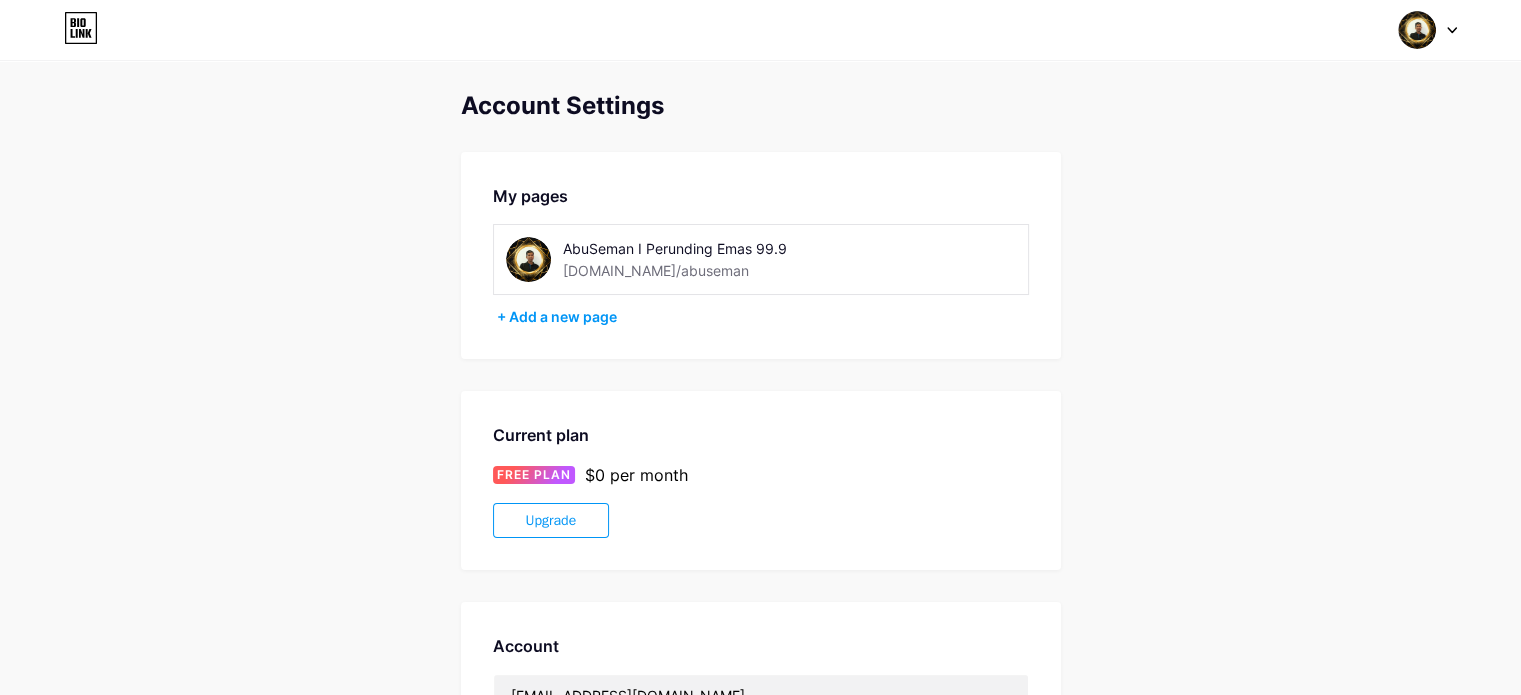 click on "AbuSeman I Perunding Emas 99.9" at bounding box center [704, 248] 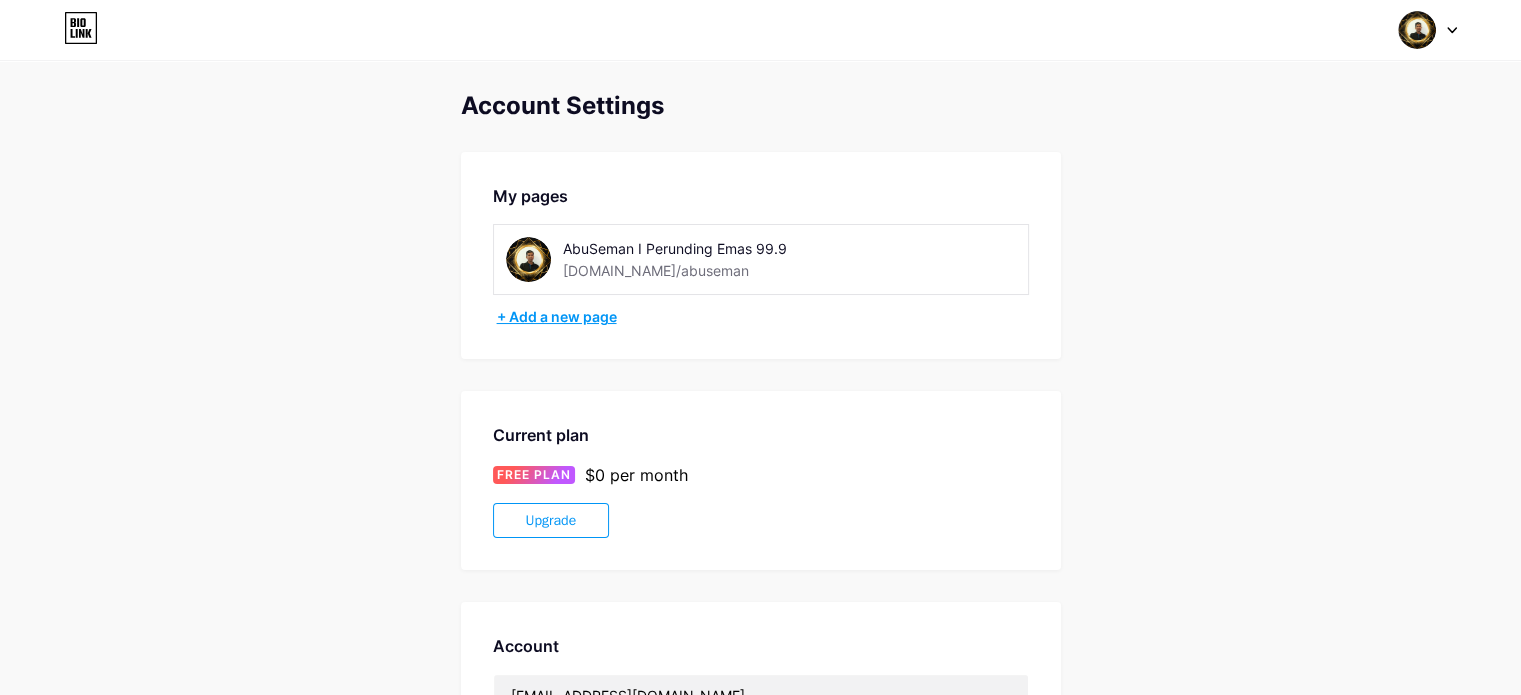 click on "+ Add a new page" at bounding box center (763, 317) 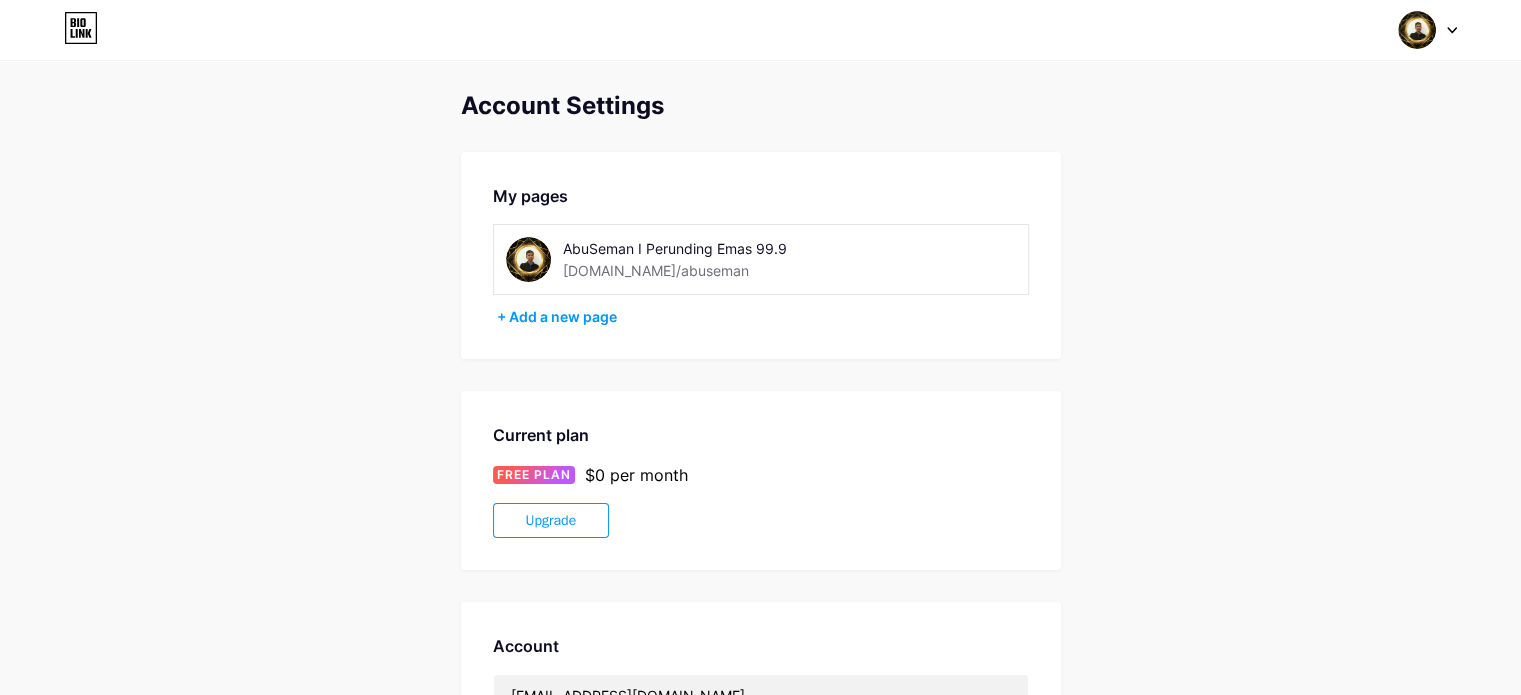 click on "[DOMAIN_NAME]/abuseman" at bounding box center [656, 270] 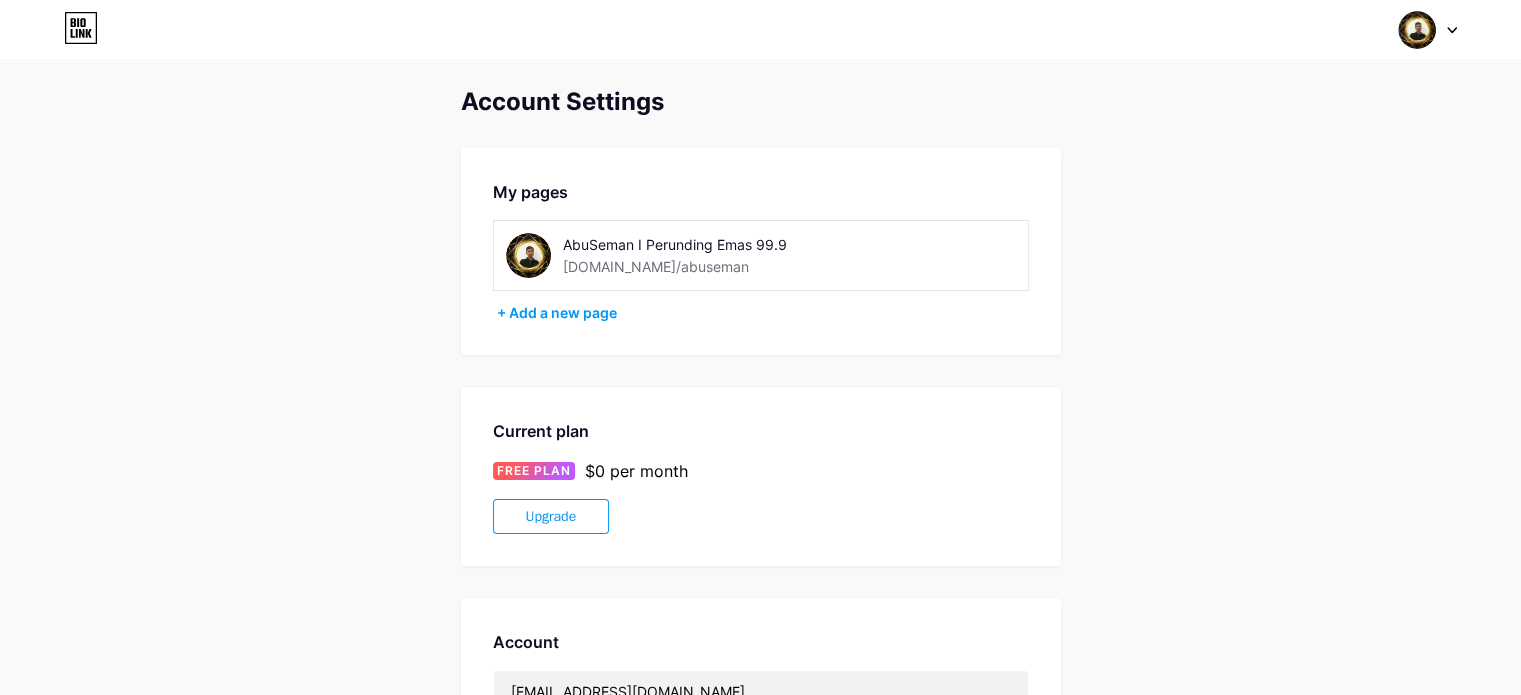 scroll, scrollTop: 0, scrollLeft: 0, axis: both 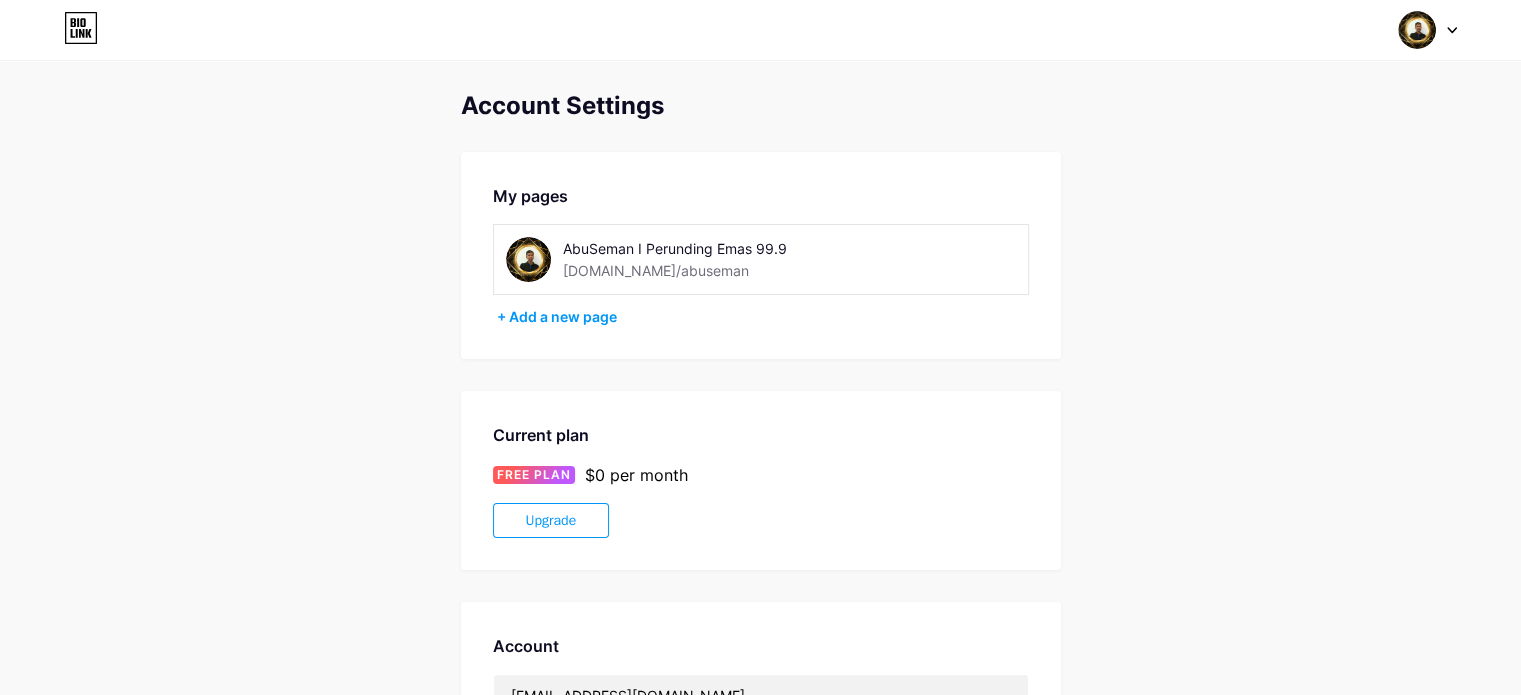 click on "AbuSeman I Perunding Emas 99.9" at bounding box center [704, 248] 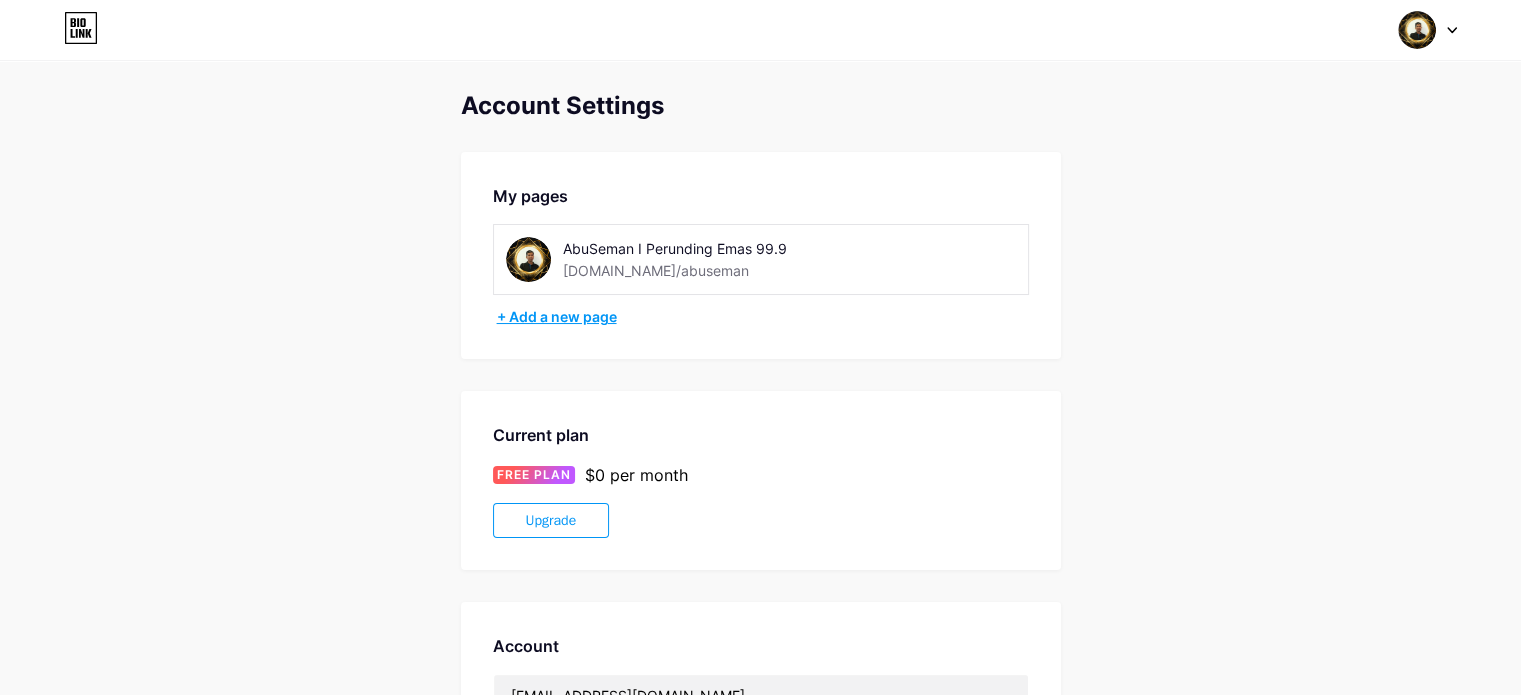 click on "+ Add a new page" at bounding box center [763, 317] 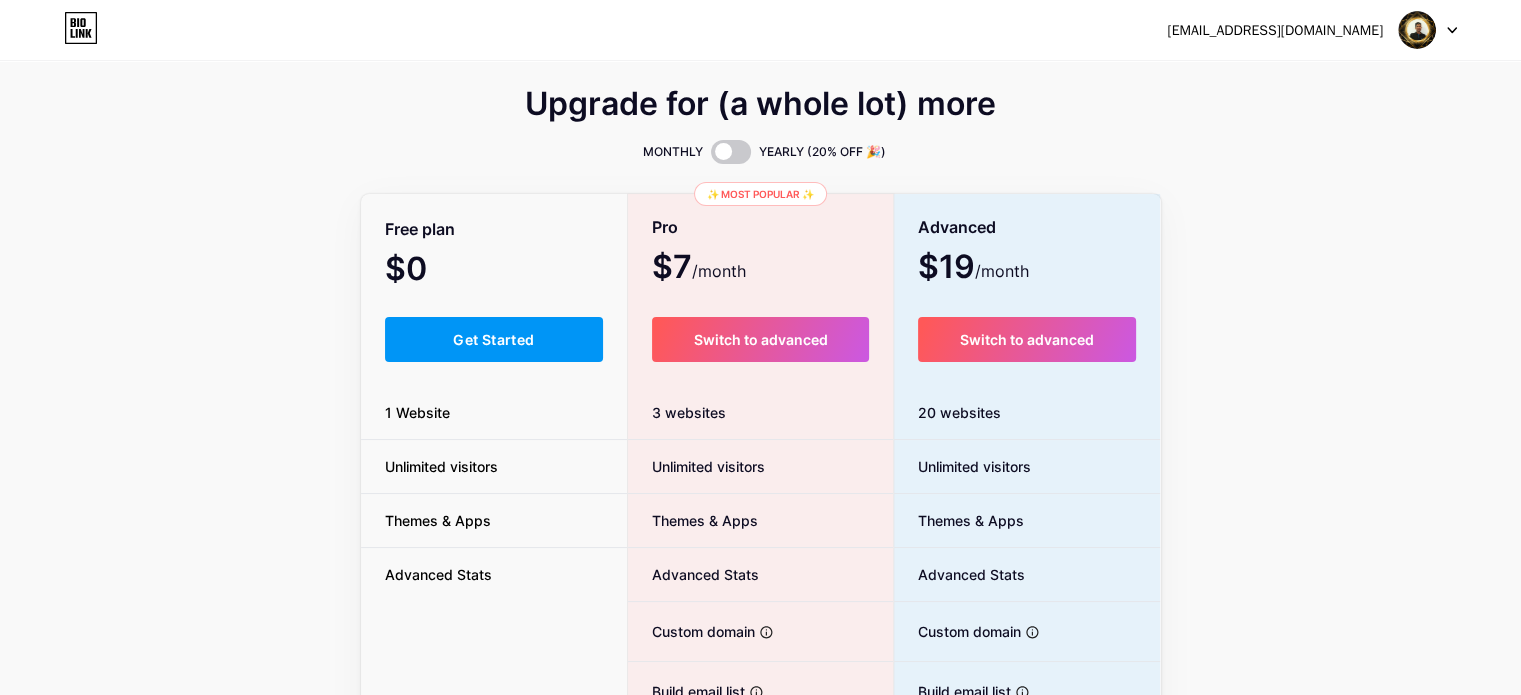 click on "[EMAIL_ADDRESS][DOMAIN_NAME]           Dashboard     Logout" at bounding box center [760, 30] 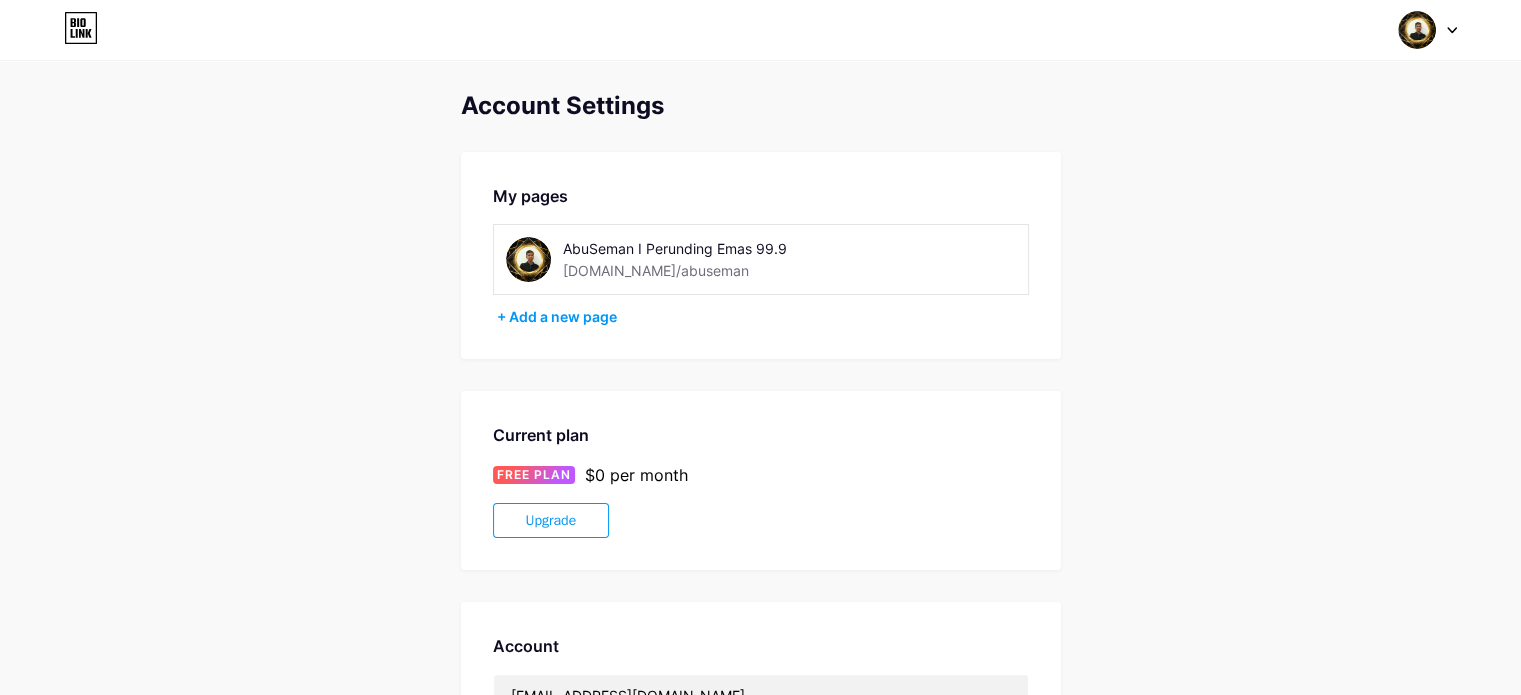 click on "AbuSeman I Perunding Emas 99.9" at bounding box center (704, 248) 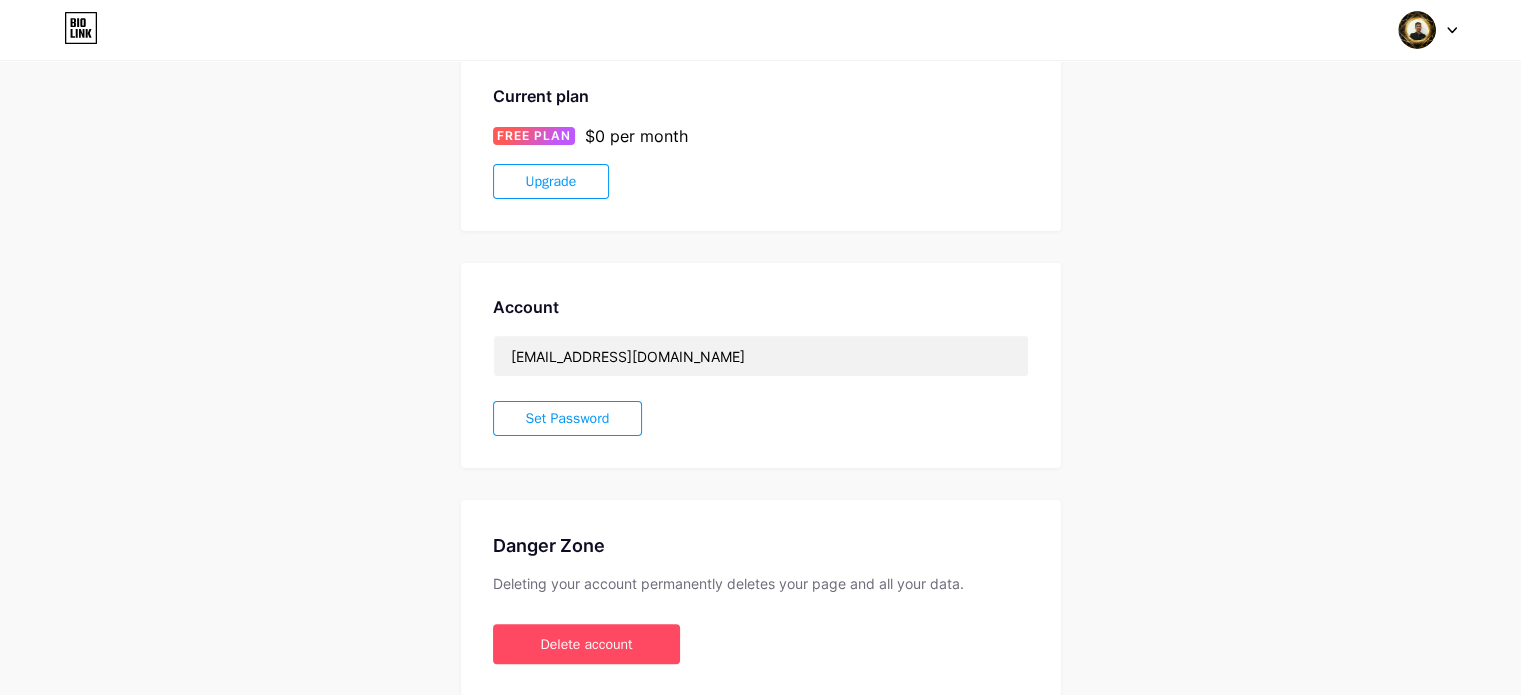 scroll, scrollTop: 400, scrollLeft: 0, axis: vertical 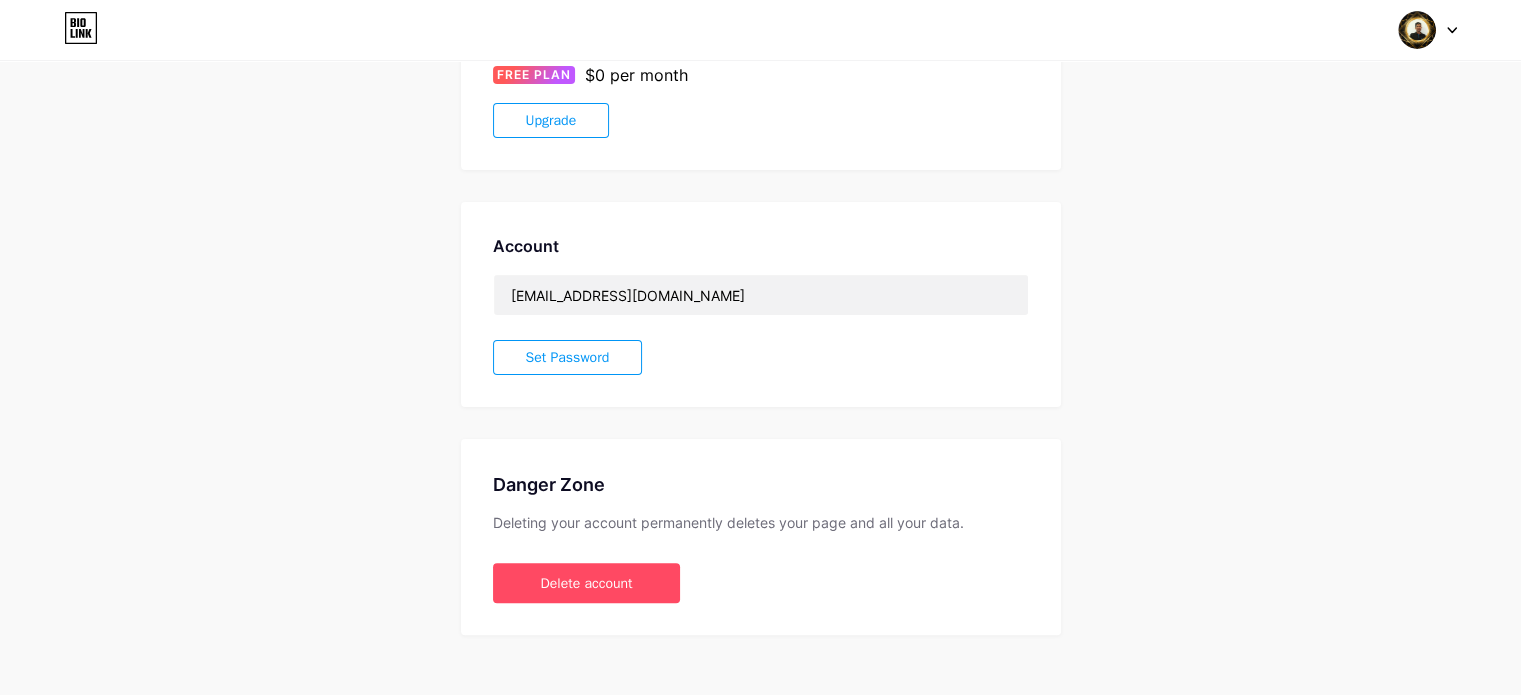 click 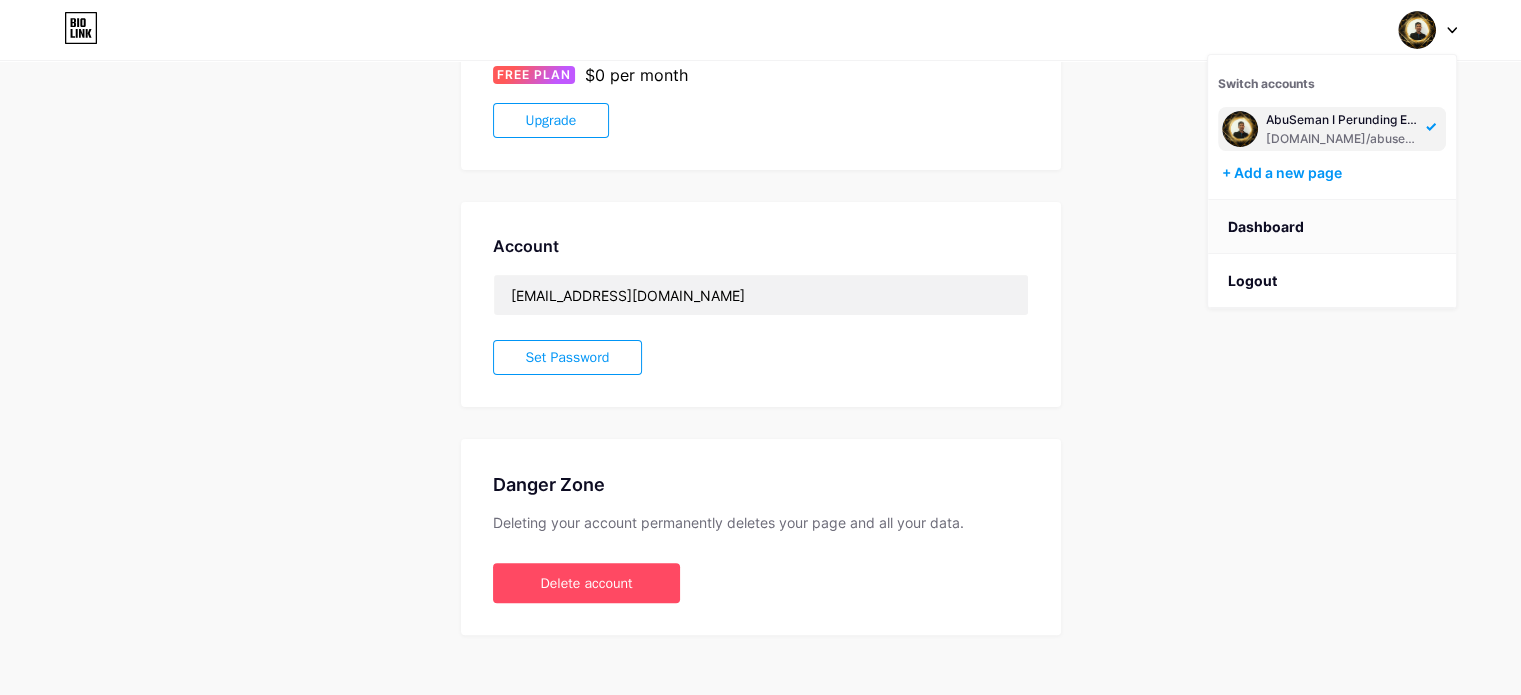 click on "Dashboard" at bounding box center [1332, 227] 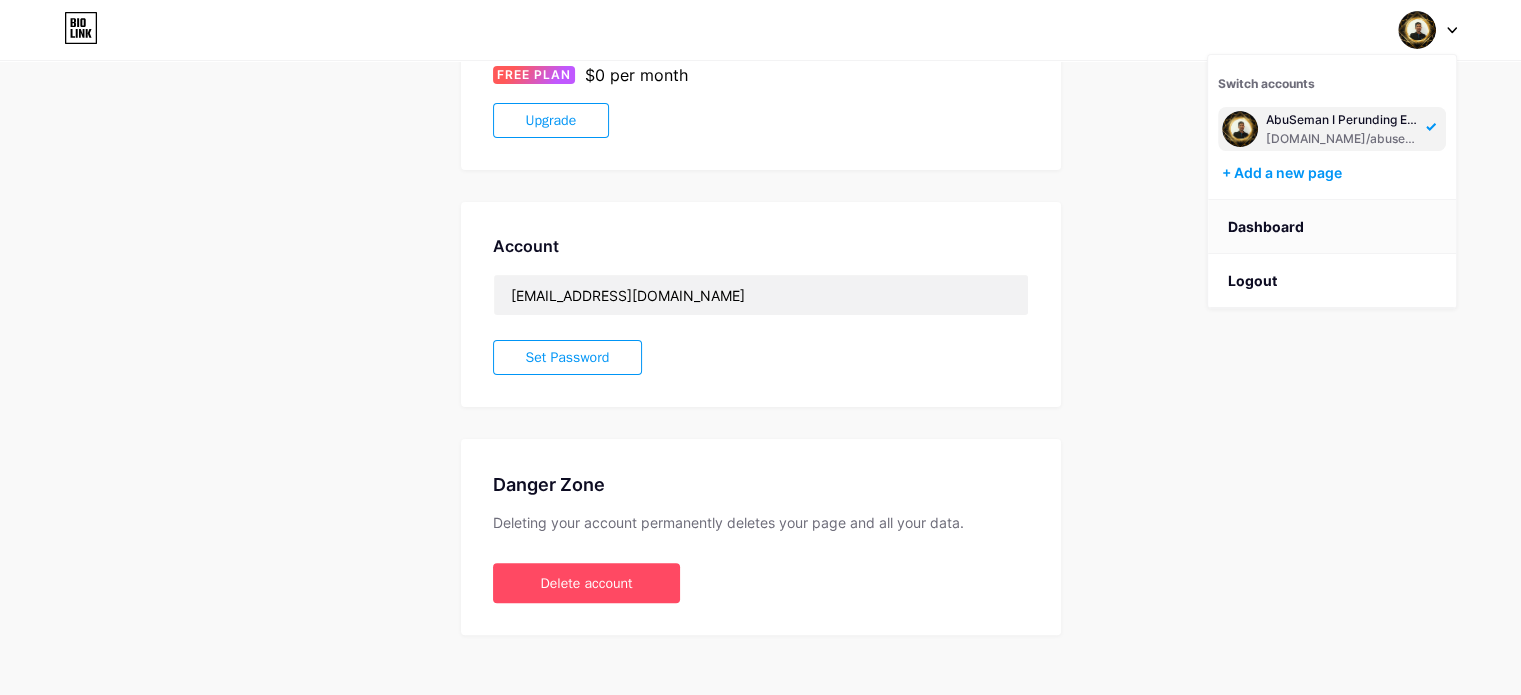 scroll, scrollTop: 0, scrollLeft: 0, axis: both 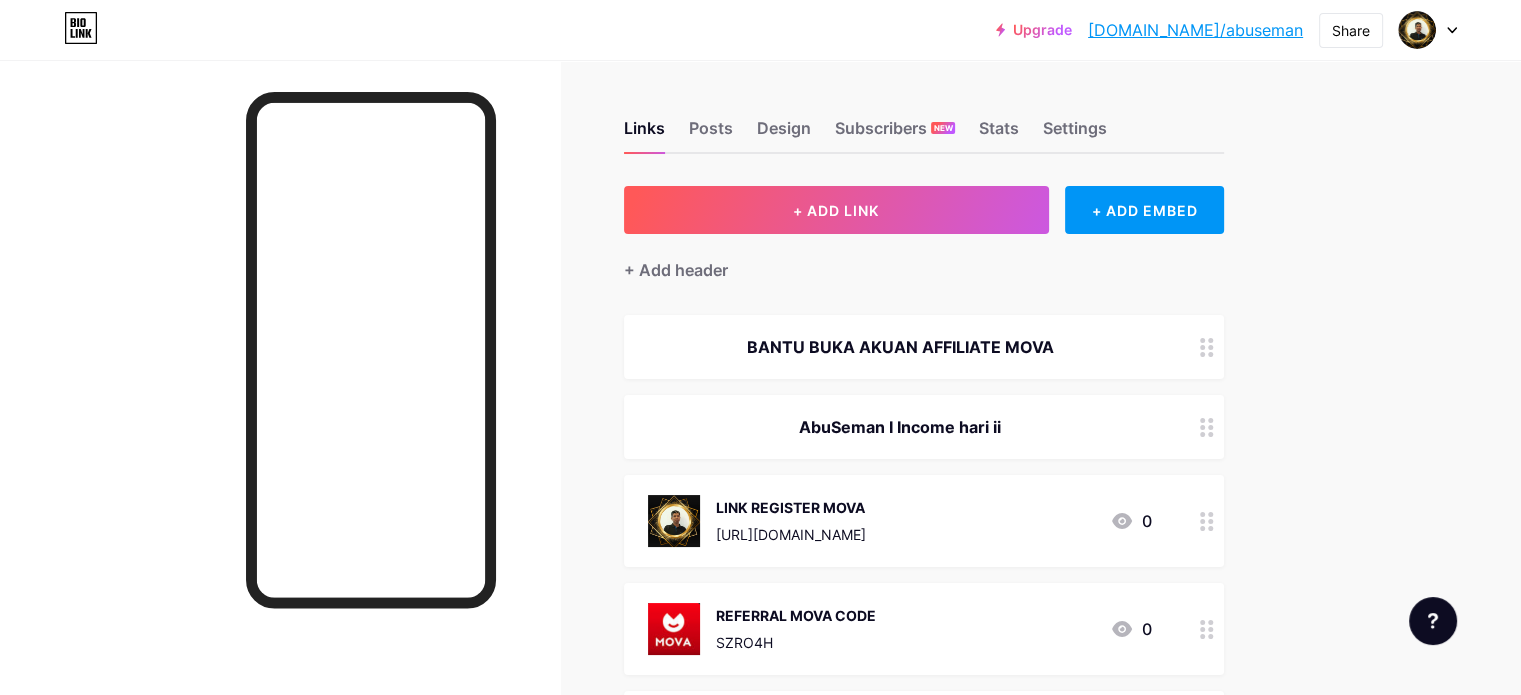 click 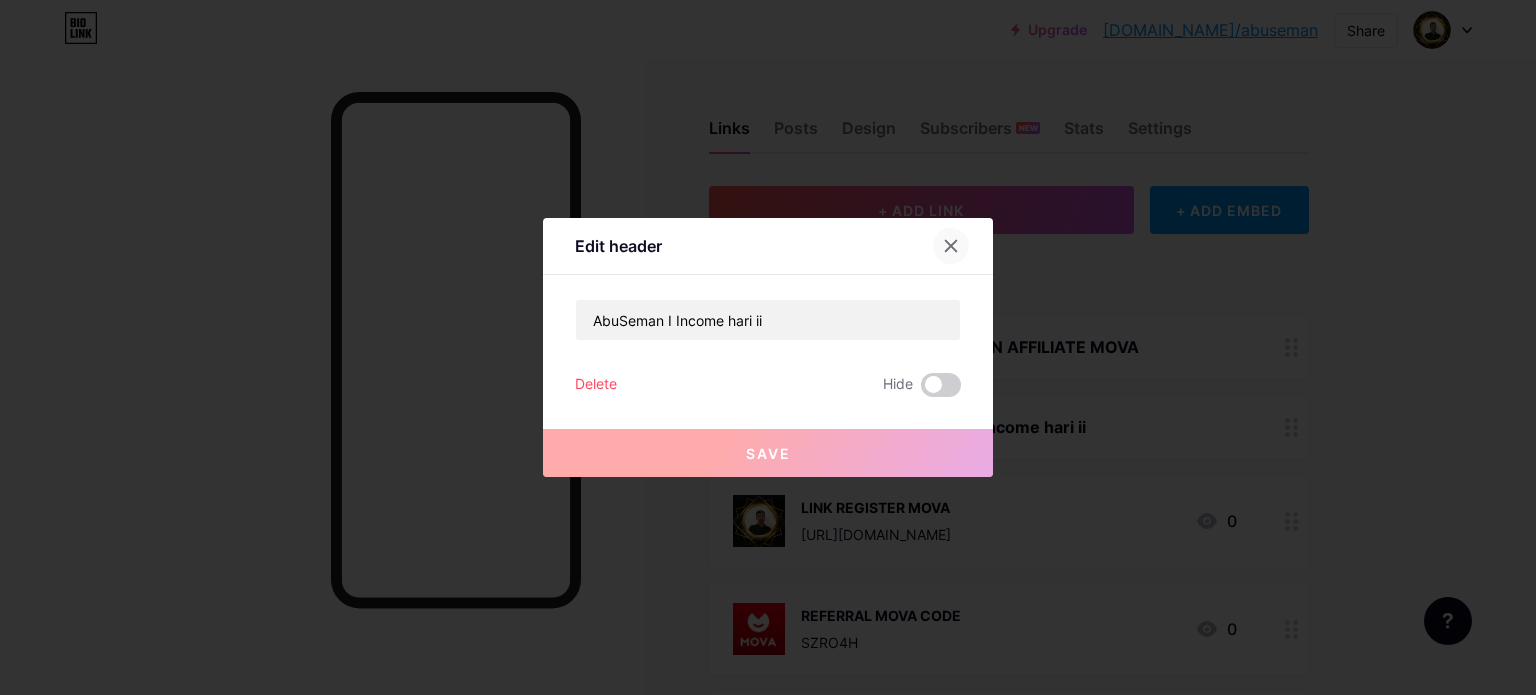click 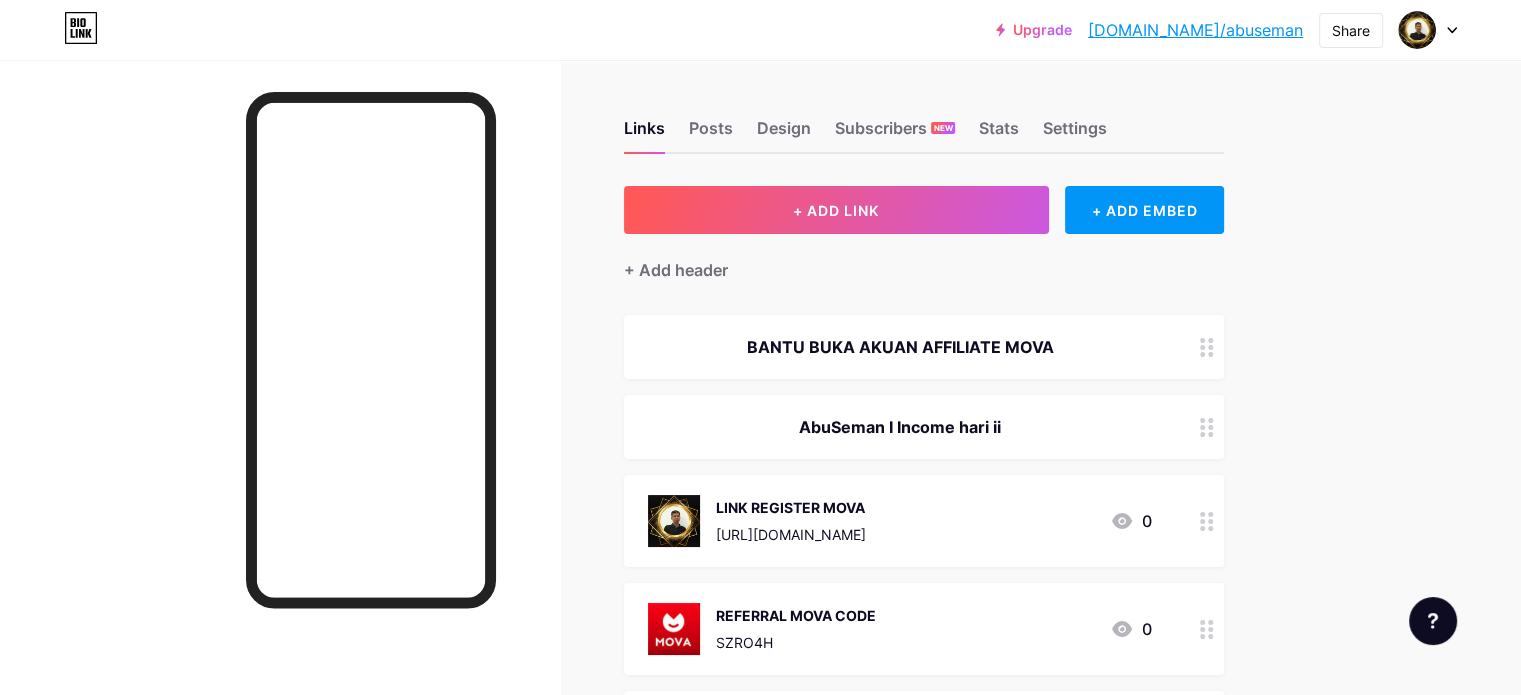 click 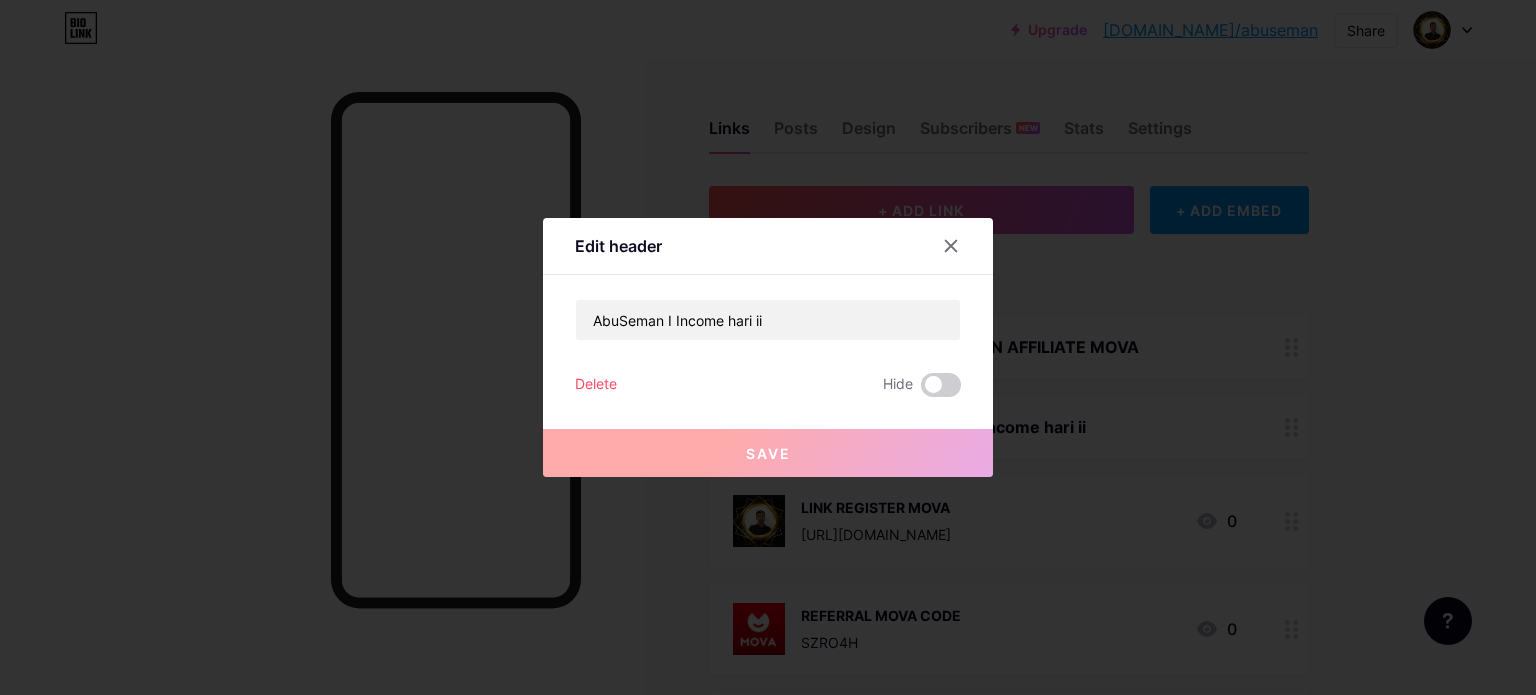 click on "Delete" at bounding box center (596, 385) 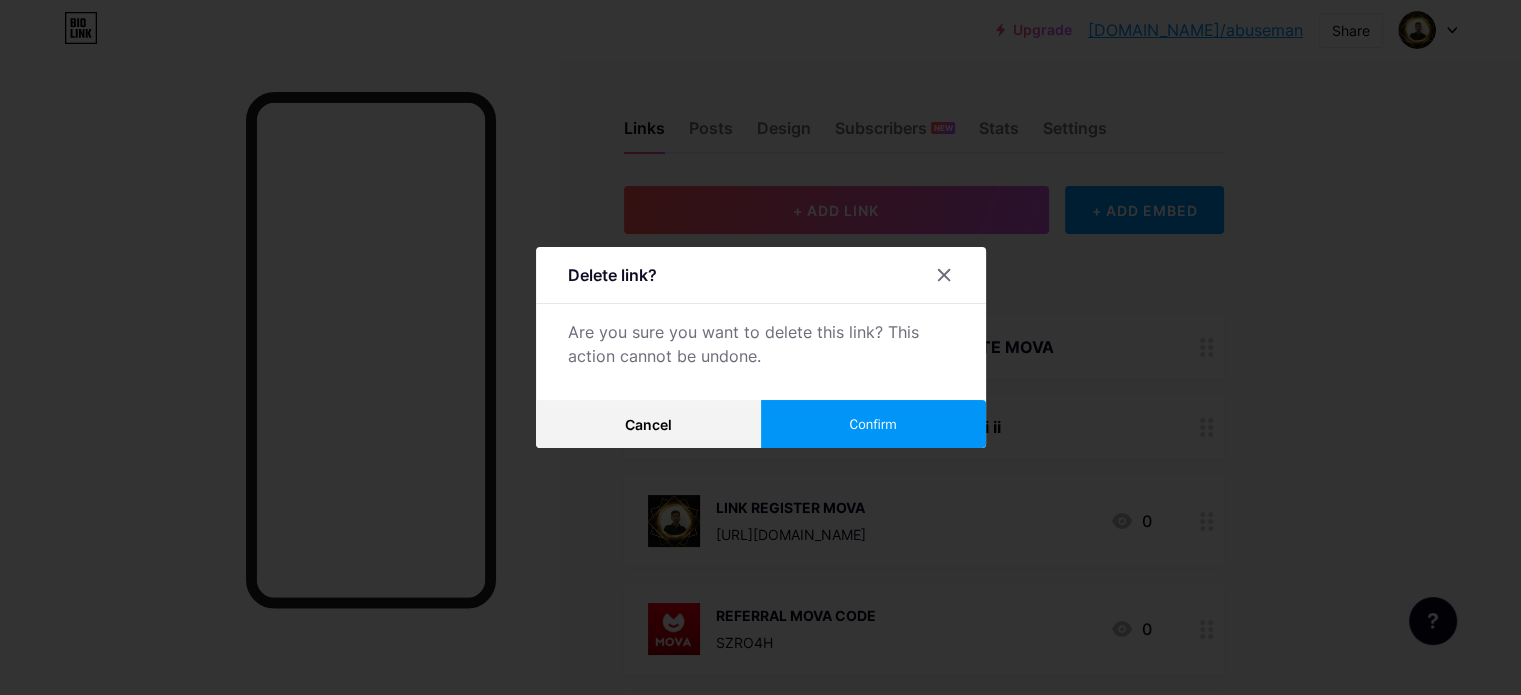 click on "Confirm" at bounding box center (873, 424) 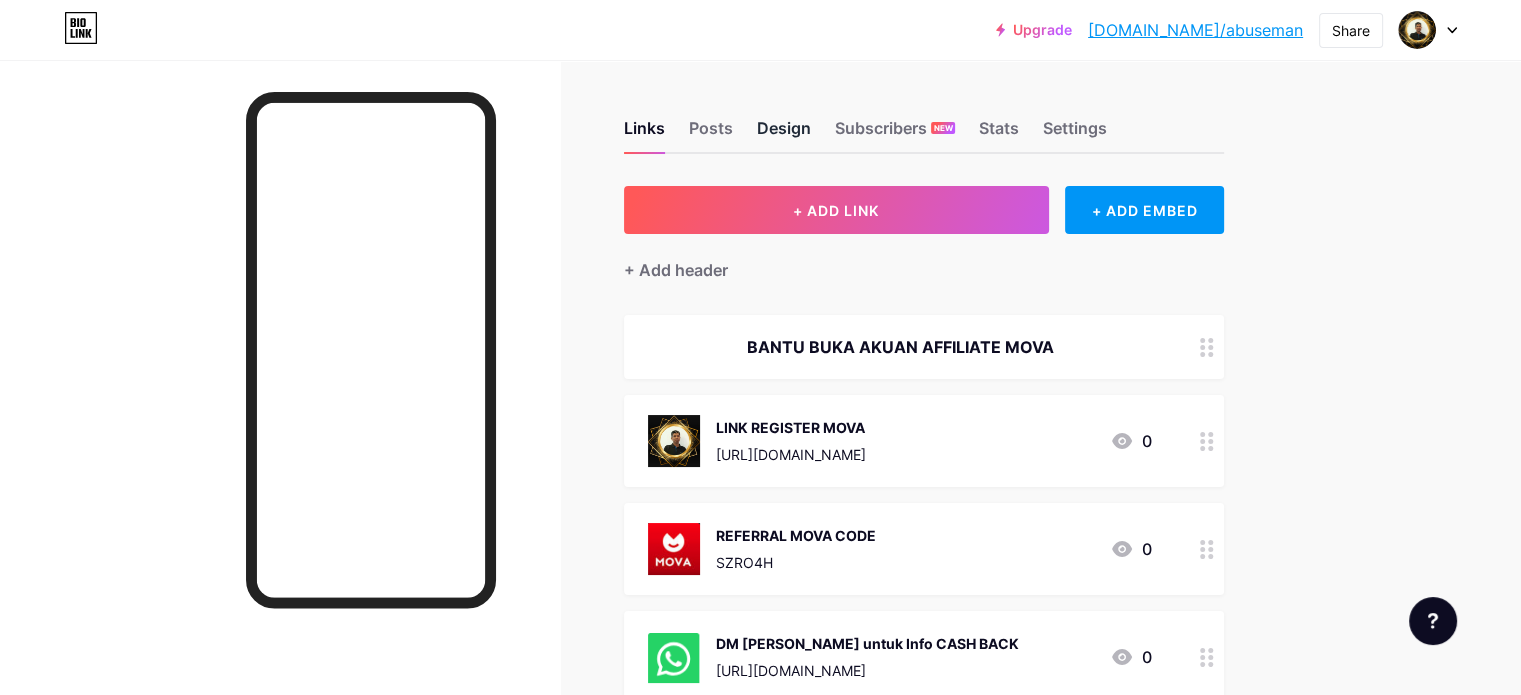 click on "Design" at bounding box center [784, 134] 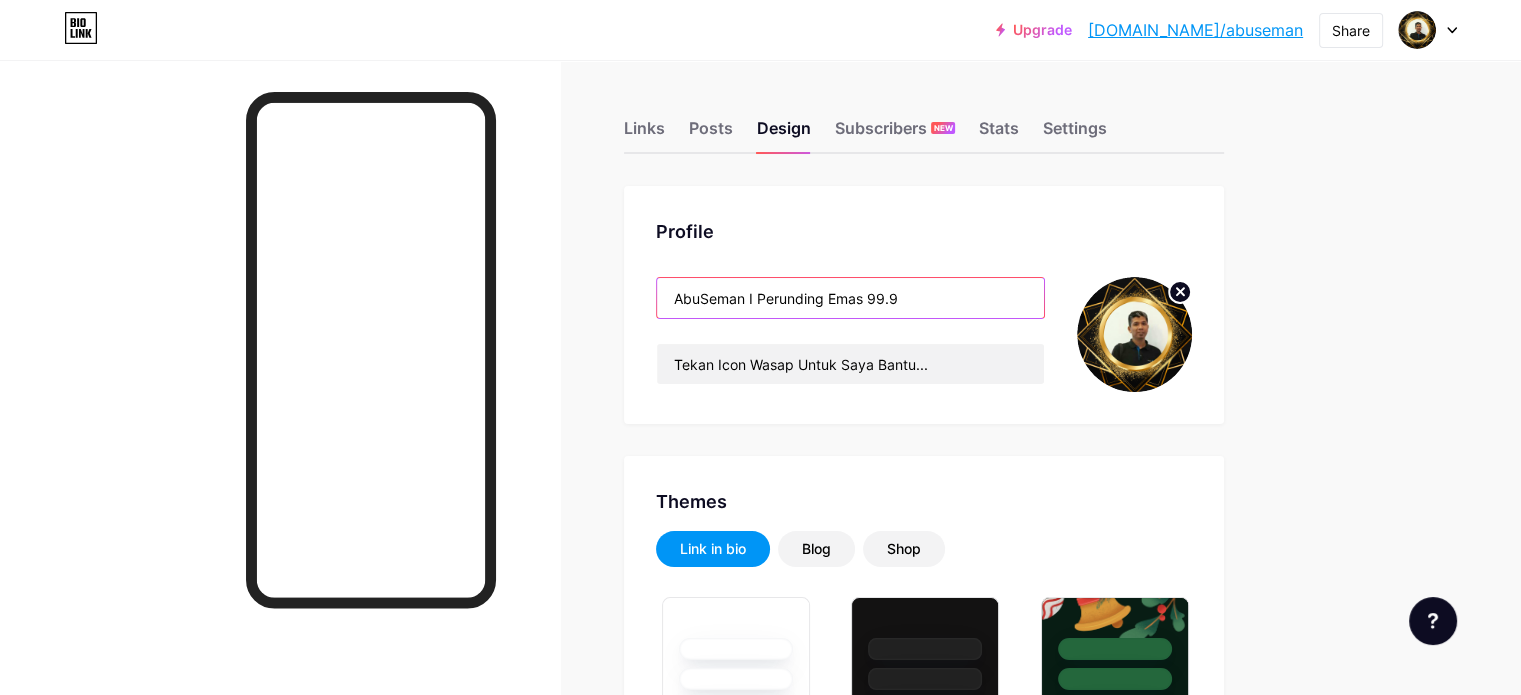 click on "AbuSeman I Perunding Emas 99.9" at bounding box center [850, 298] 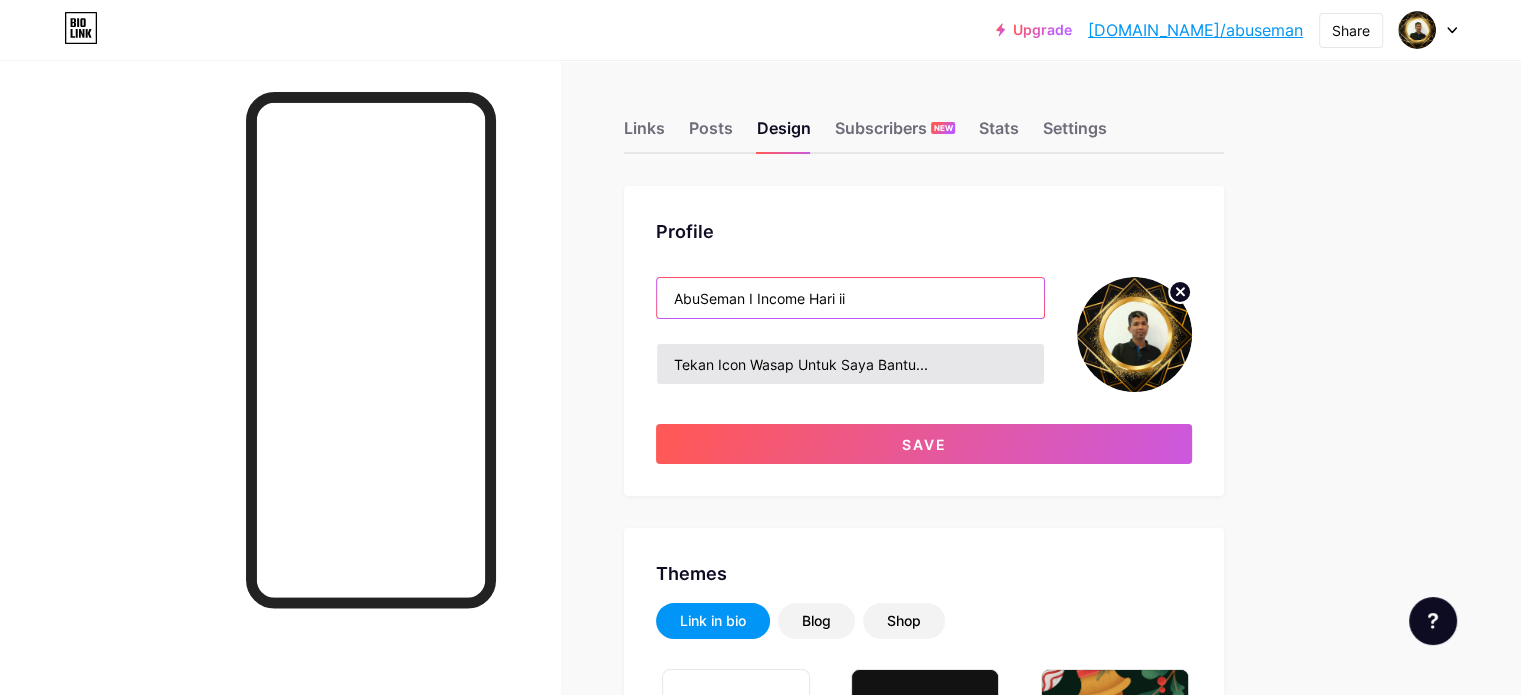 type on "AbuSeman I Income Hari ii" 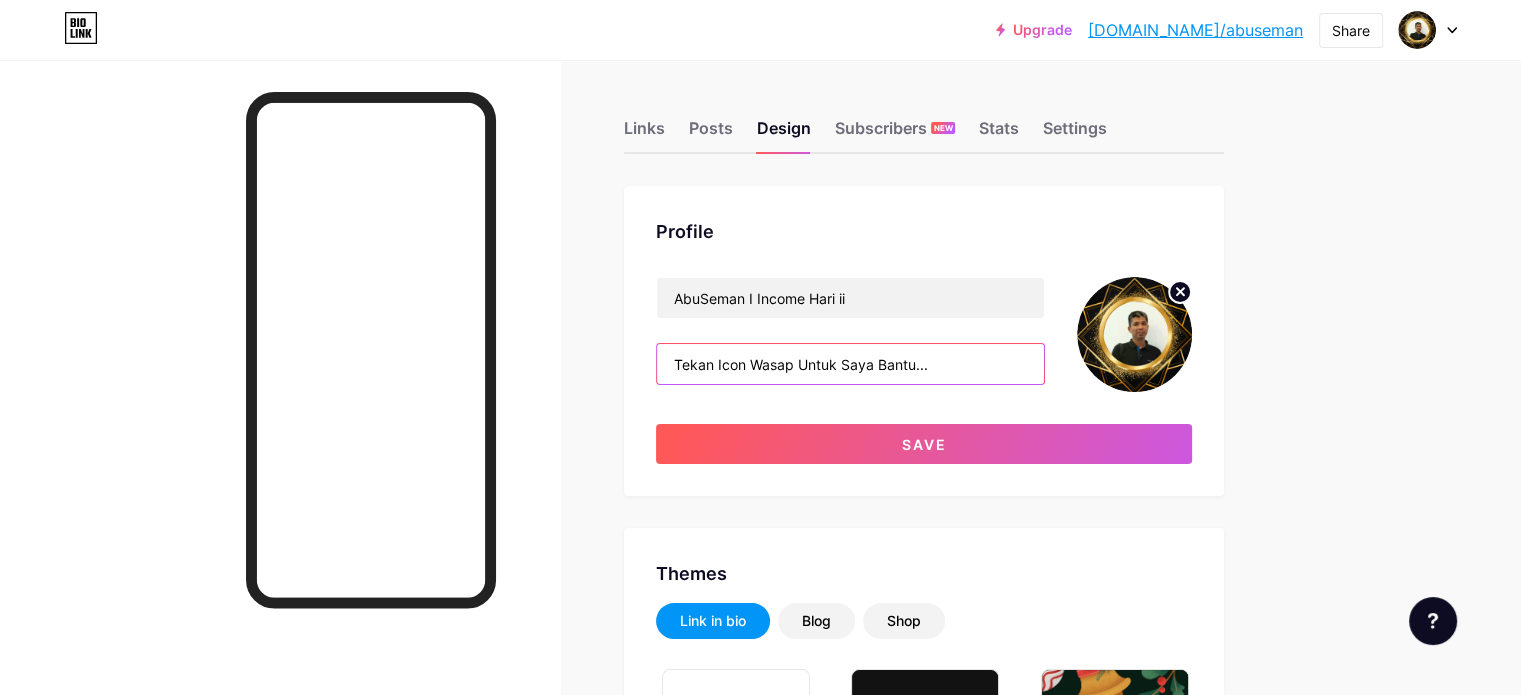 click on "Tekan Icon Wasap Untuk Saya Bantu..." at bounding box center (850, 364) 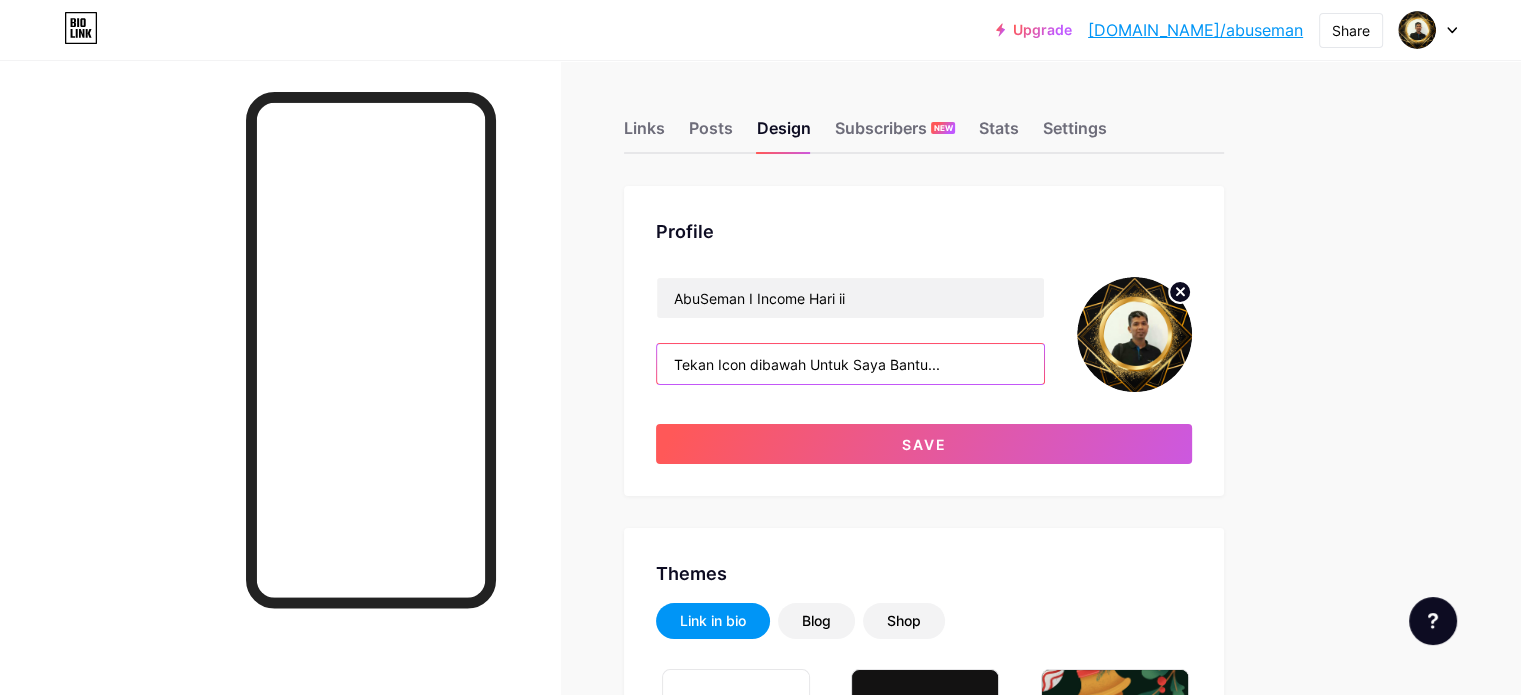 click on "Tekan Icon dibawah Untuk Saya Bantu..." at bounding box center (850, 364) 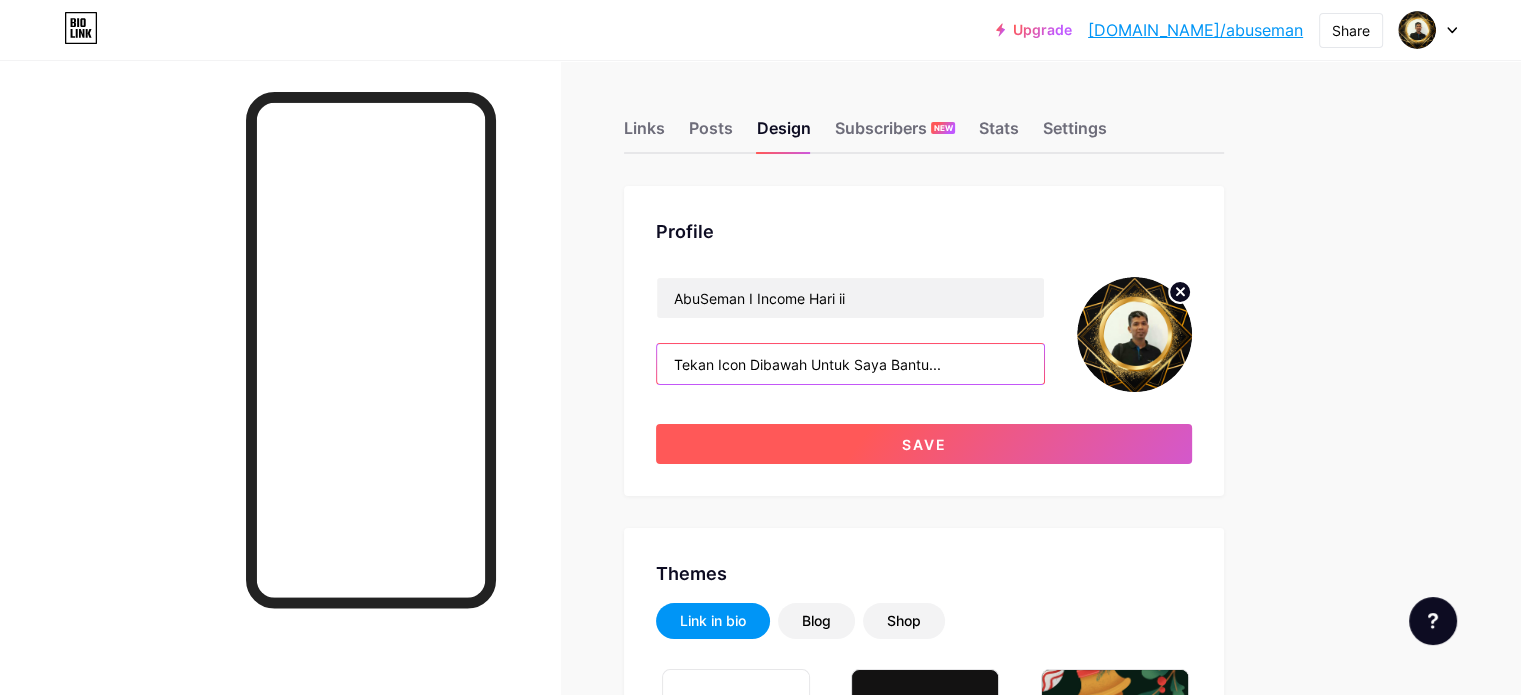 type on "Tekan Icon Dibawah Untuk Saya Bantu..." 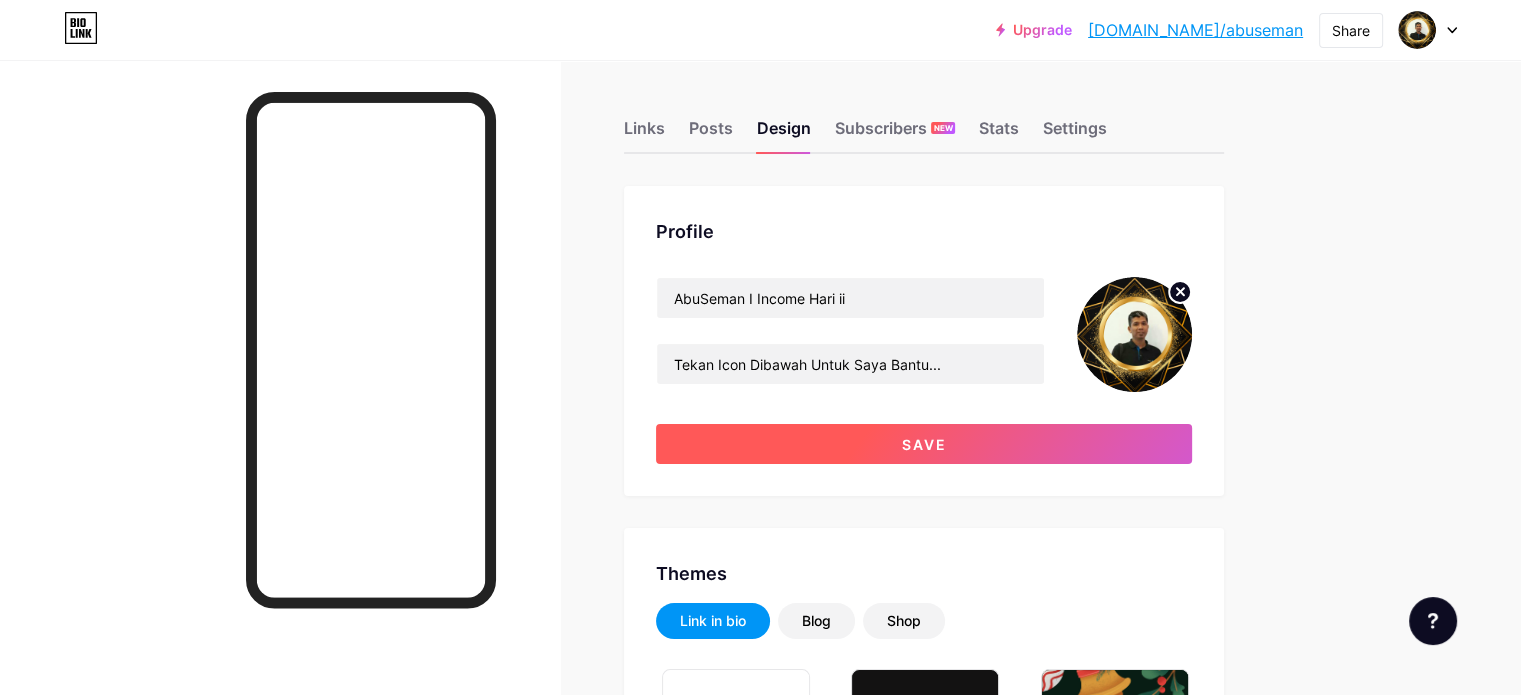 click on "Save" at bounding box center [924, 444] 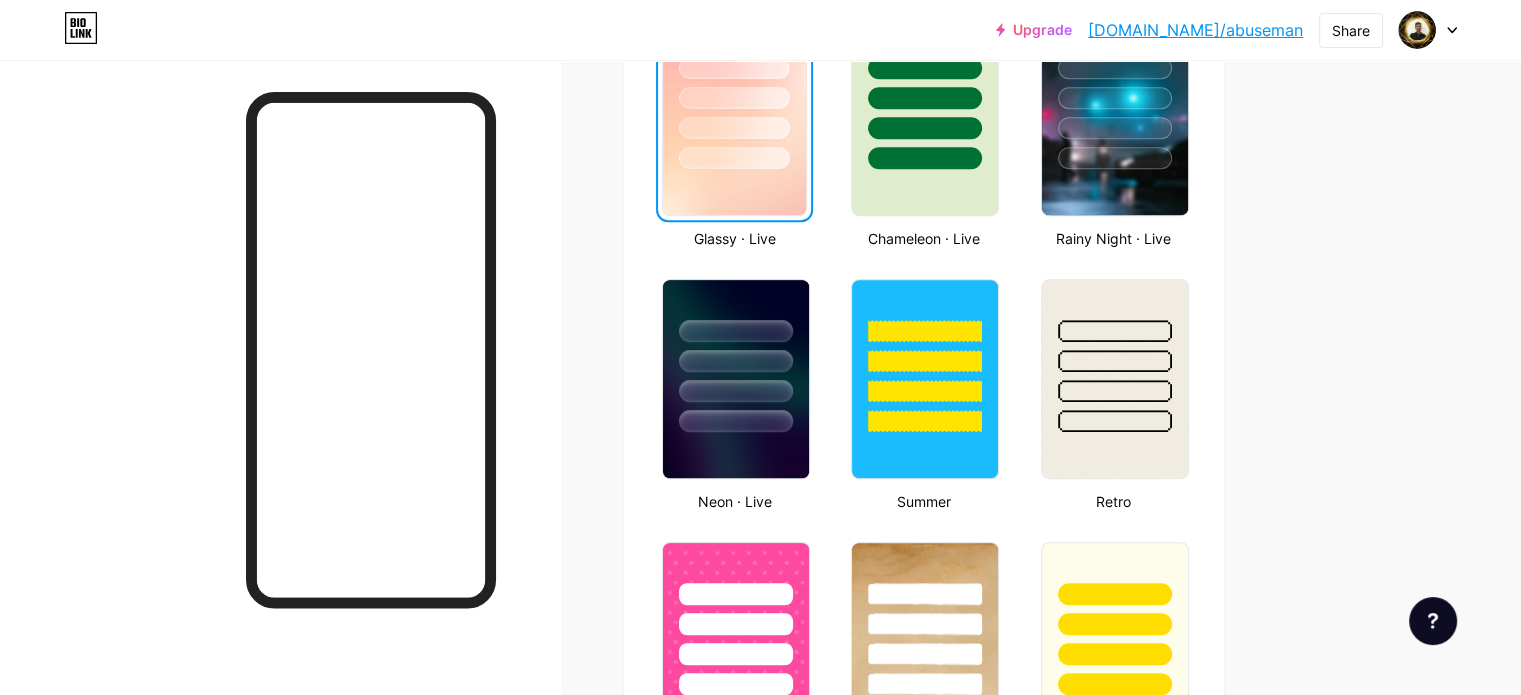 scroll, scrollTop: 900, scrollLeft: 0, axis: vertical 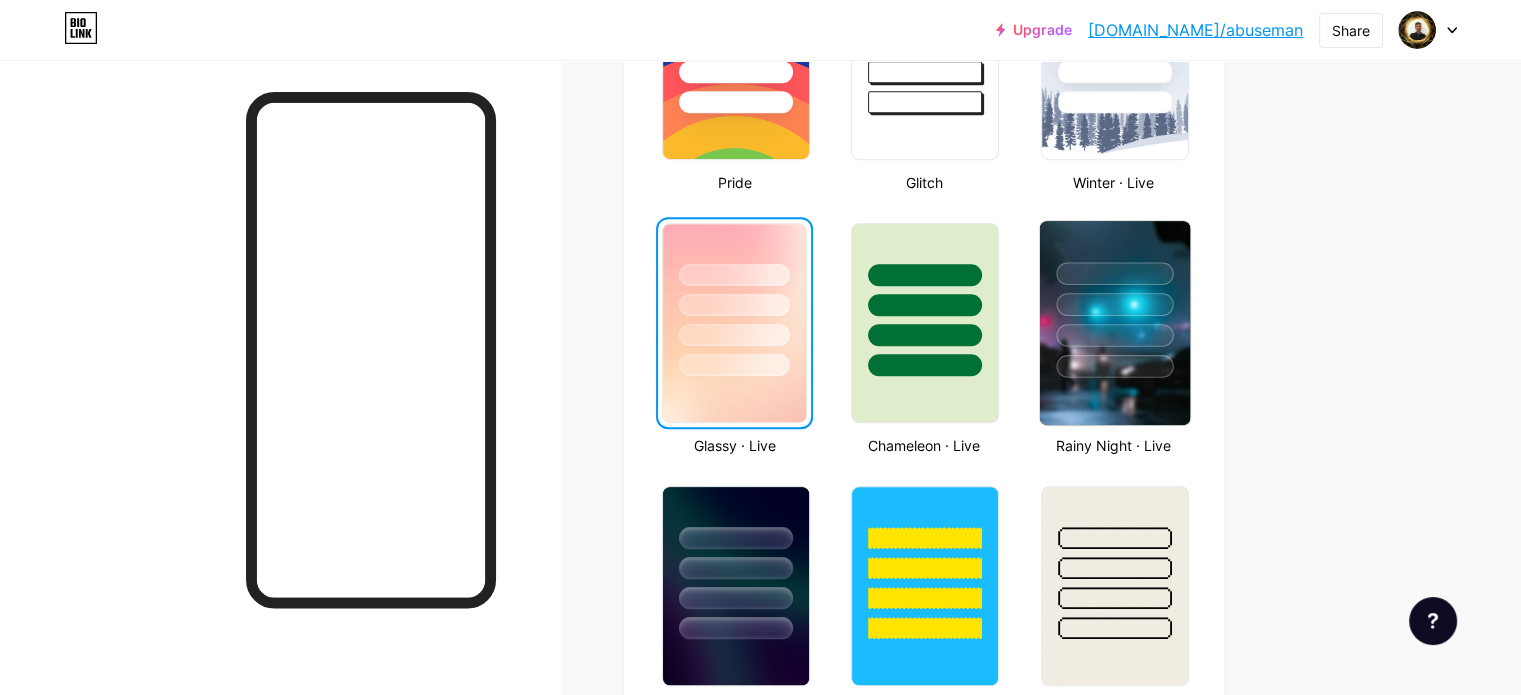 click at bounding box center (1114, 304) 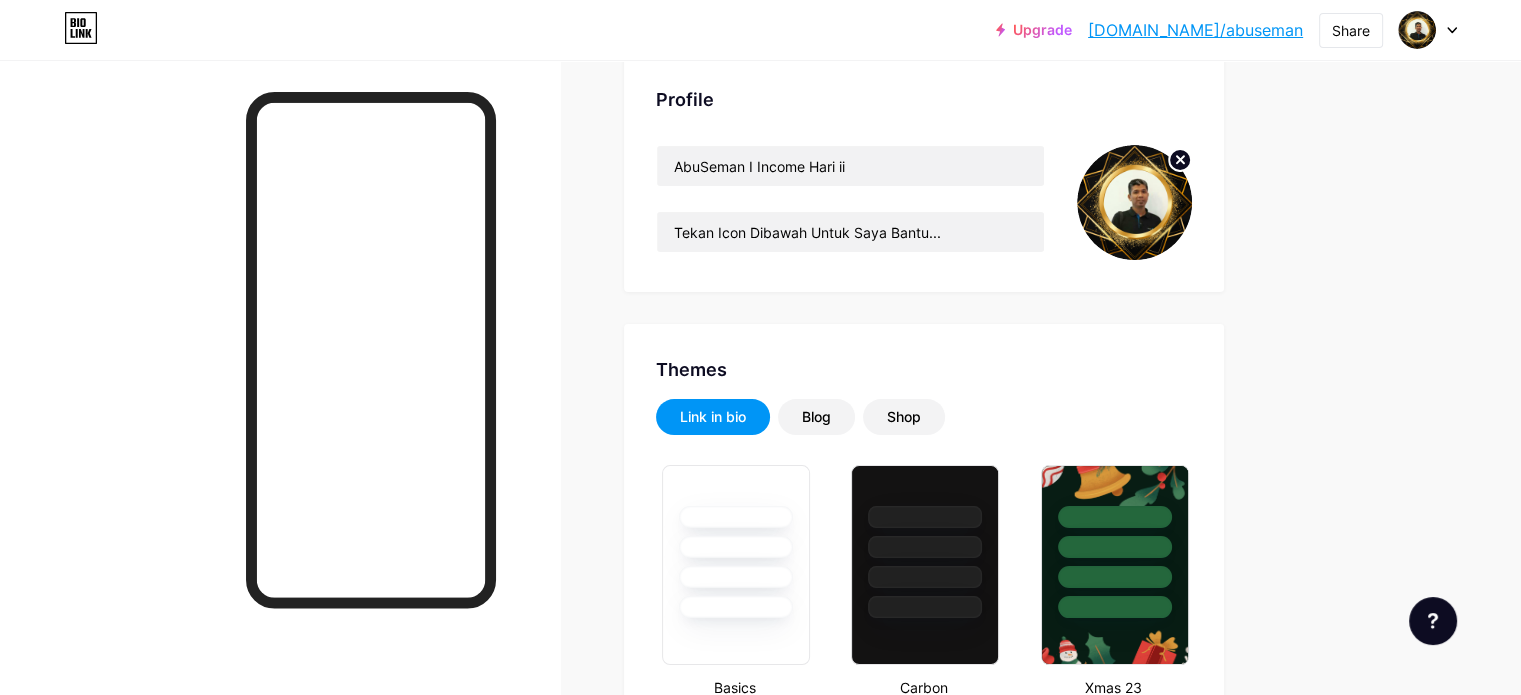 scroll, scrollTop: 0, scrollLeft: 0, axis: both 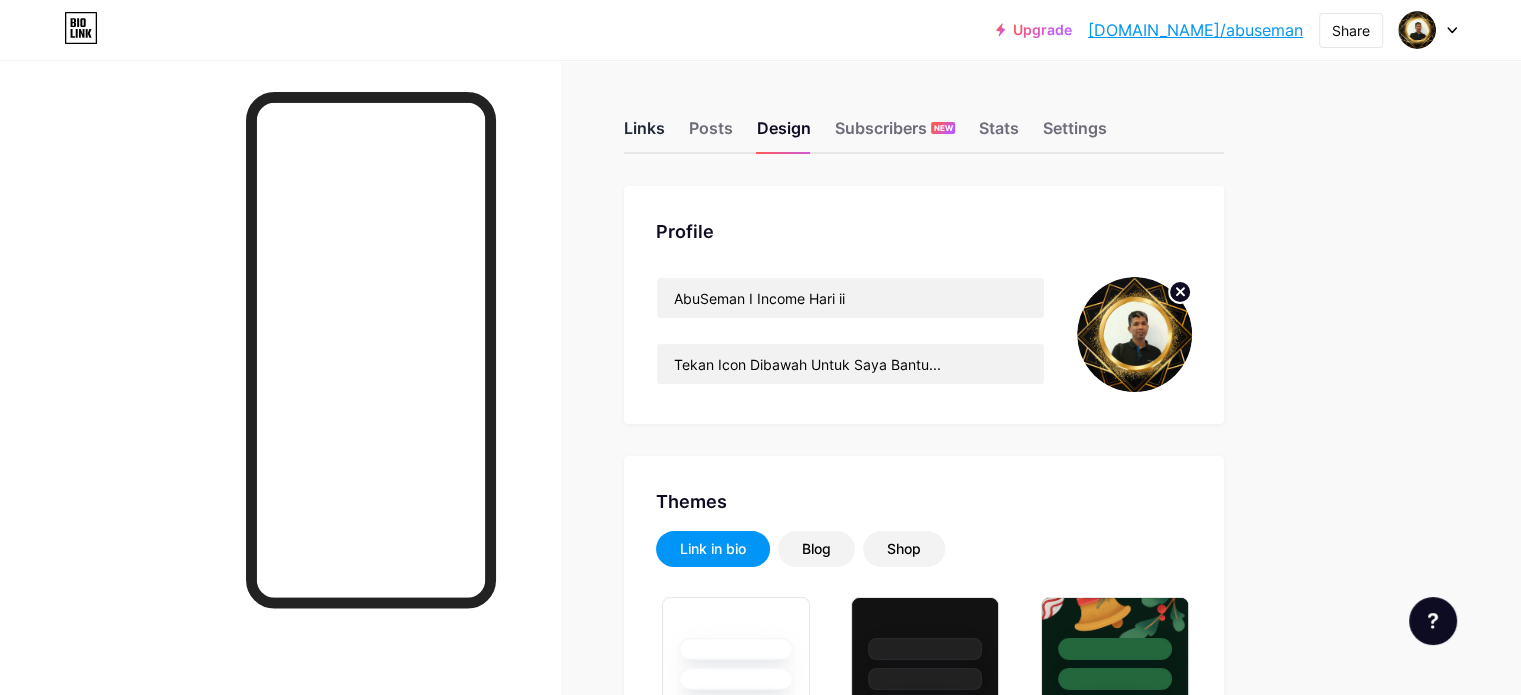 click on "Links" at bounding box center (644, 134) 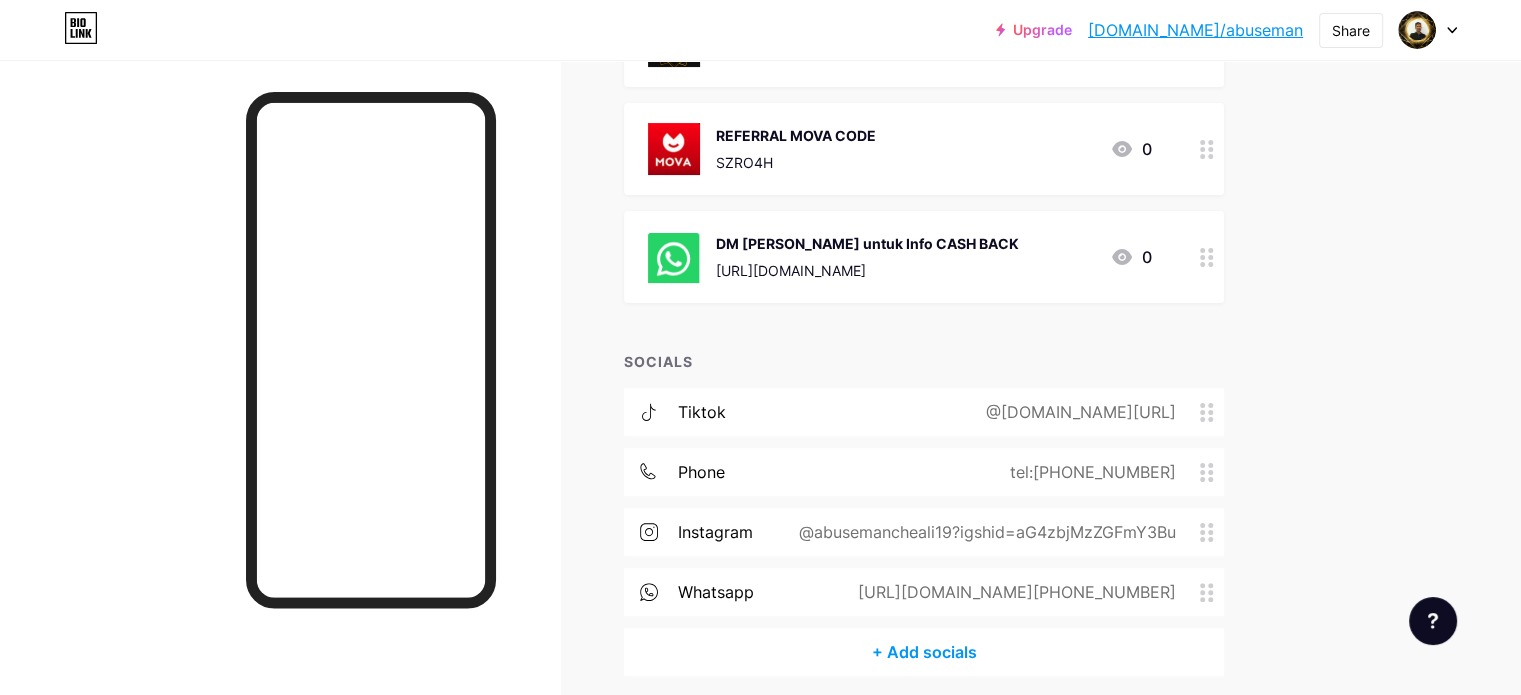 scroll, scrollTop: 0, scrollLeft: 0, axis: both 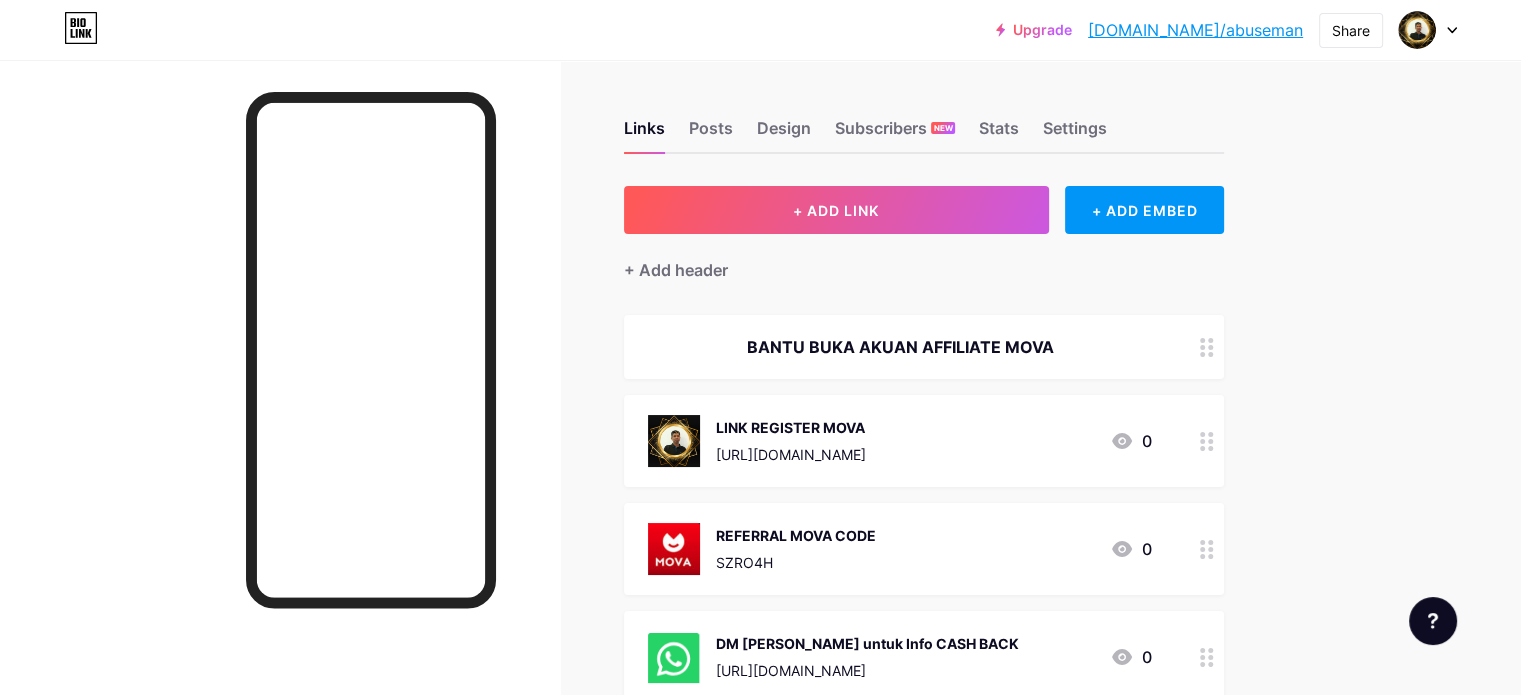 click on "Upgrade   [DOMAIN_NAME]/abusem...   [DOMAIN_NAME]/abuseman   Share               Switch accounts     AbuSeman I Income Hari ii   [DOMAIN_NAME]/abuseman       + Add a new page        Account settings   Logout" at bounding box center (760, 30) 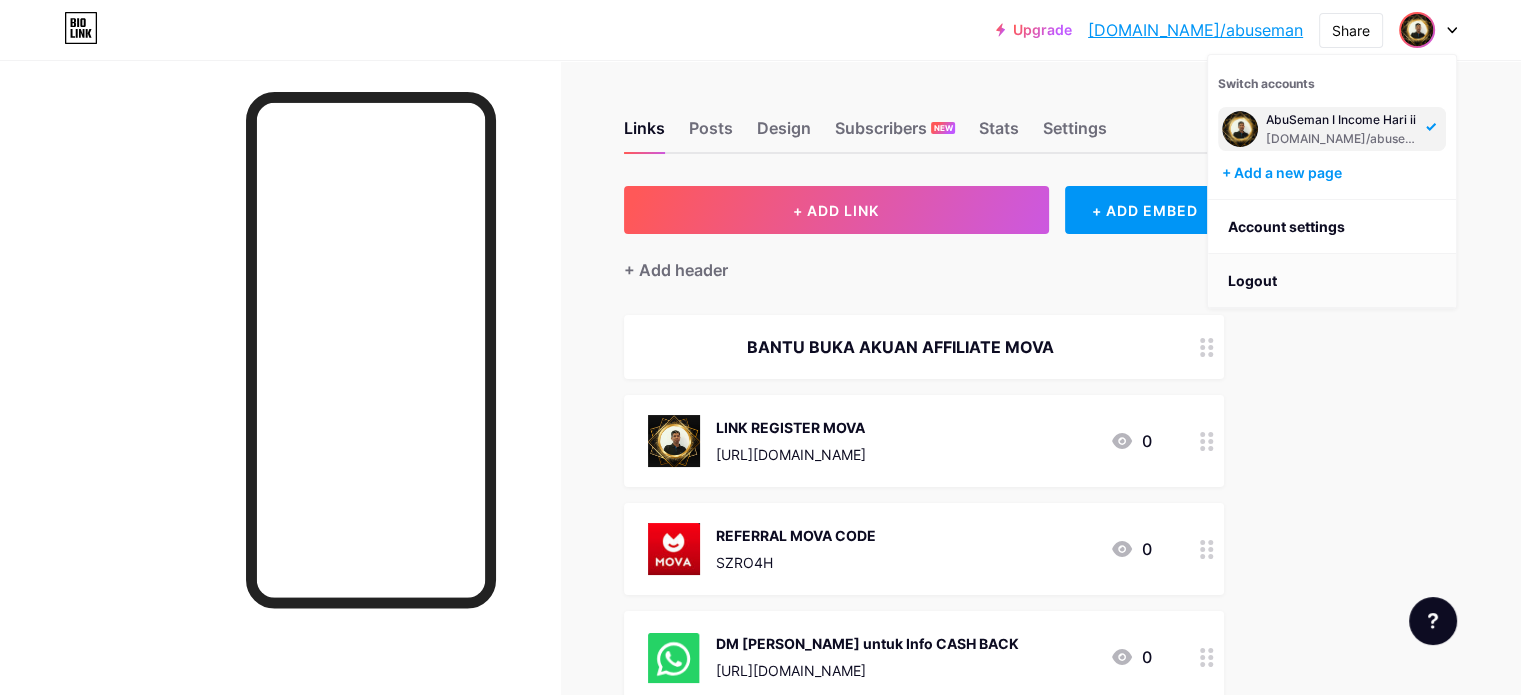 click on "Logout" at bounding box center (1332, 281) 